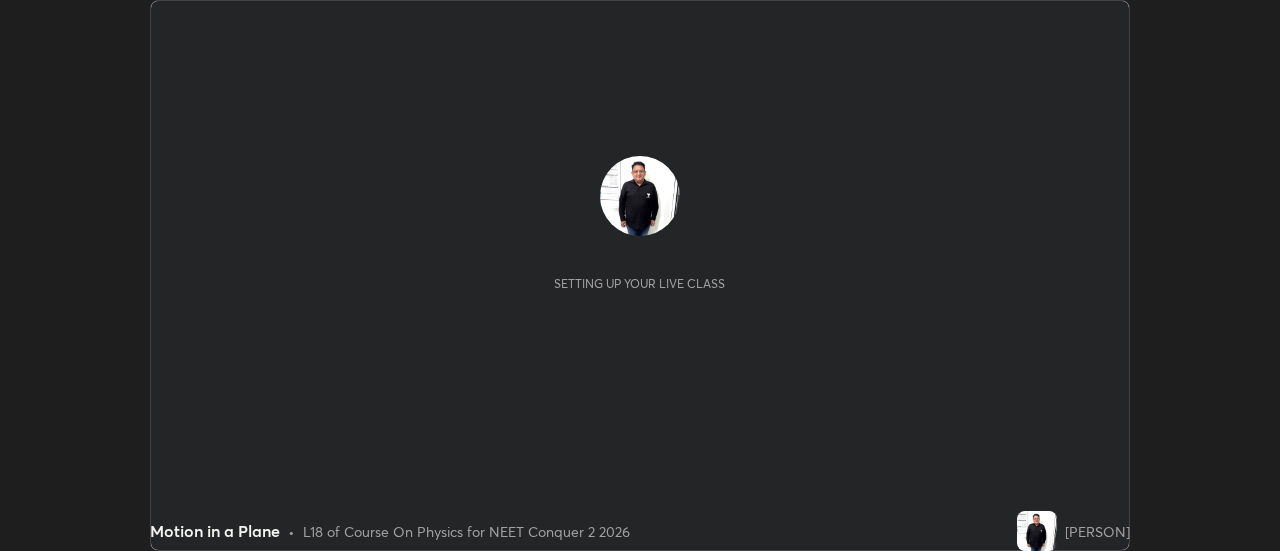 scroll, scrollTop: 0, scrollLeft: 0, axis: both 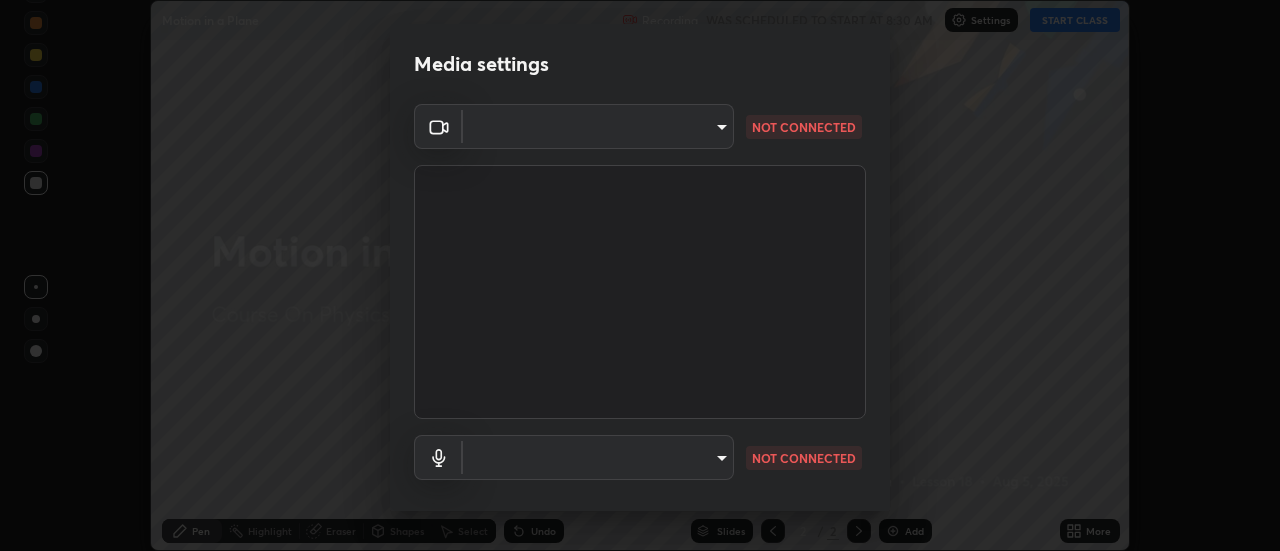 type on "c5ed04fab0462d49a1ad3b4b8777cdbb7dc1a14ad55b47a40411d41dbe2fc924" 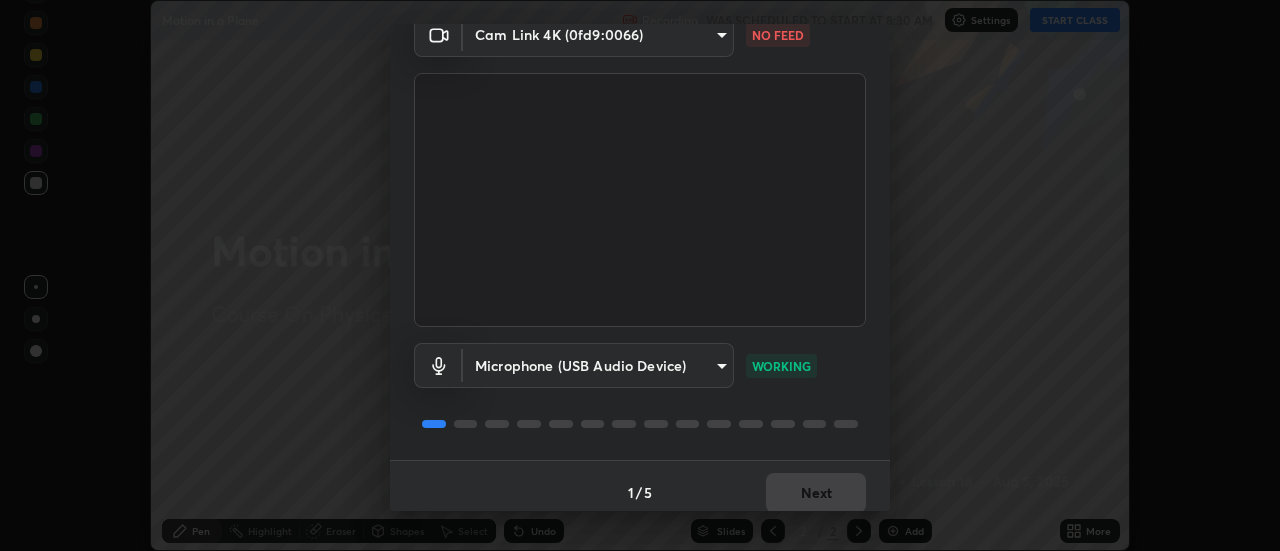 scroll, scrollTop: 105, scrollLeft: 0, axis: vertical 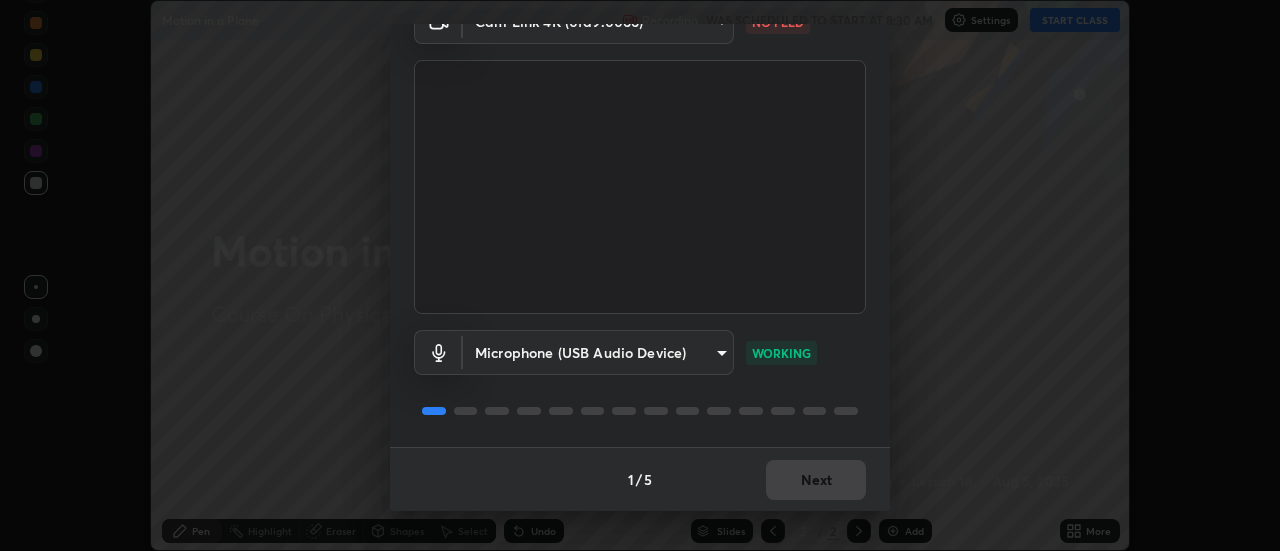 click on "WORKING" at bounding box center [781, 353] 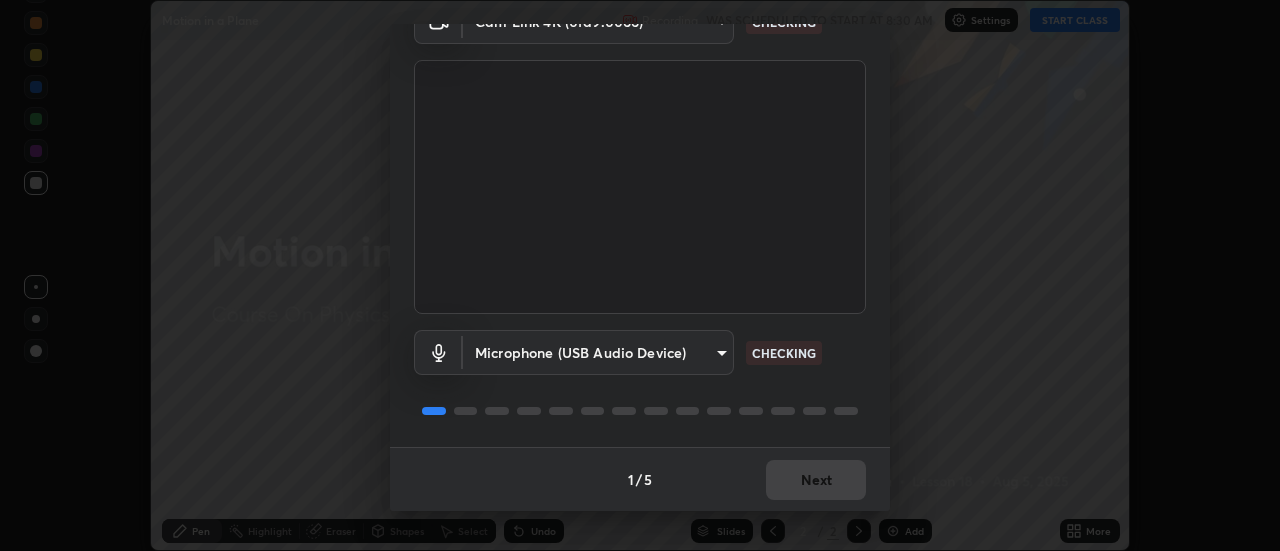 scroll, scrollTop: 99, scrollLeft: 0, axis: vertical 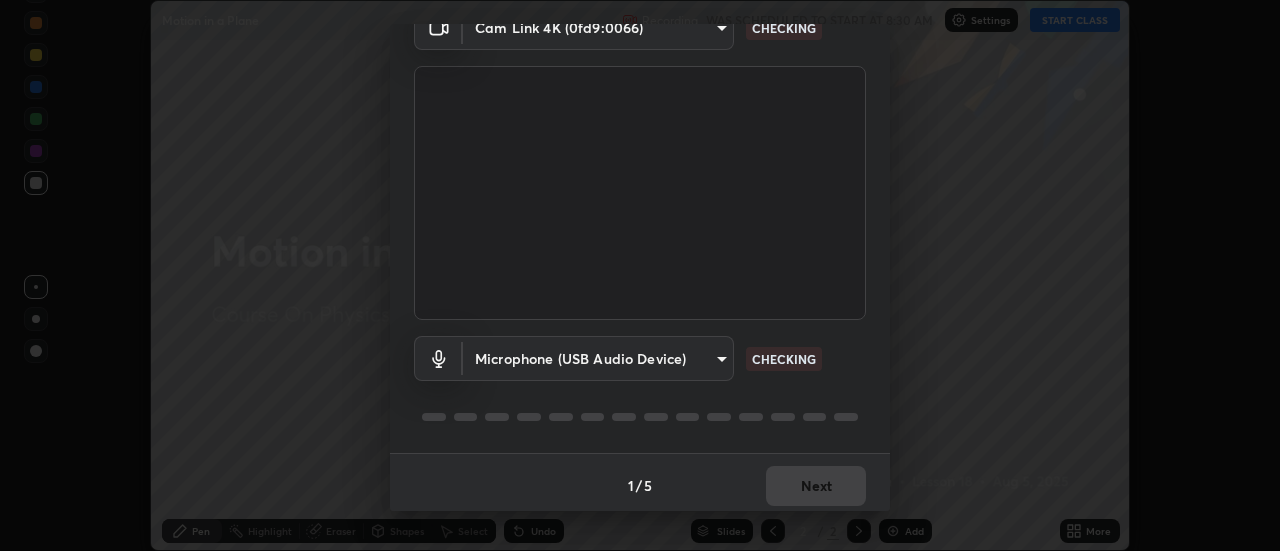 click on "1 / 5 Next" at bounding box center [640, 485] 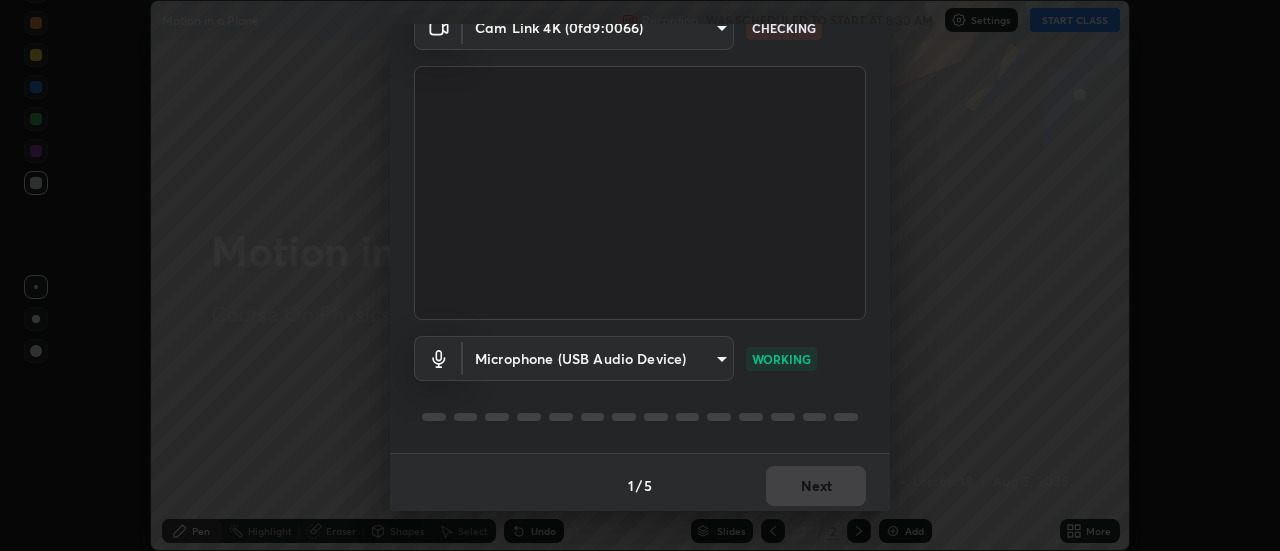 click on "1 / 5 Next" at bounding box center (640, 485) 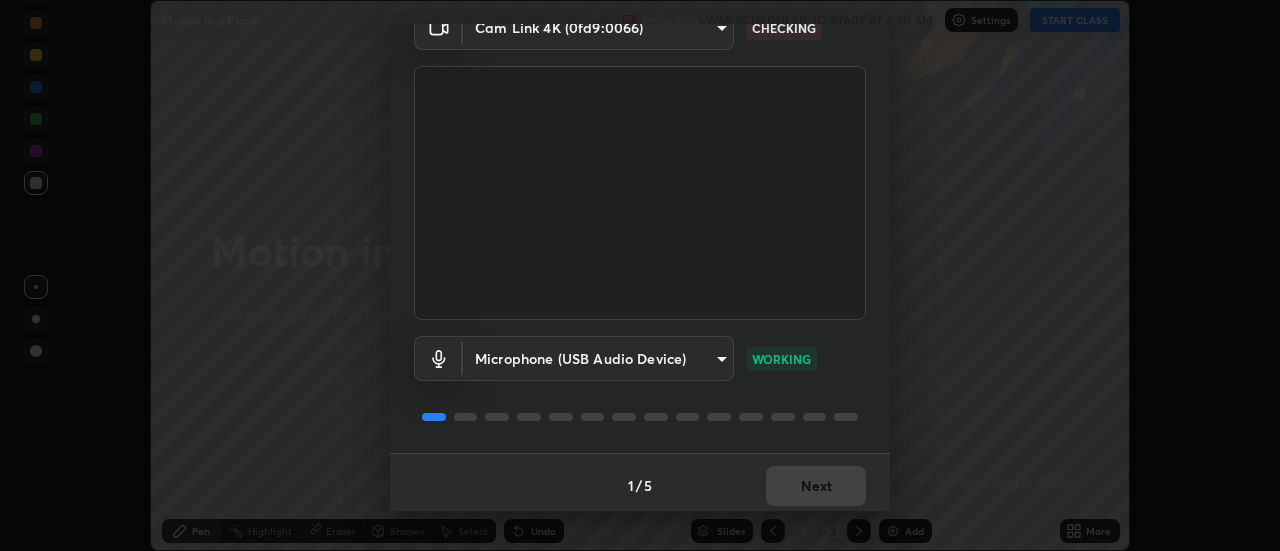 click on "1 / 5 Next" at bounding box center (640, 485) 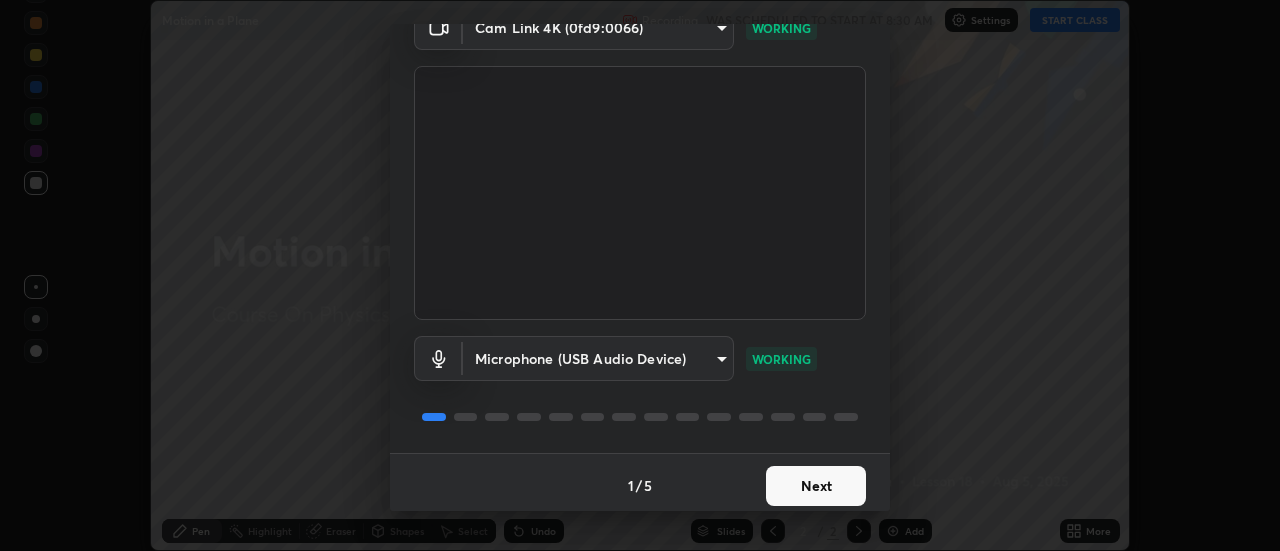 click on "Next" at bounding box center [816, 486] 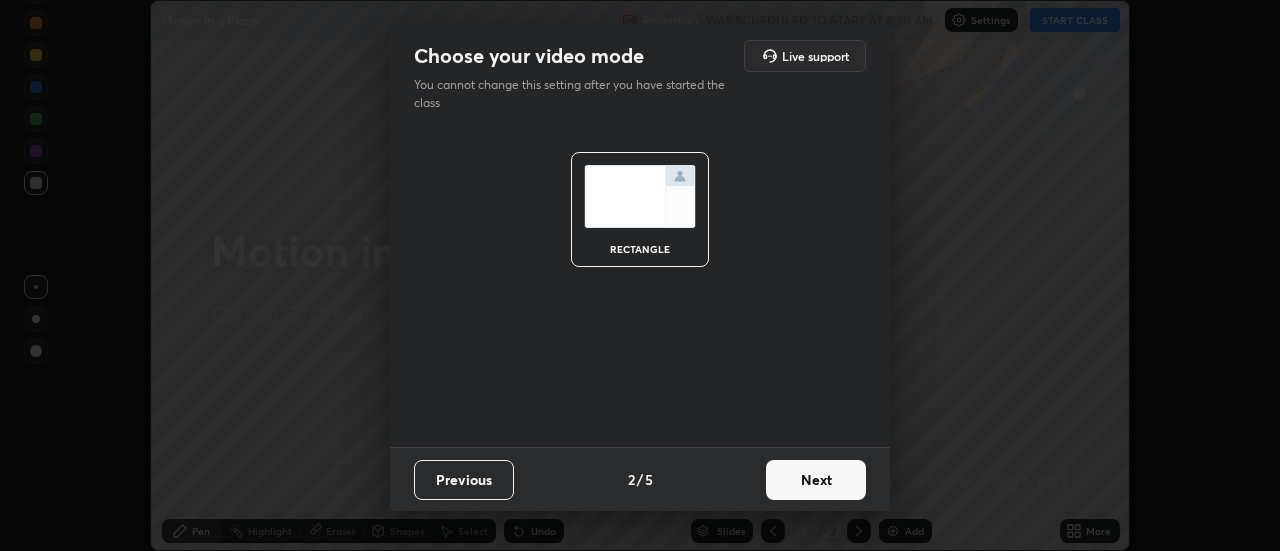 click on "Next" at bounding box center (816, 480) 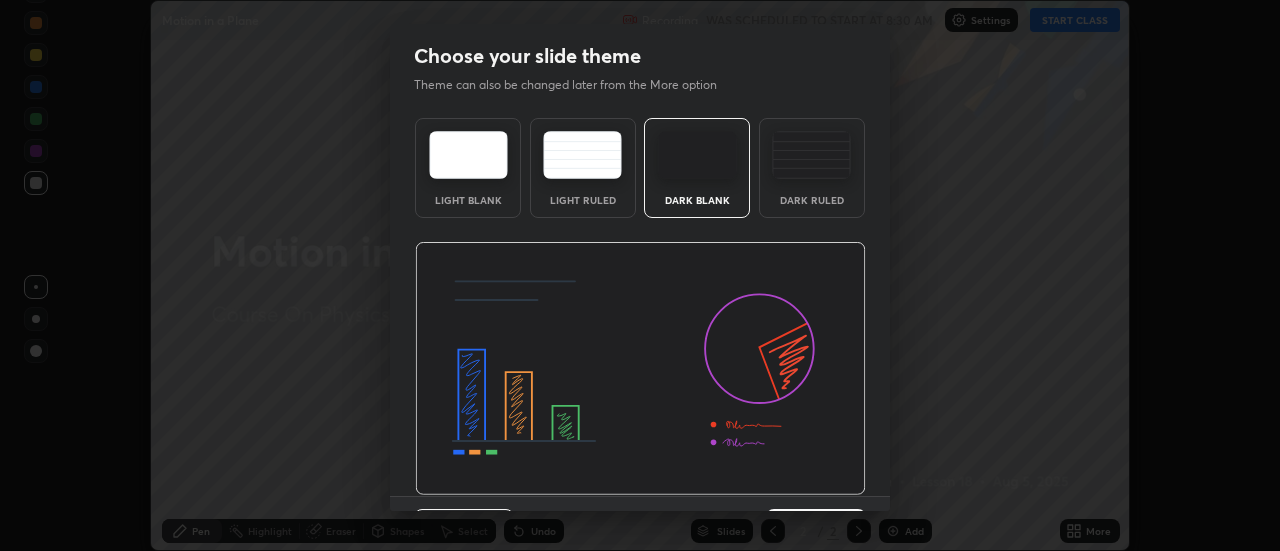 scroll, scrollTop: 49, scrollLeft: 0, axis: vertical 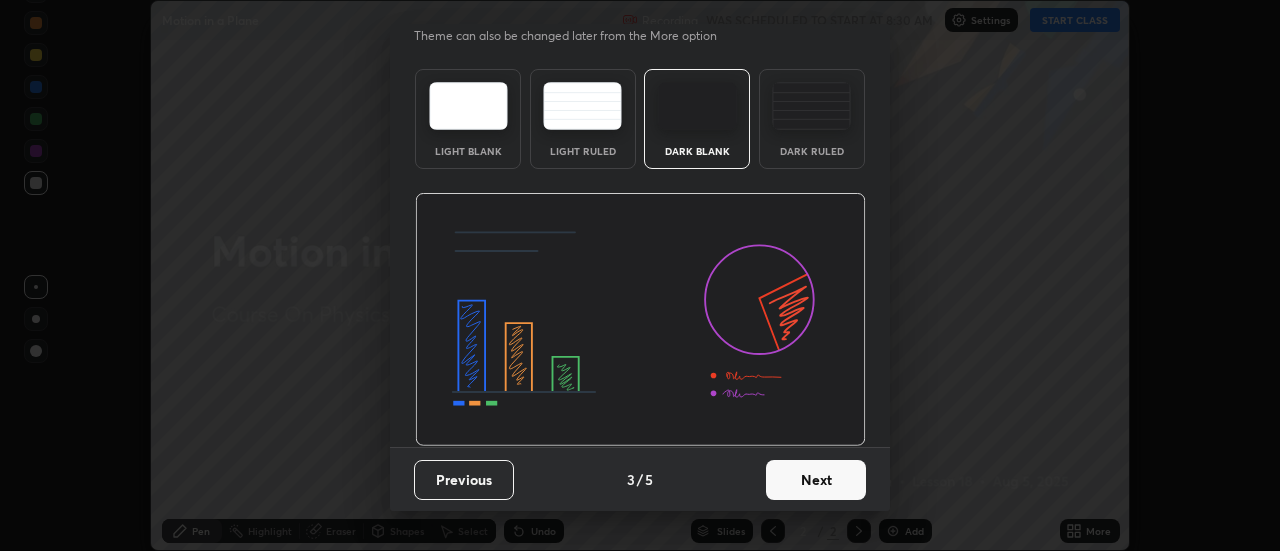 click on "Next" at bounding box center [816, 480] 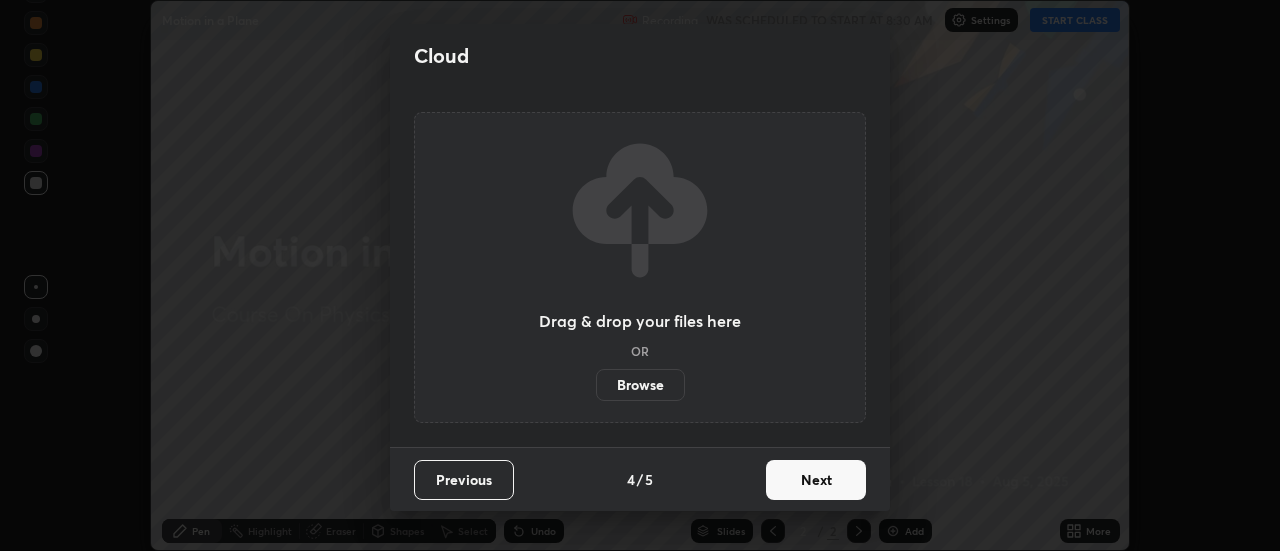 scroll, scrollTop: 0, scrollLeft: 0, axis: both 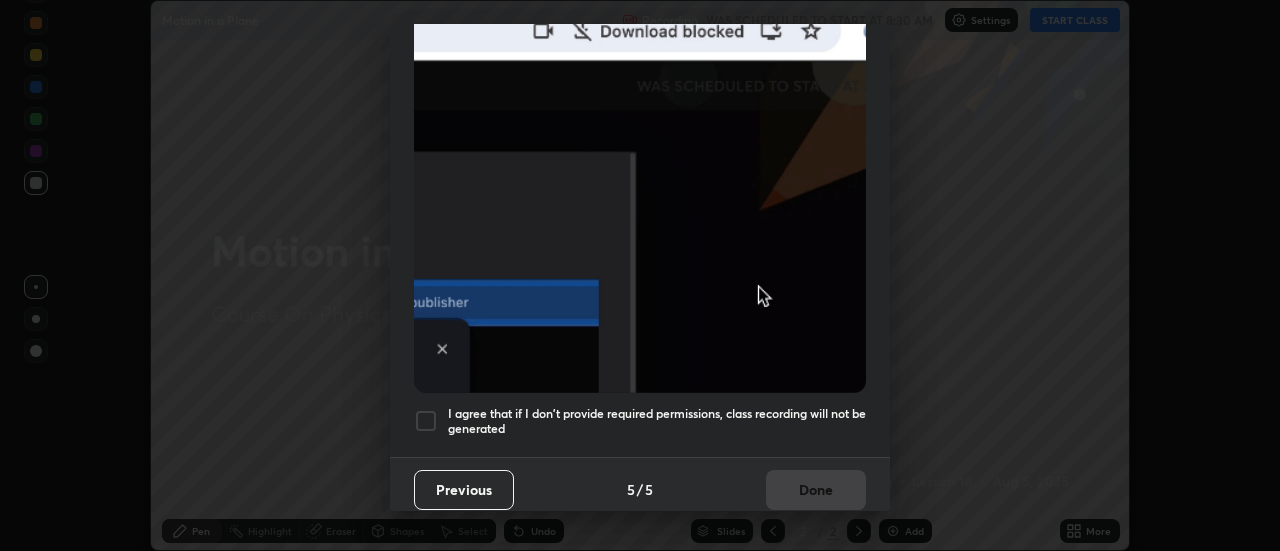 click at bounding box center (426, 421) 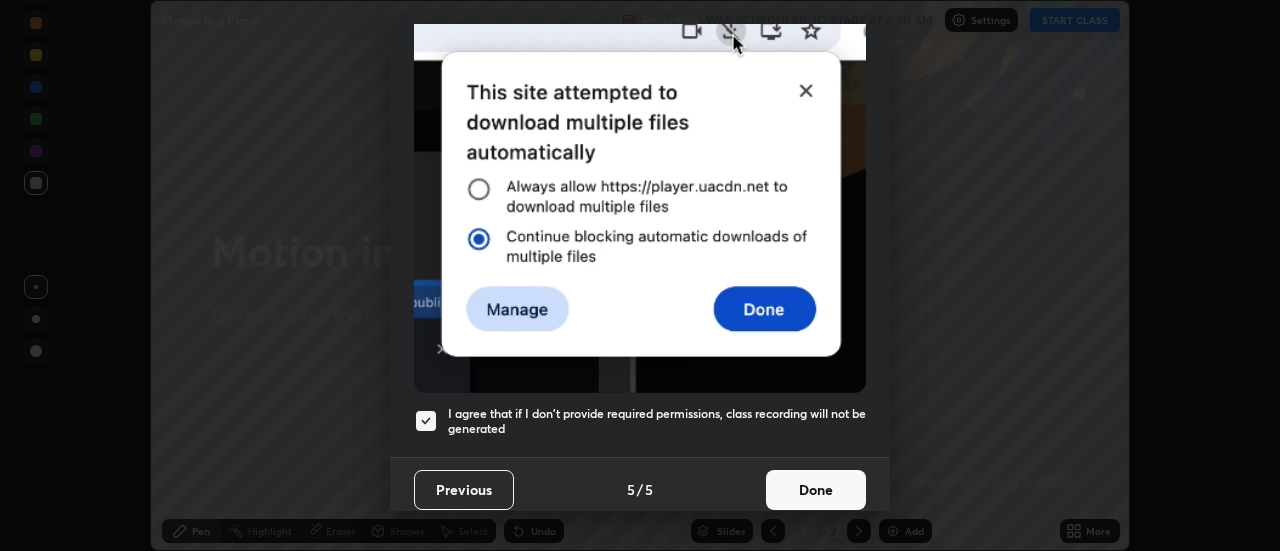 click on "Done" at bounding box center [816, 490] 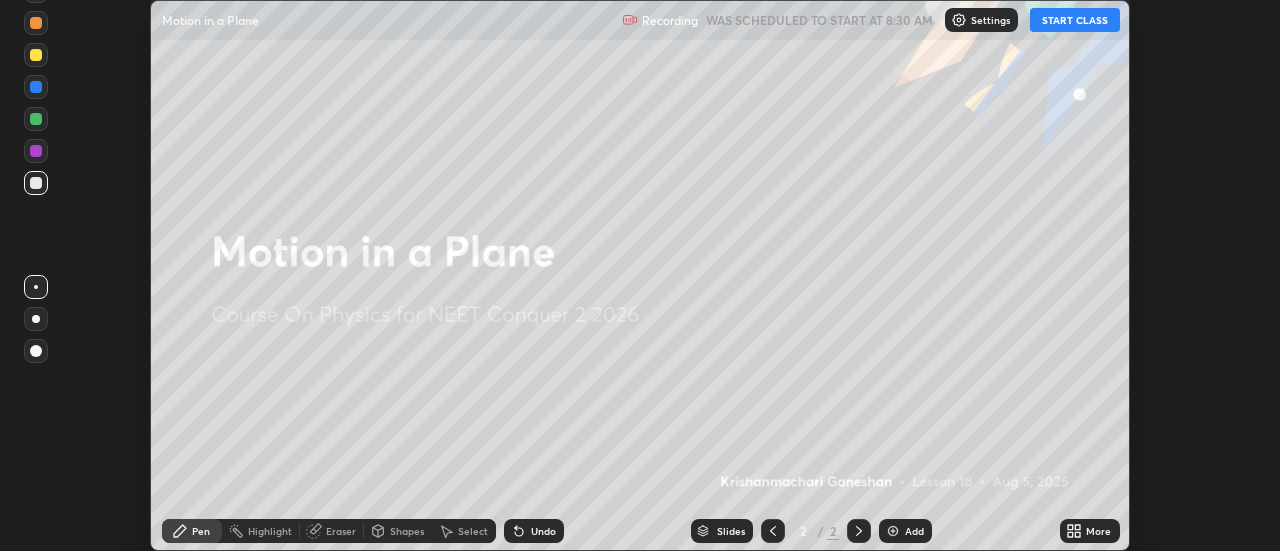 click on "START CLASS" at bounding box center (1075, 20) 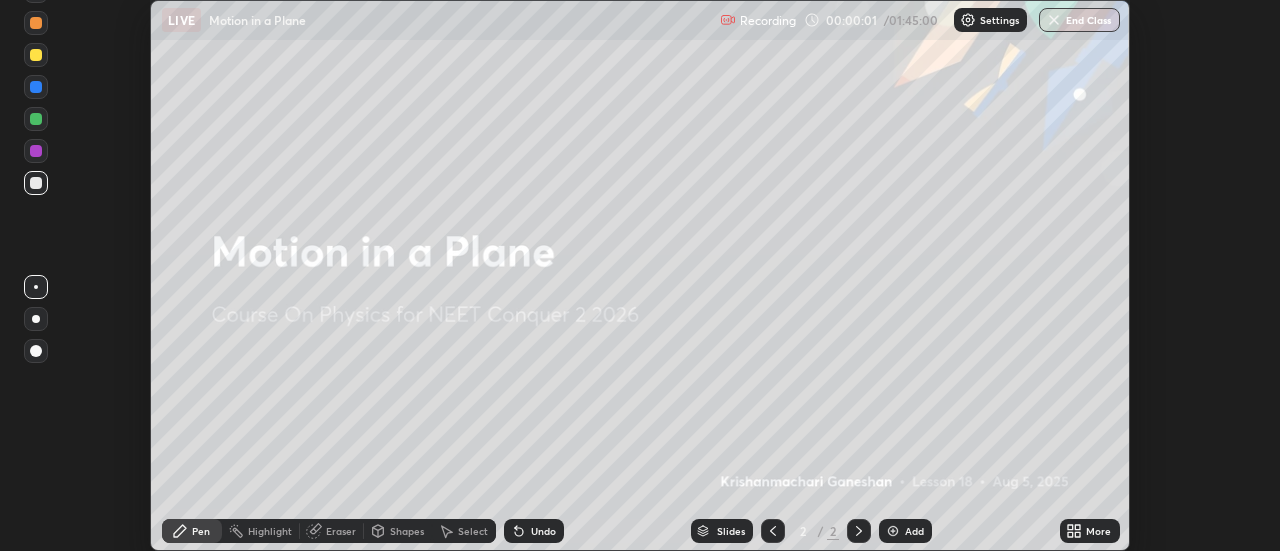 click on "End Class" at bounding box center (1079, 20) 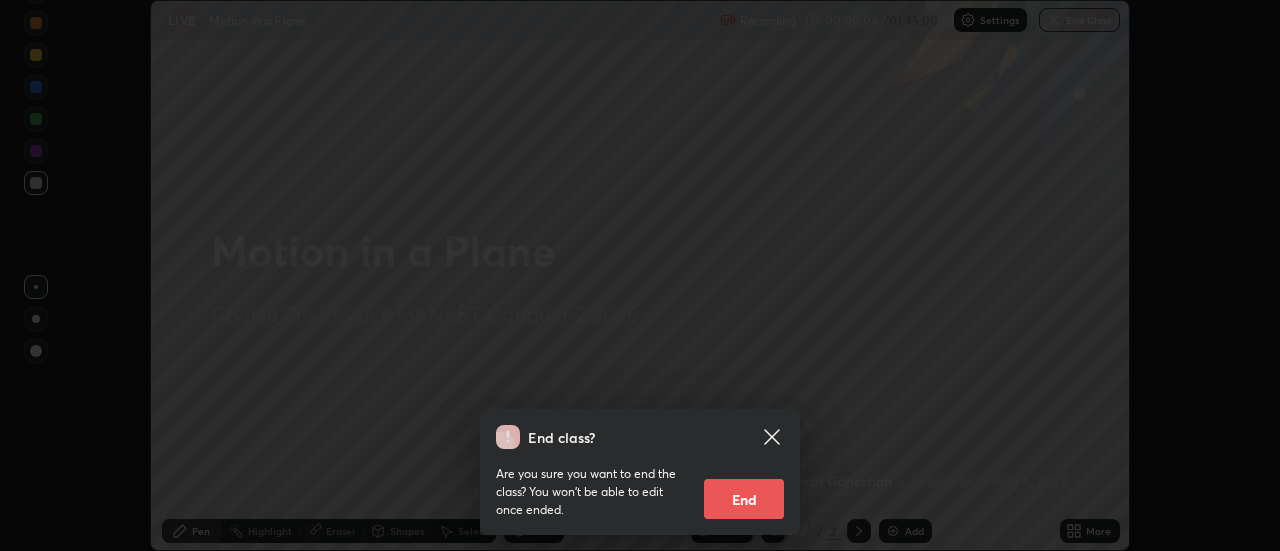 click 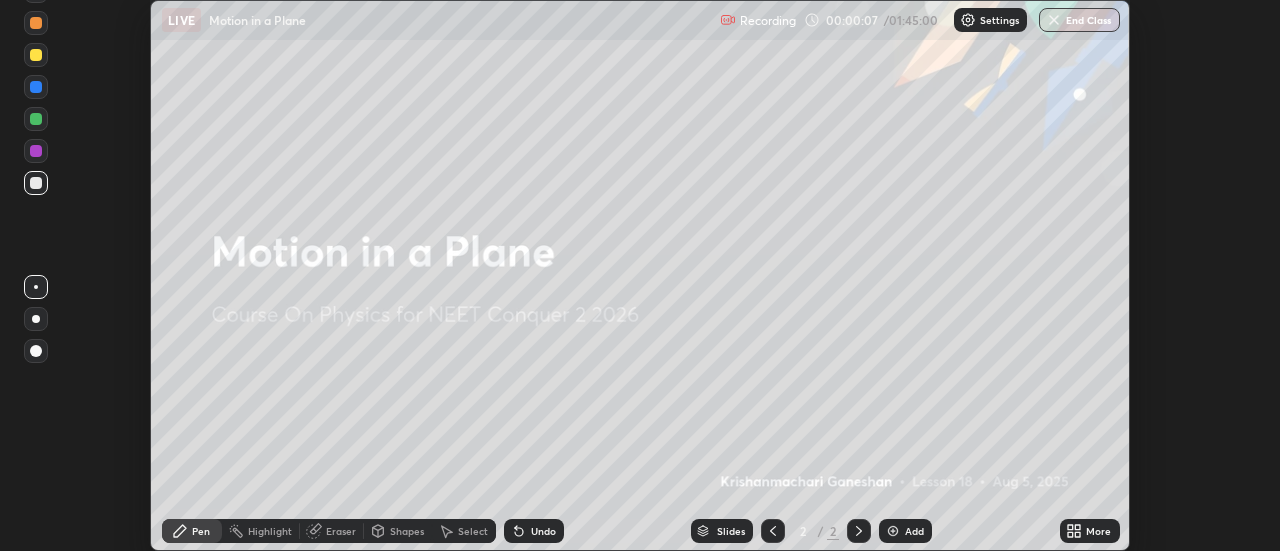 click 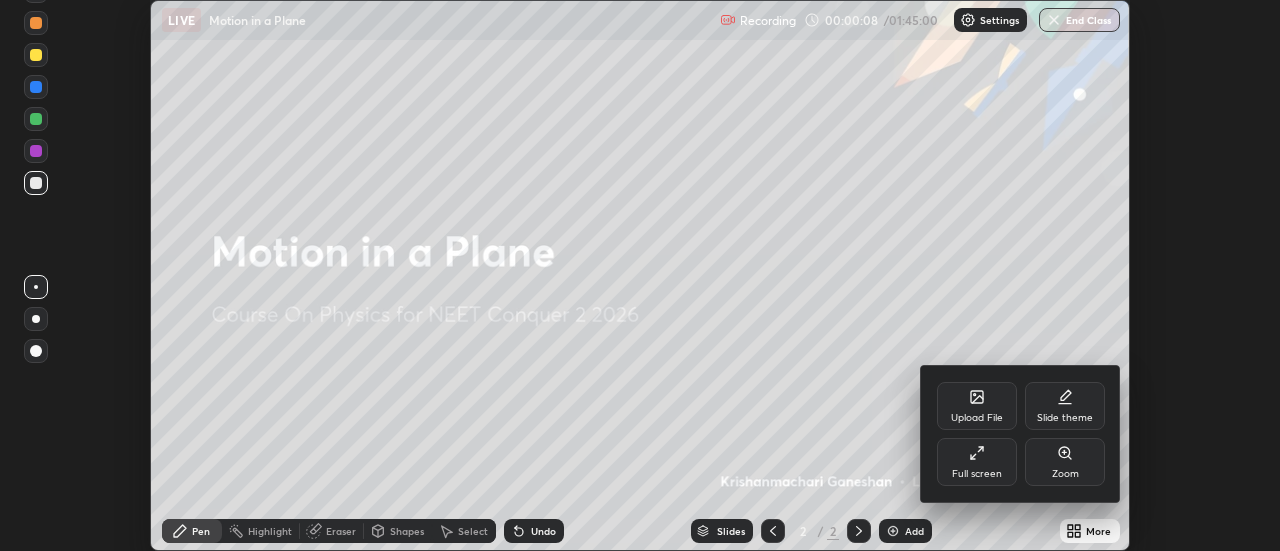 click 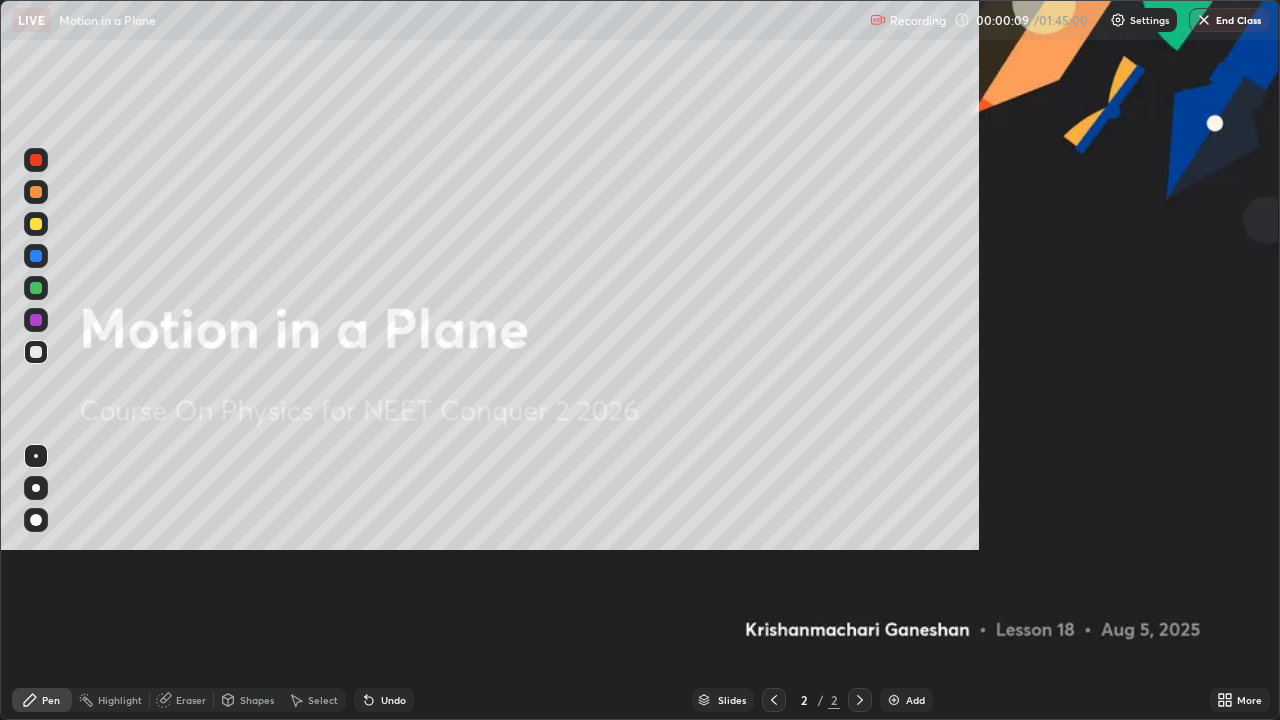 scroll, scrollTop: 99280, scrollLeft: 98720, axis: both 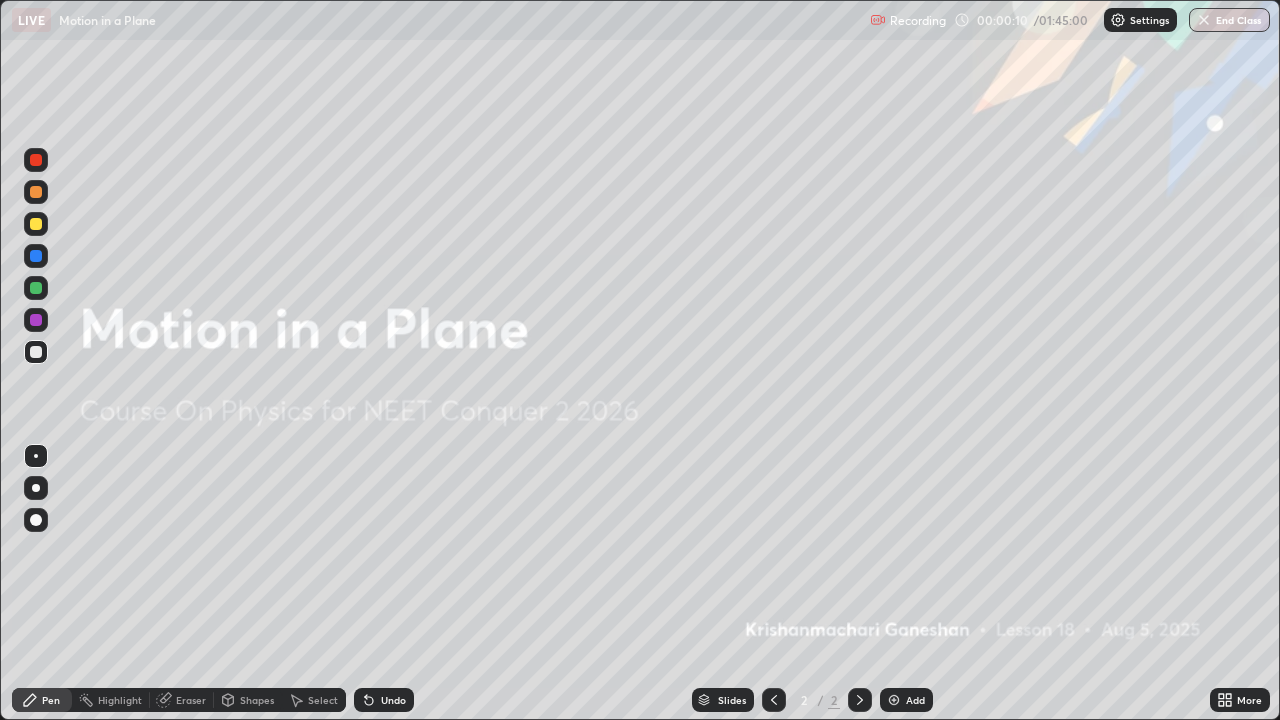 click at bounding box center [894, 700] 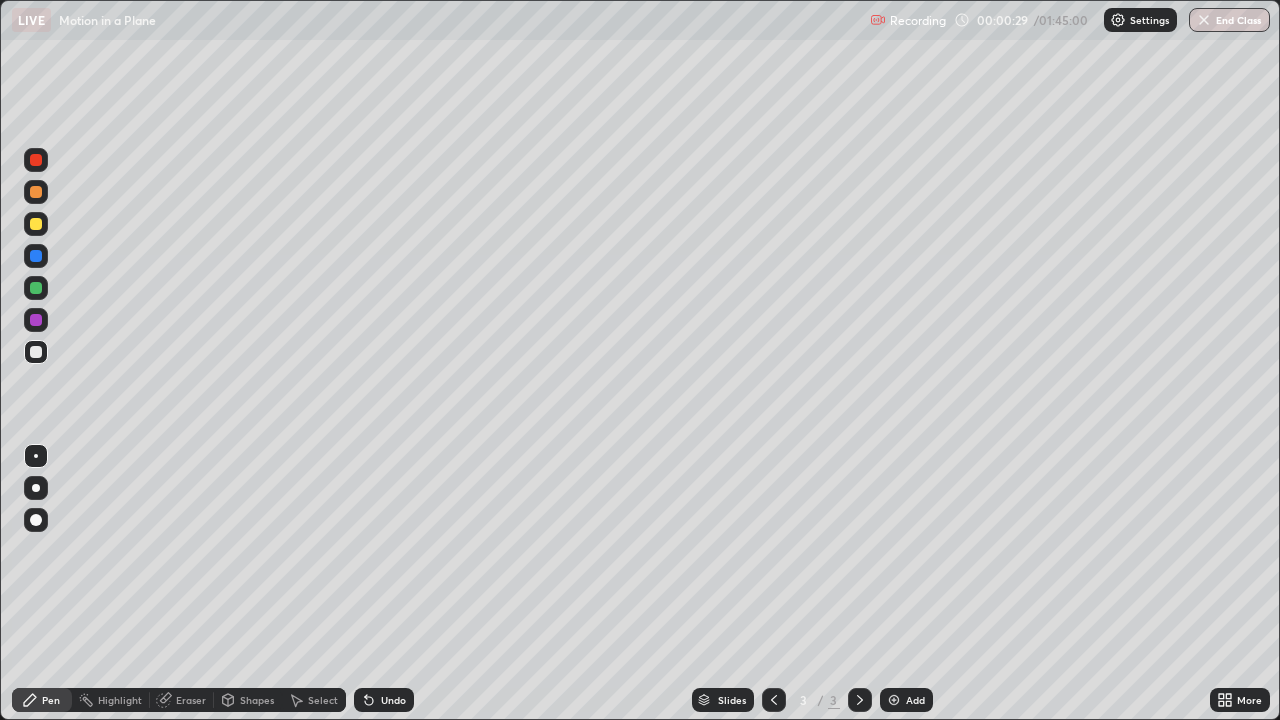click at bounding box center [36, 352] 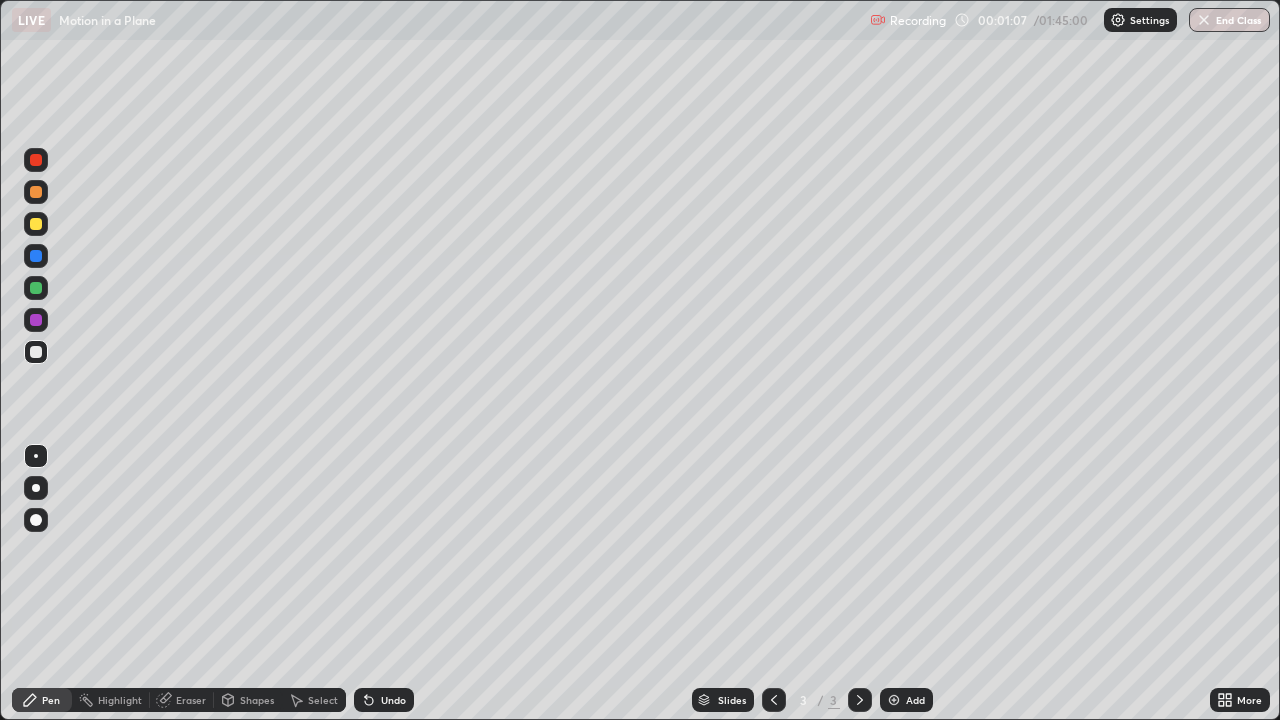 click on "Shapes" at bounding box center (257, 700) 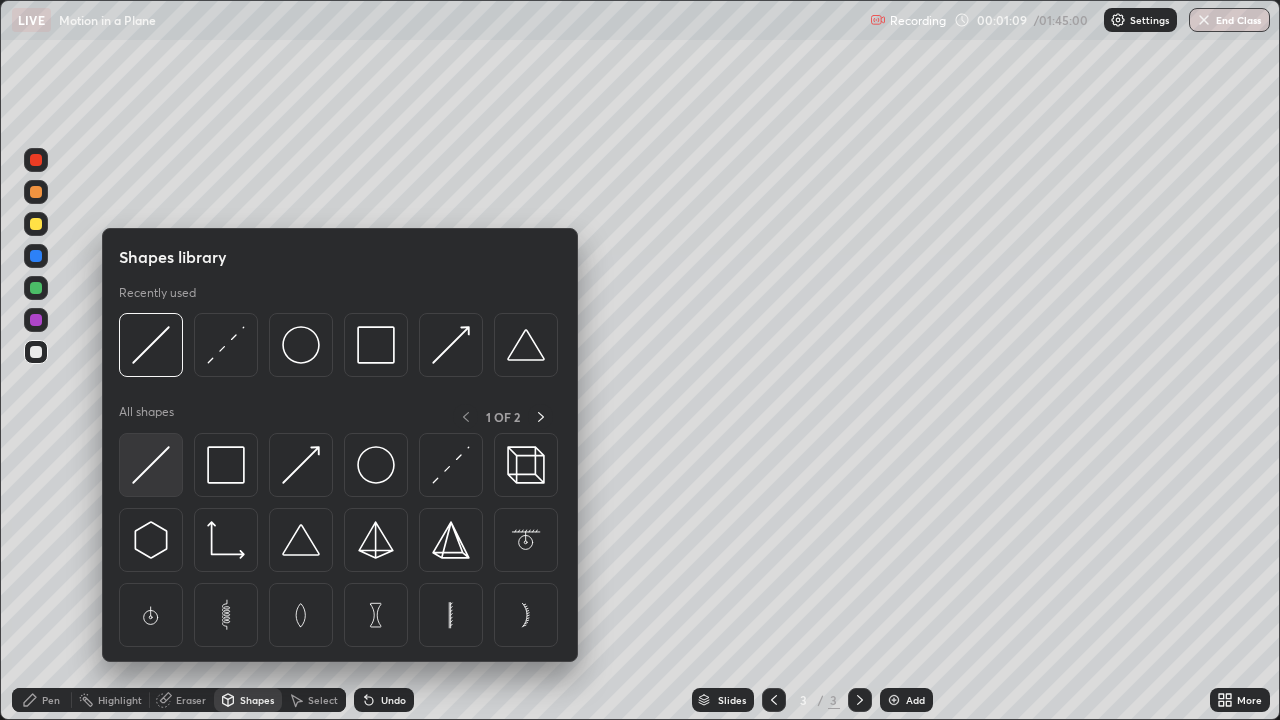 click at bounding box center [151, 465] 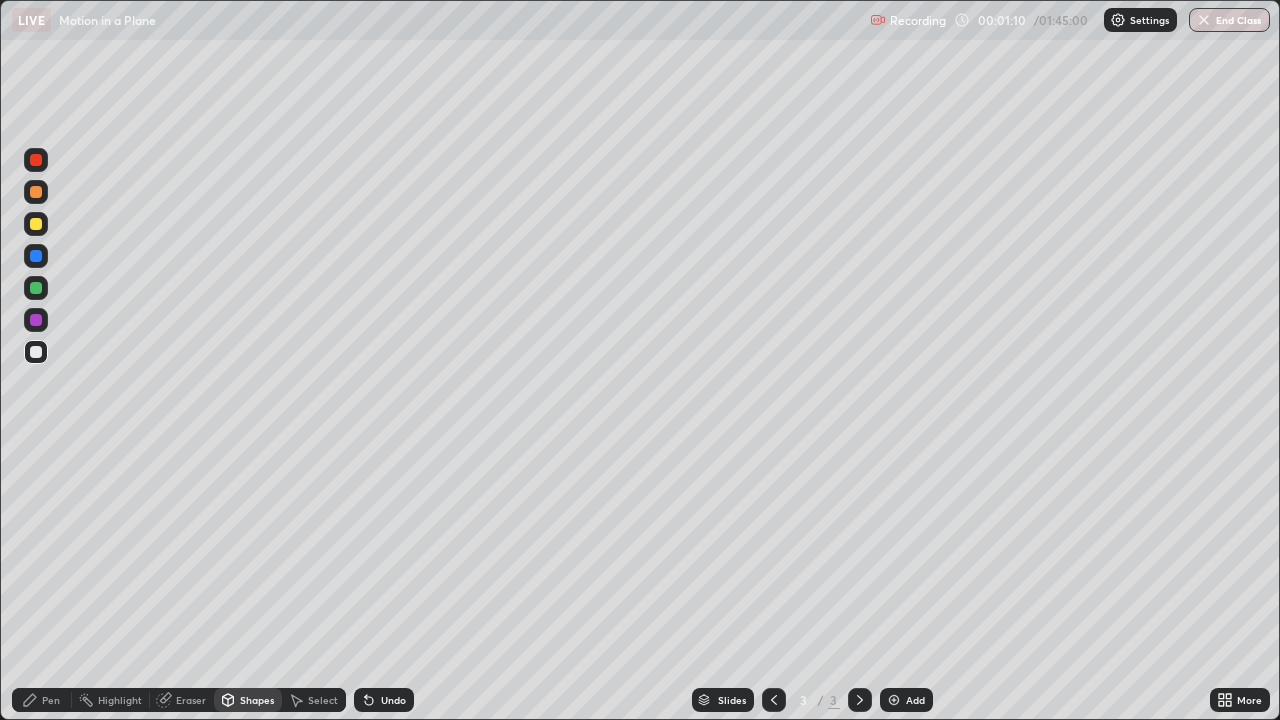 click 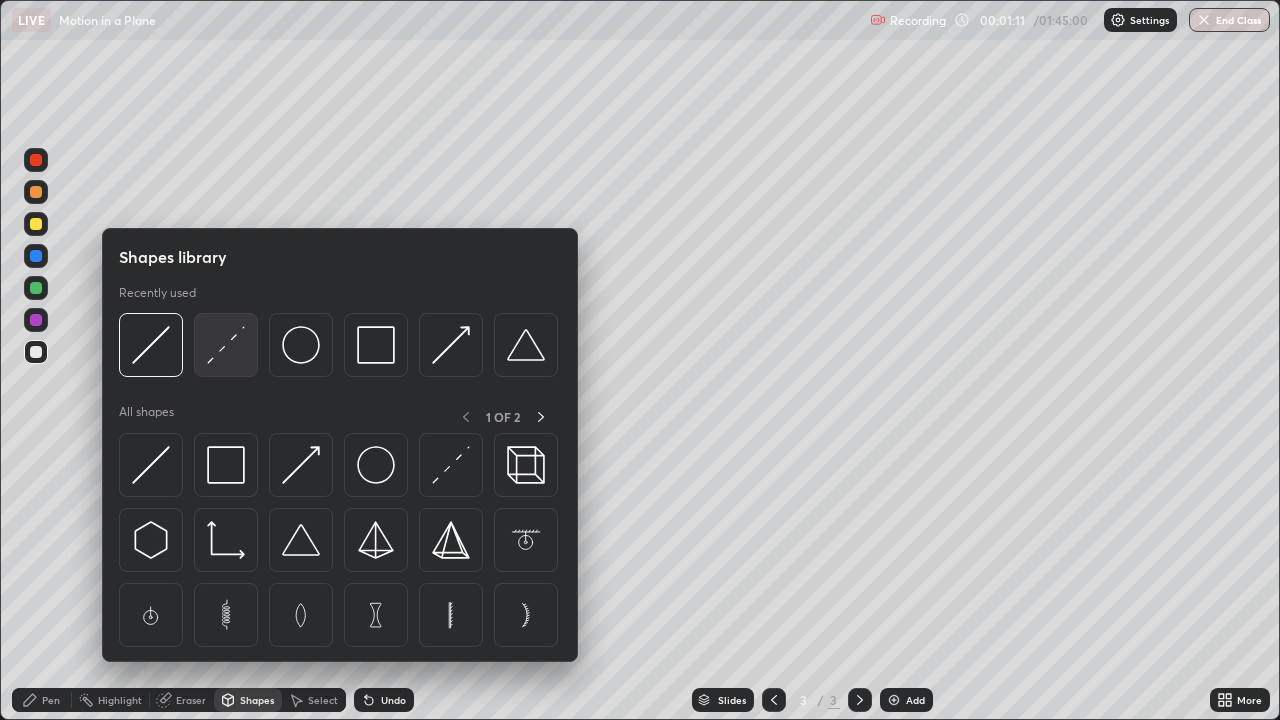 click at bounding box center [226, 345] 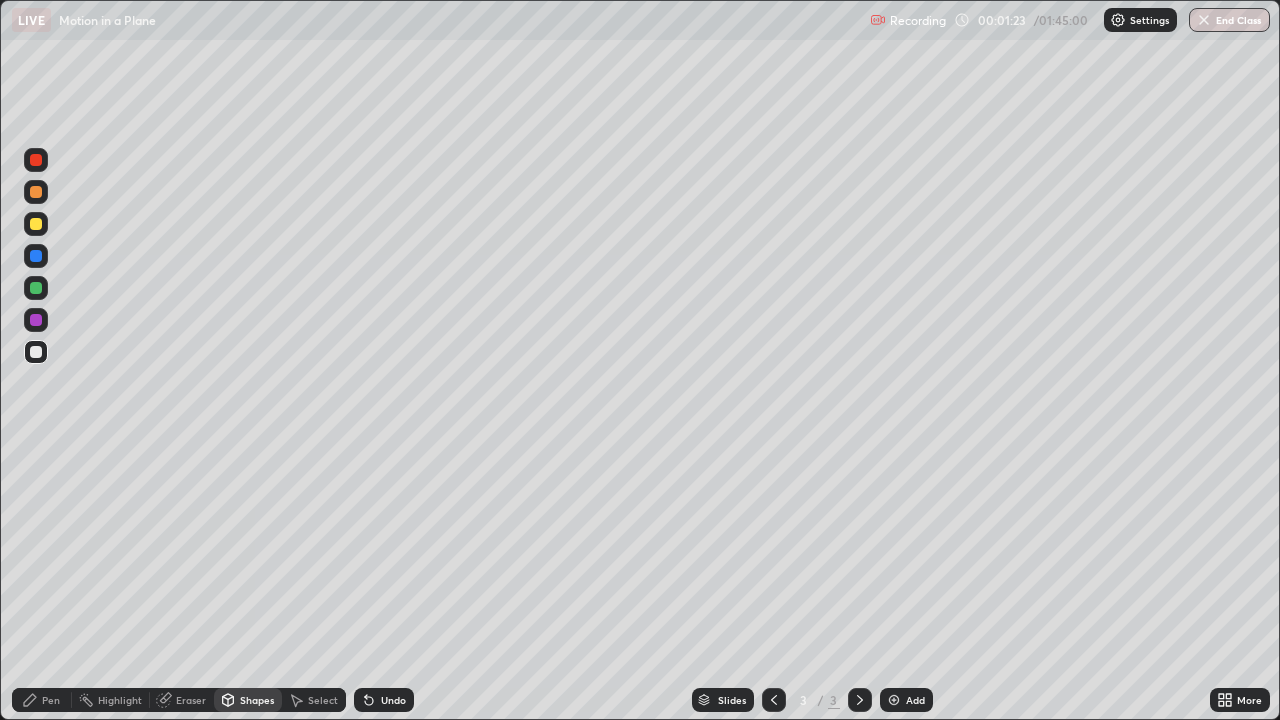 click on "Pen" at bounding box center [51, 700] 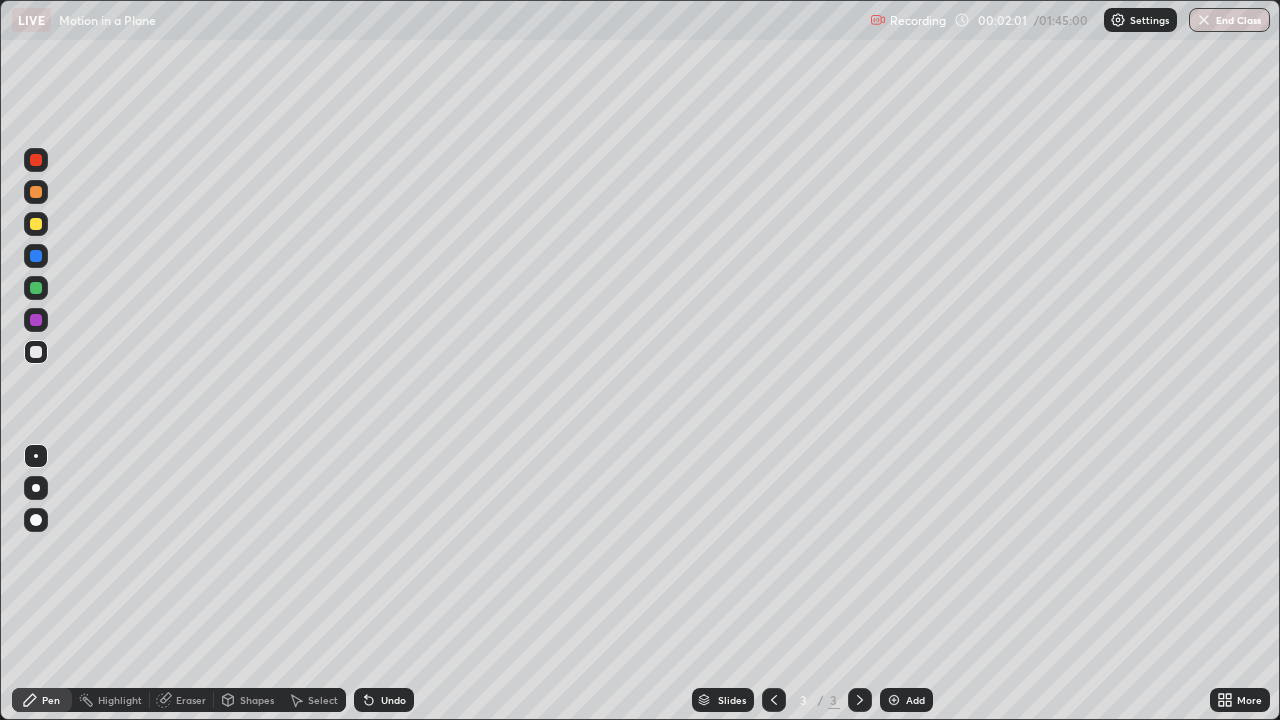 click on "Pen" at bounding box center (51, 700) 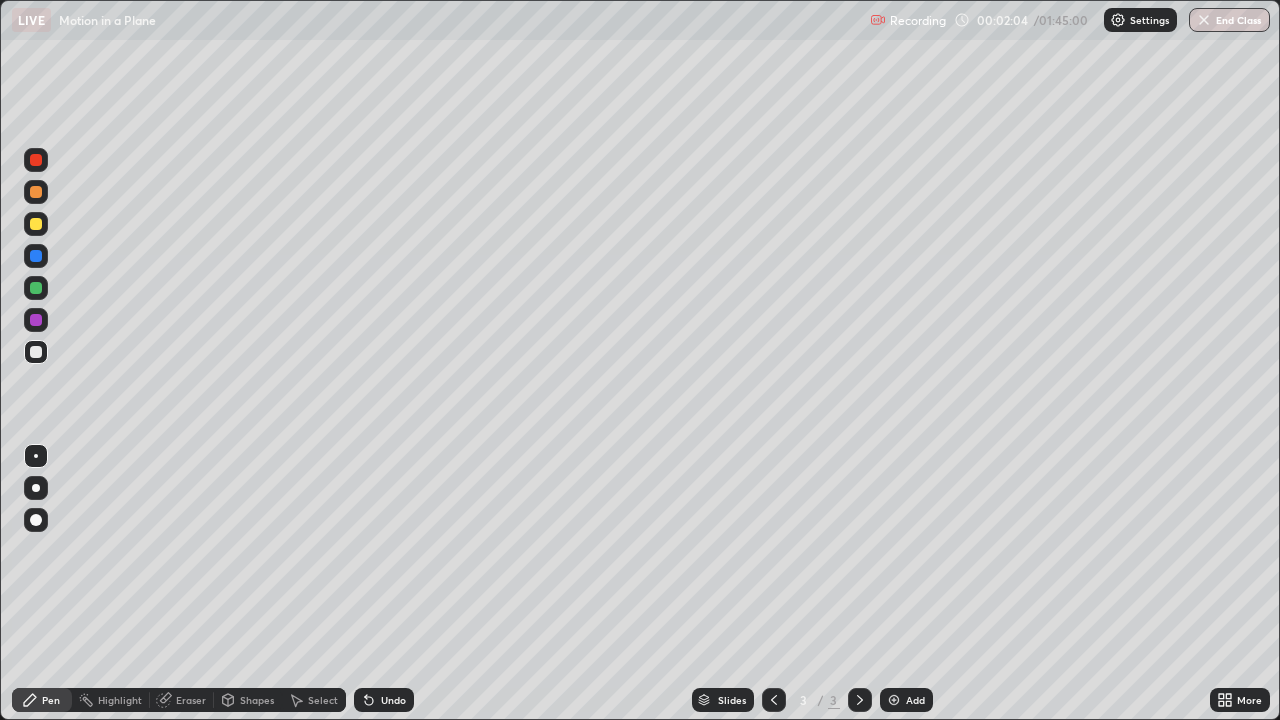 click at bounding box center (36, 352) 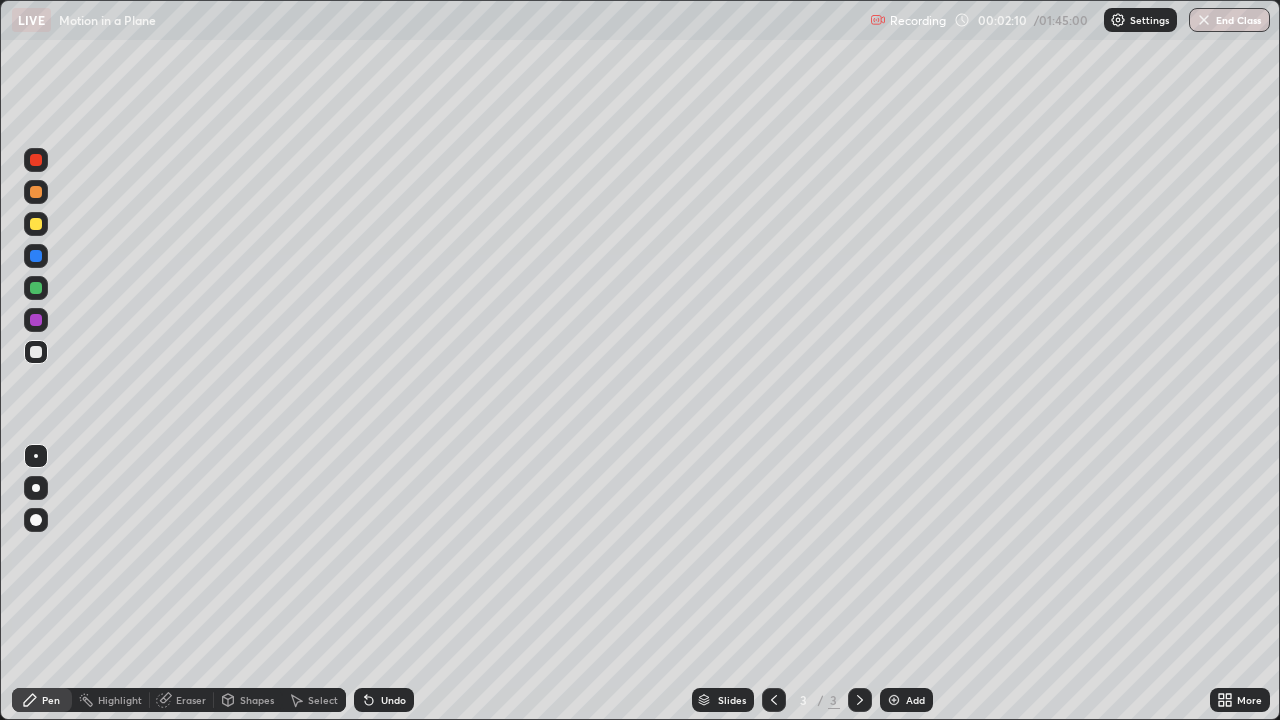 click at bounding box center [36, 224] 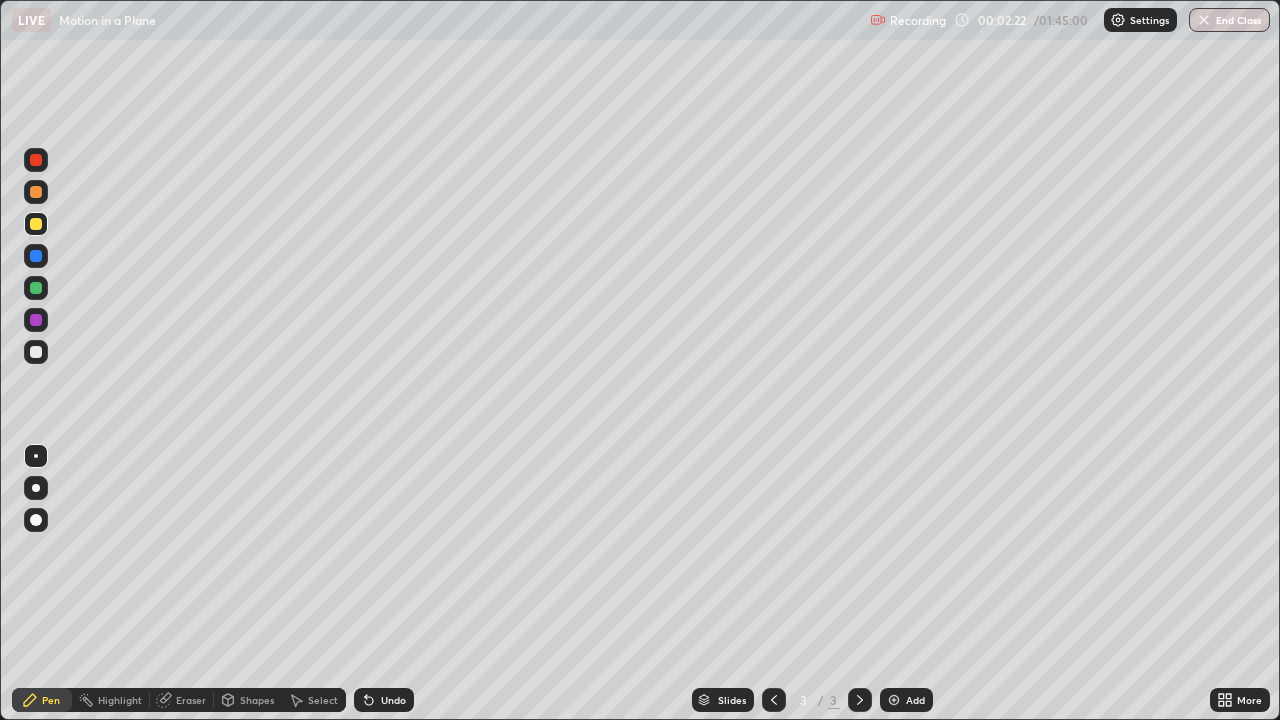 click on "Eraser" at bounding box center (191, 700) 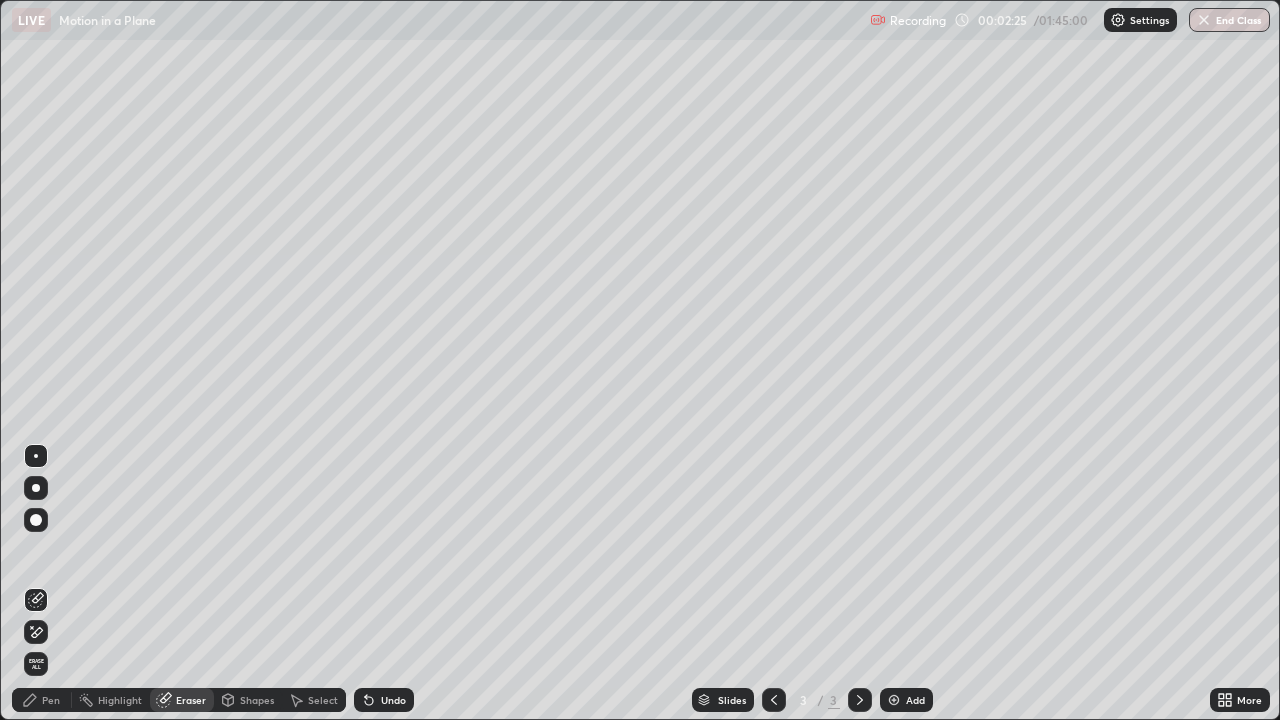 click on "Pen" at bounding box center [51, 700] 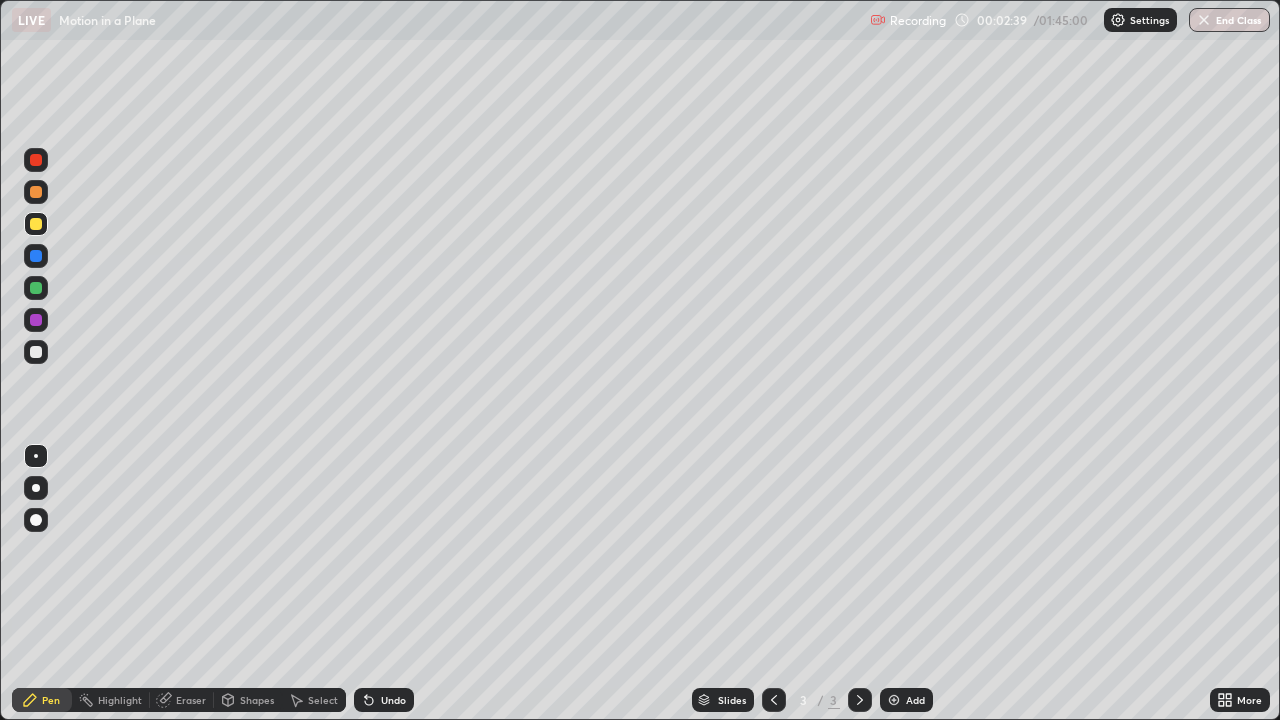 click on "Eraser" at bounding box center (191, 700) 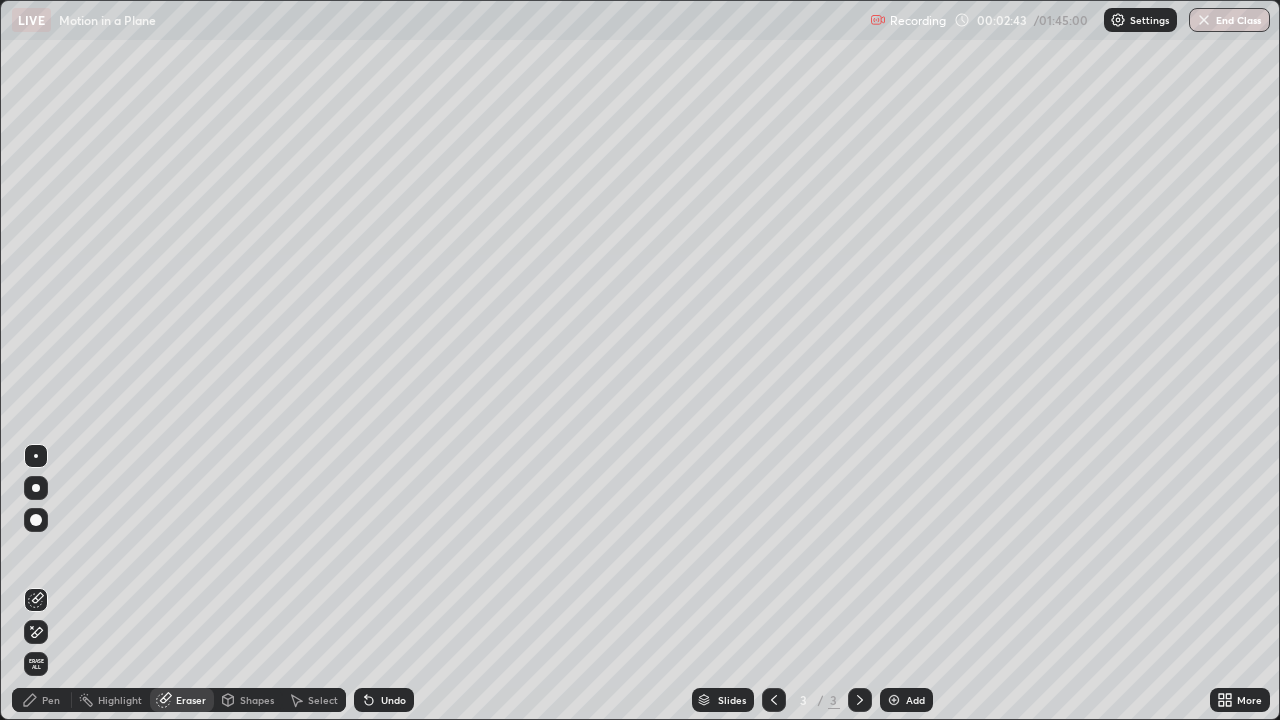 click on "Pen" at bounding box center [42, 700] 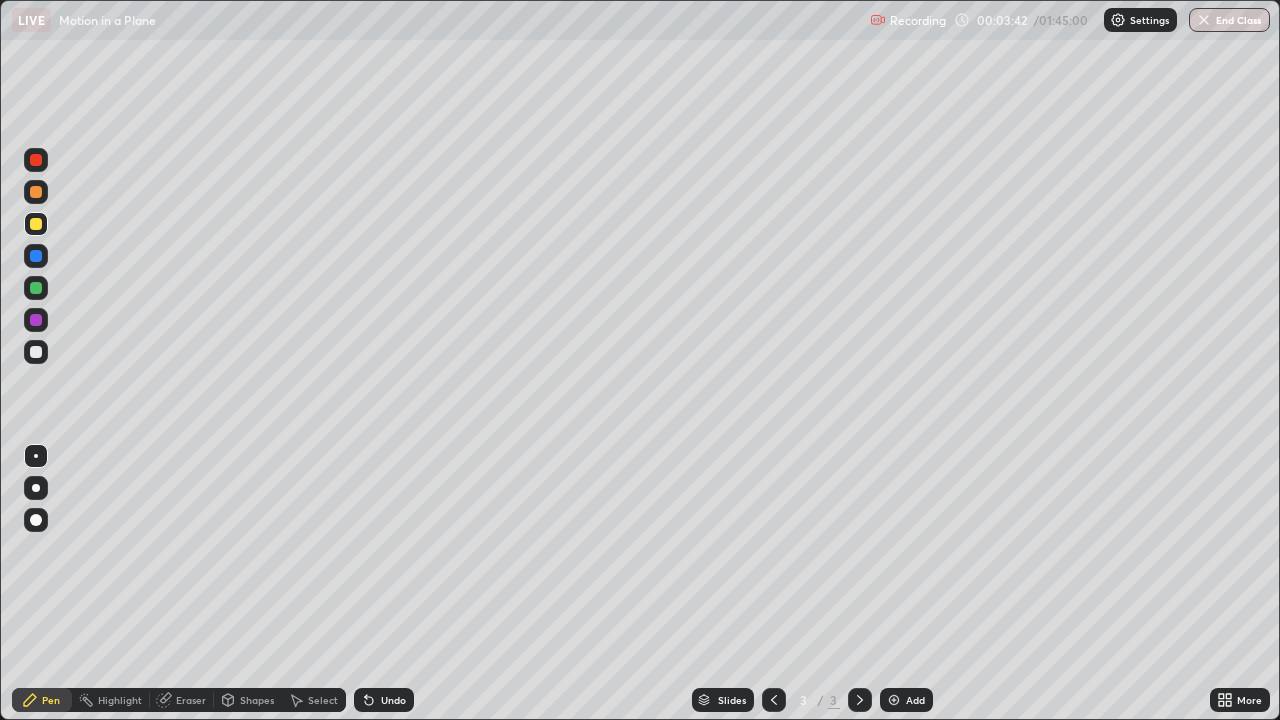 click on "Eraser" at bounding box center (182, 700) 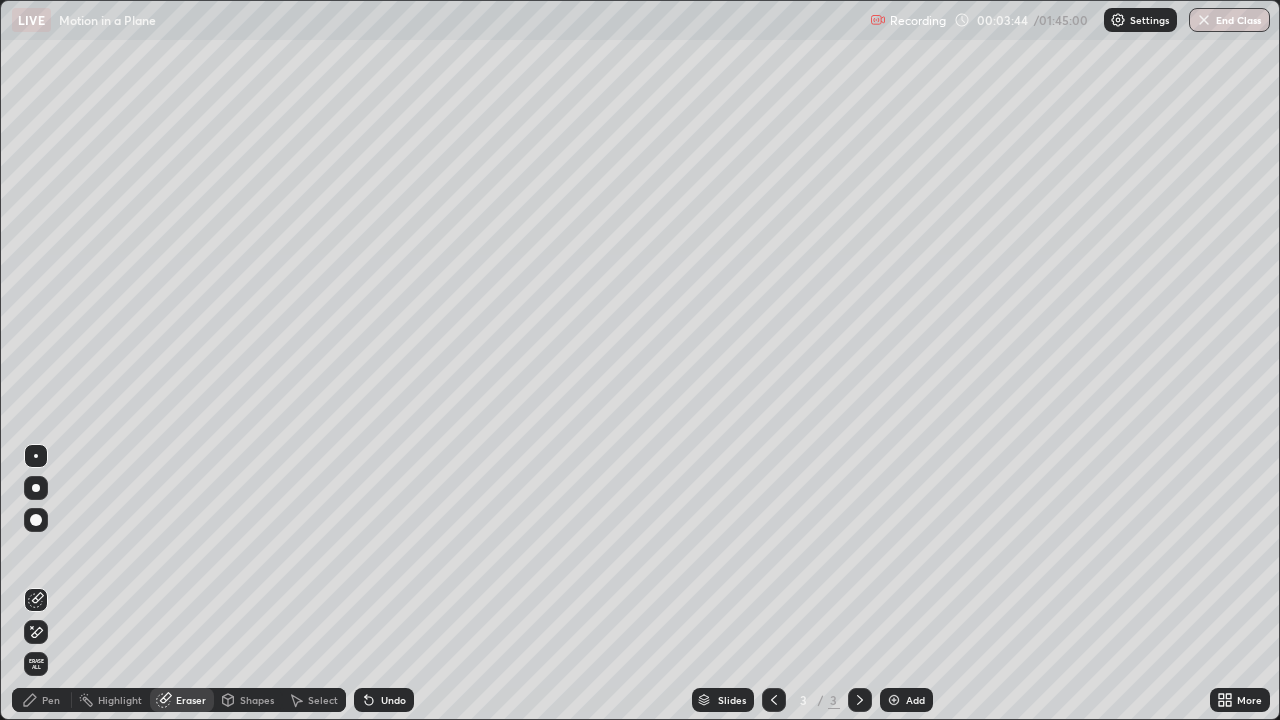 click on "Pen" at bounding box center [51, 700] 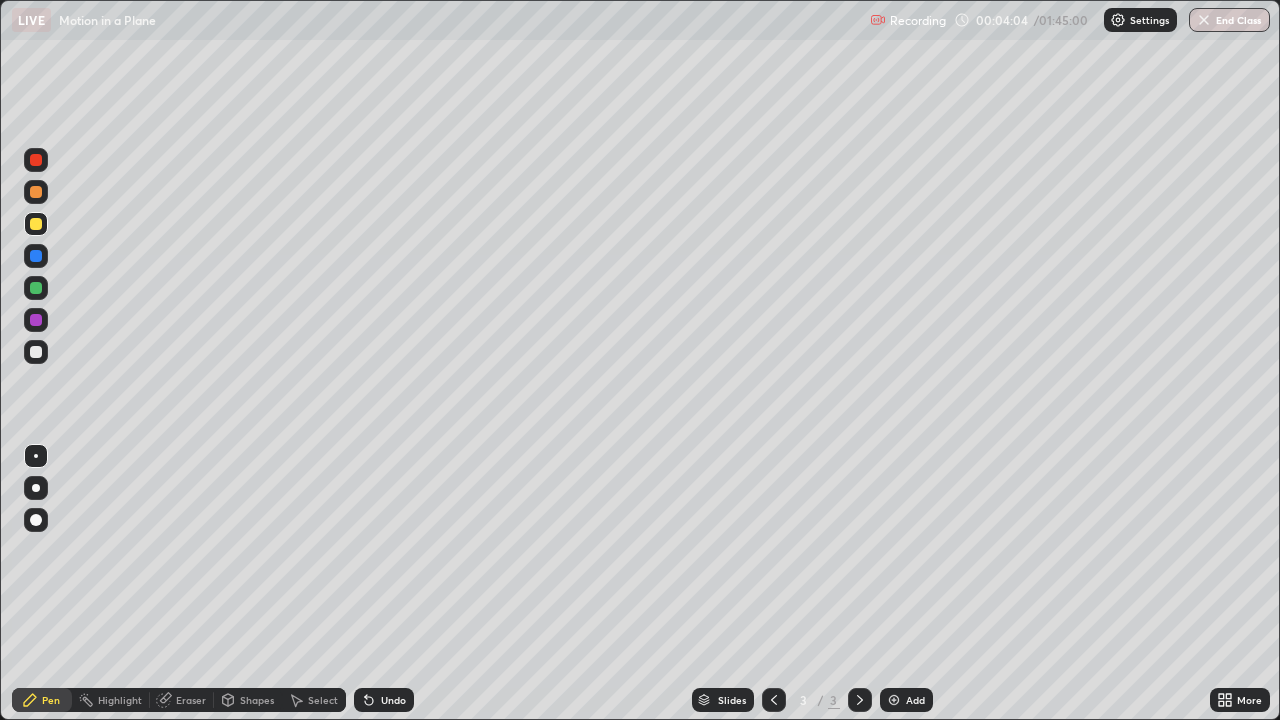 click on "Eraser" at bounding box center (191, 700) 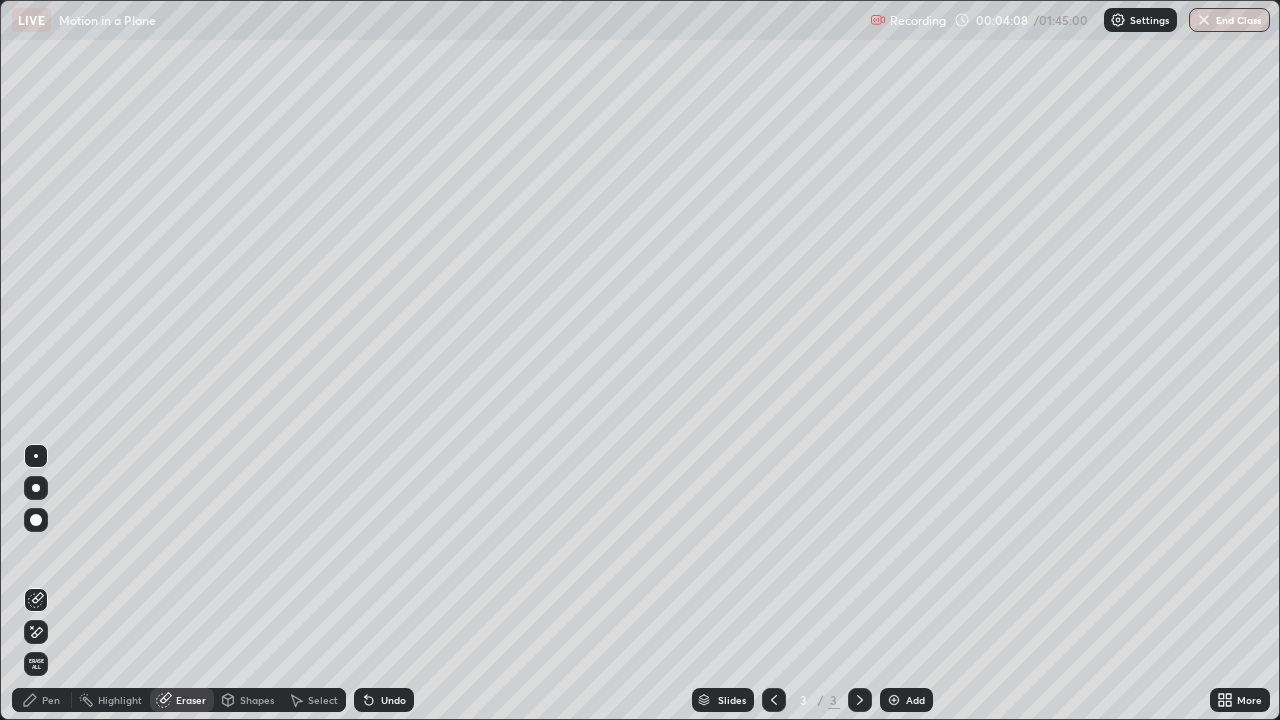 click on "Pen" at bounding box center [51, 700] 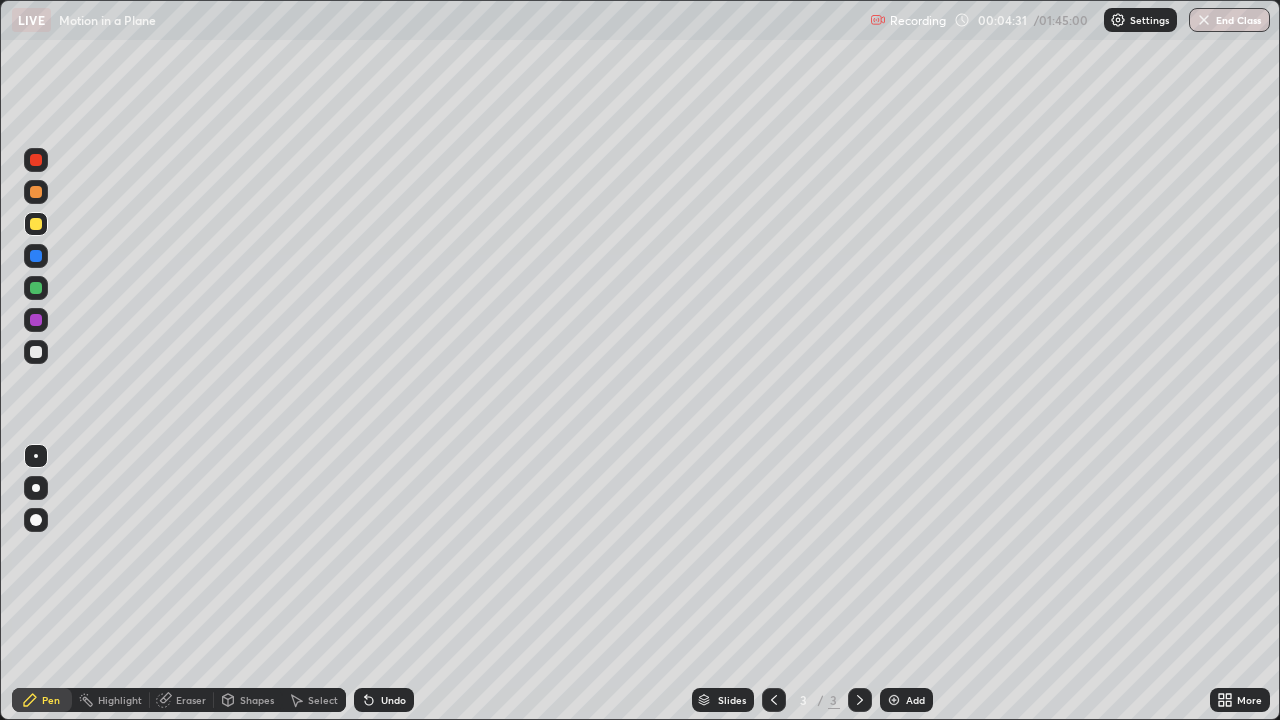 click at bounding box center [36, 352] 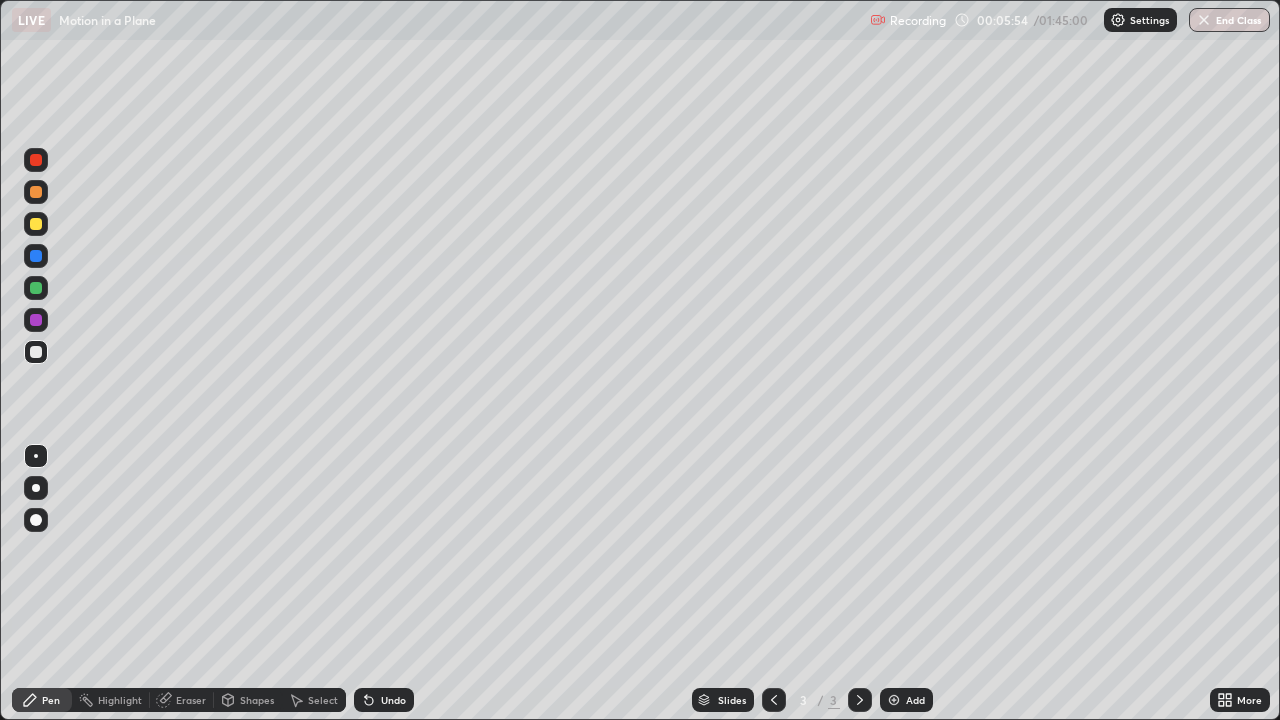 click 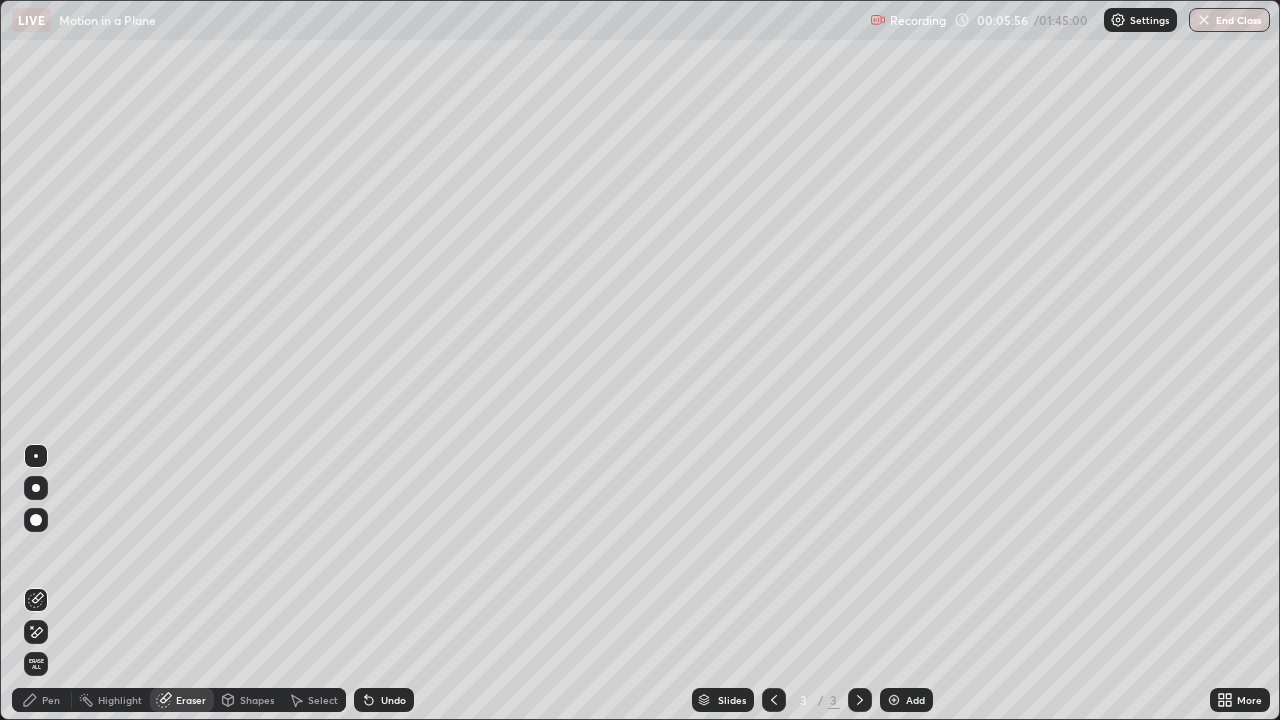 click on "Pen" at bounding box center [42, 700] 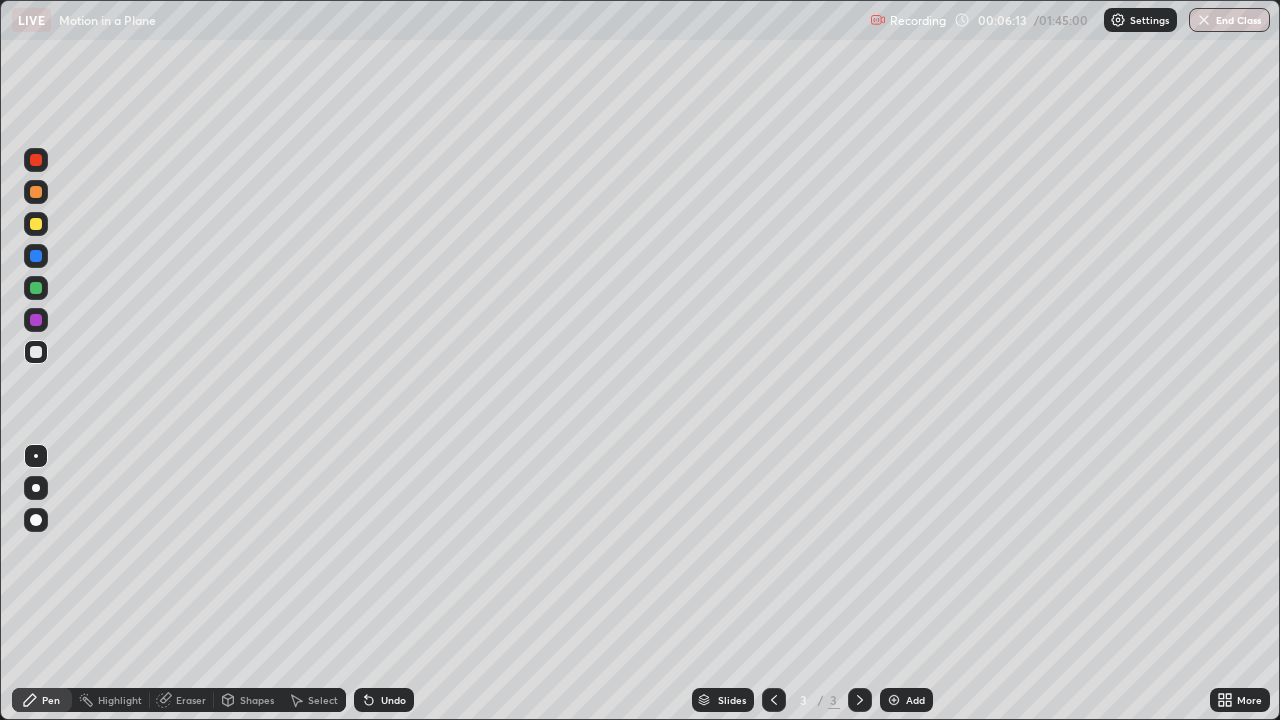 click on "Eraser" at bounding box center [191, 700] 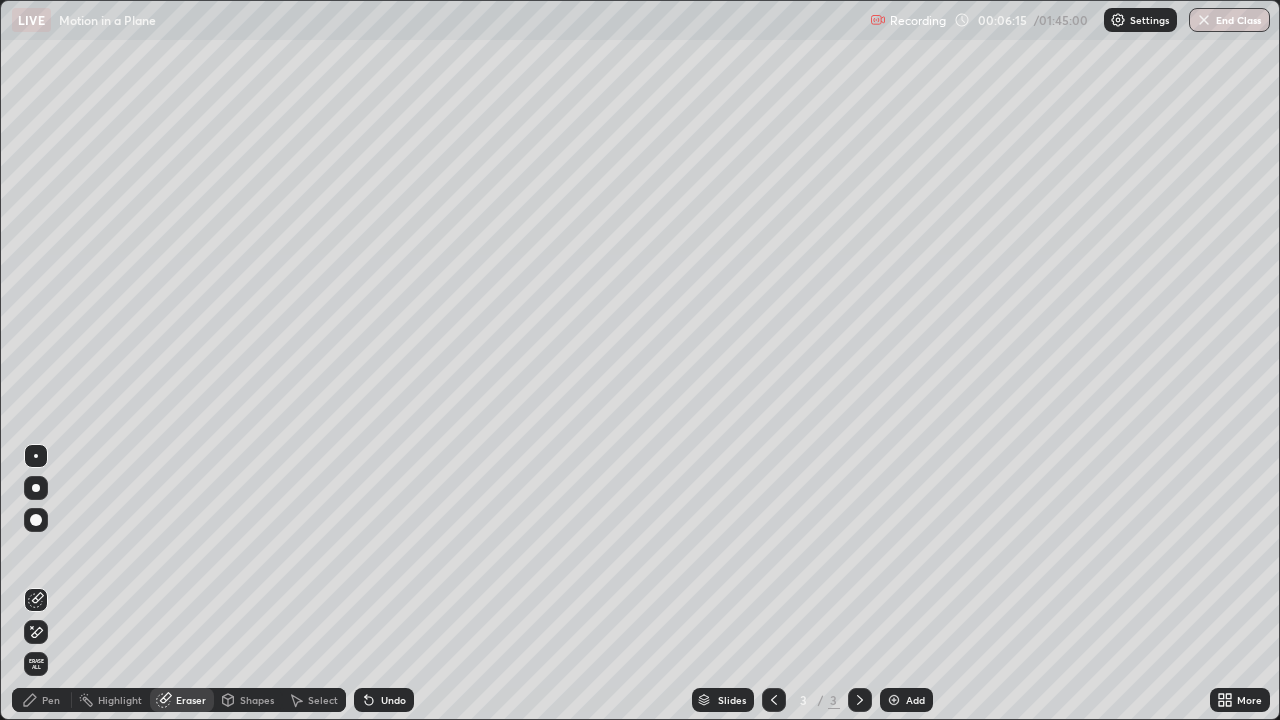 click on "Pen" at bounding box center (51, 700) 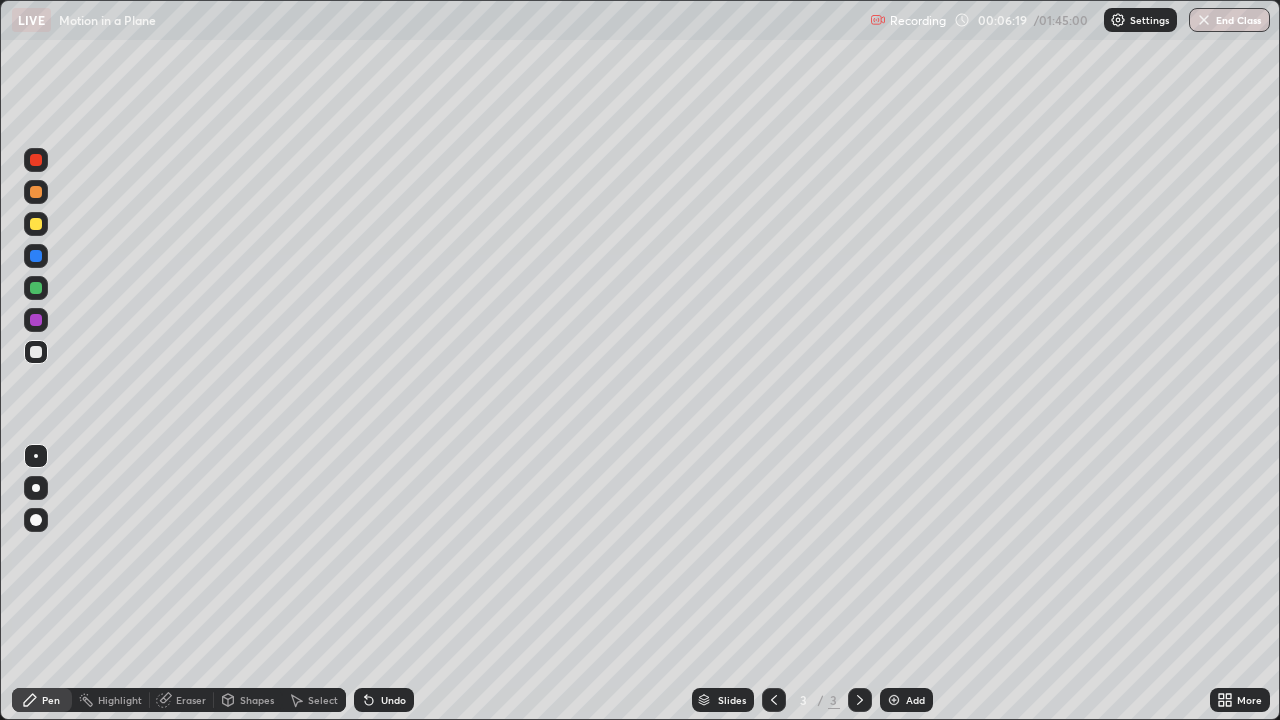 click on "Eraser" at bounding box center (191, 700) 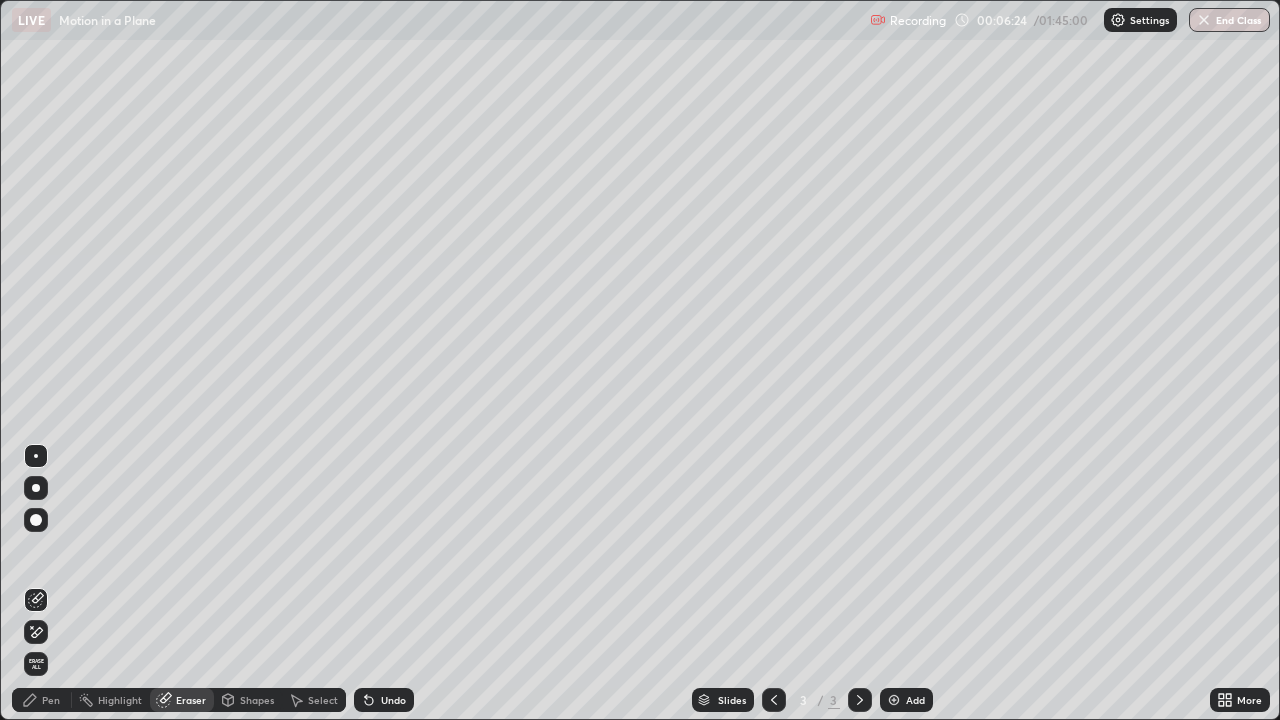click on "Pen" at bounding box center (51, 700) 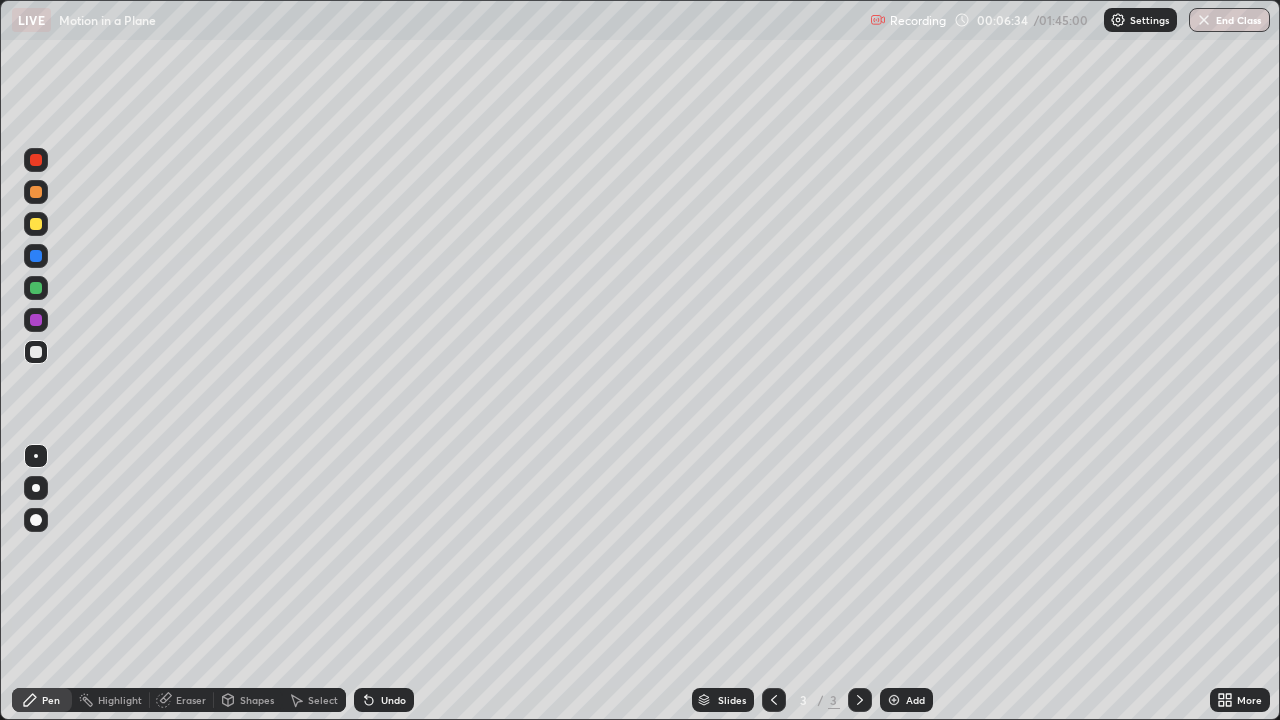 click on "Eraser" at bounding box center [191, 700] 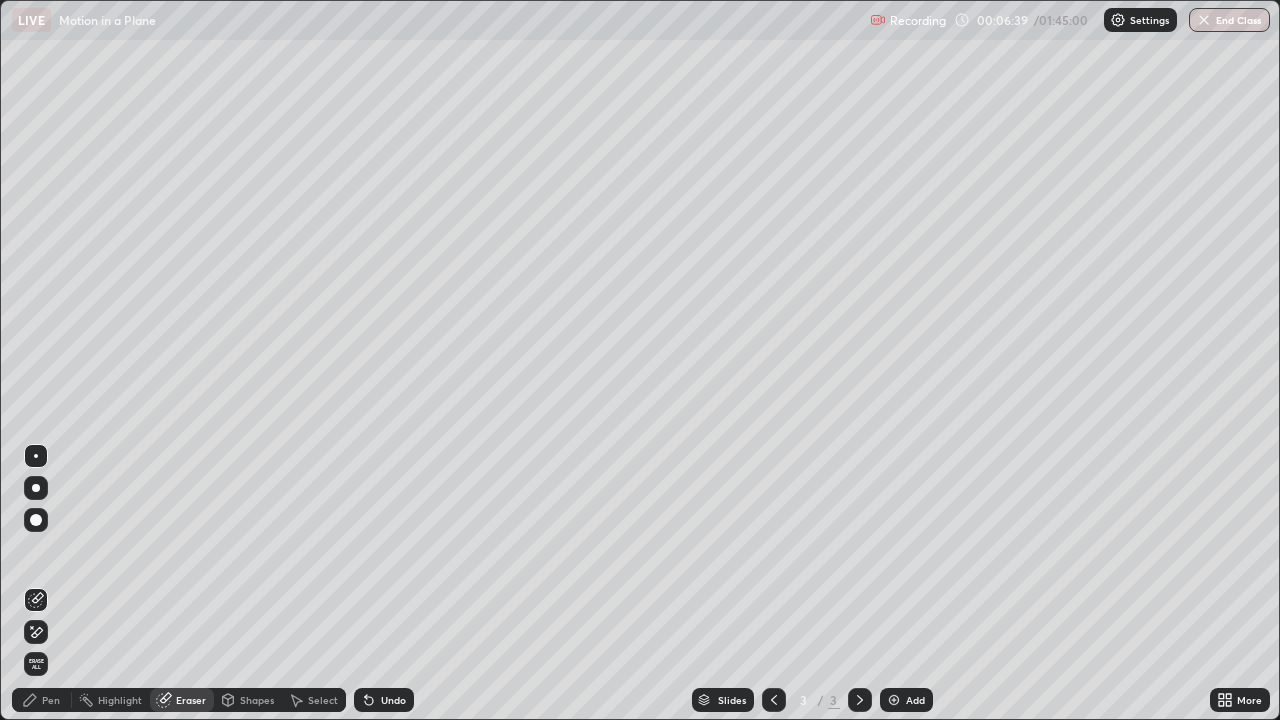 click on "Pen" at bounding box center [51, 700] 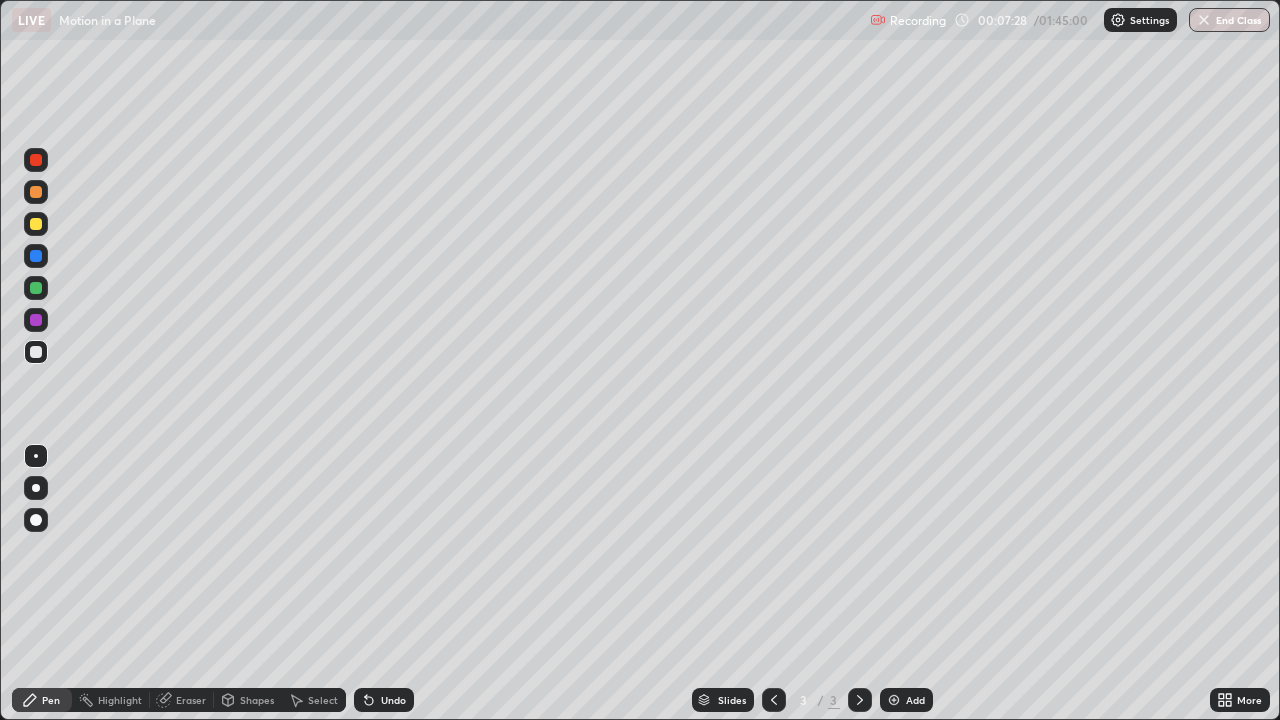 click on "Eraser" at bounding box center [182, 700] 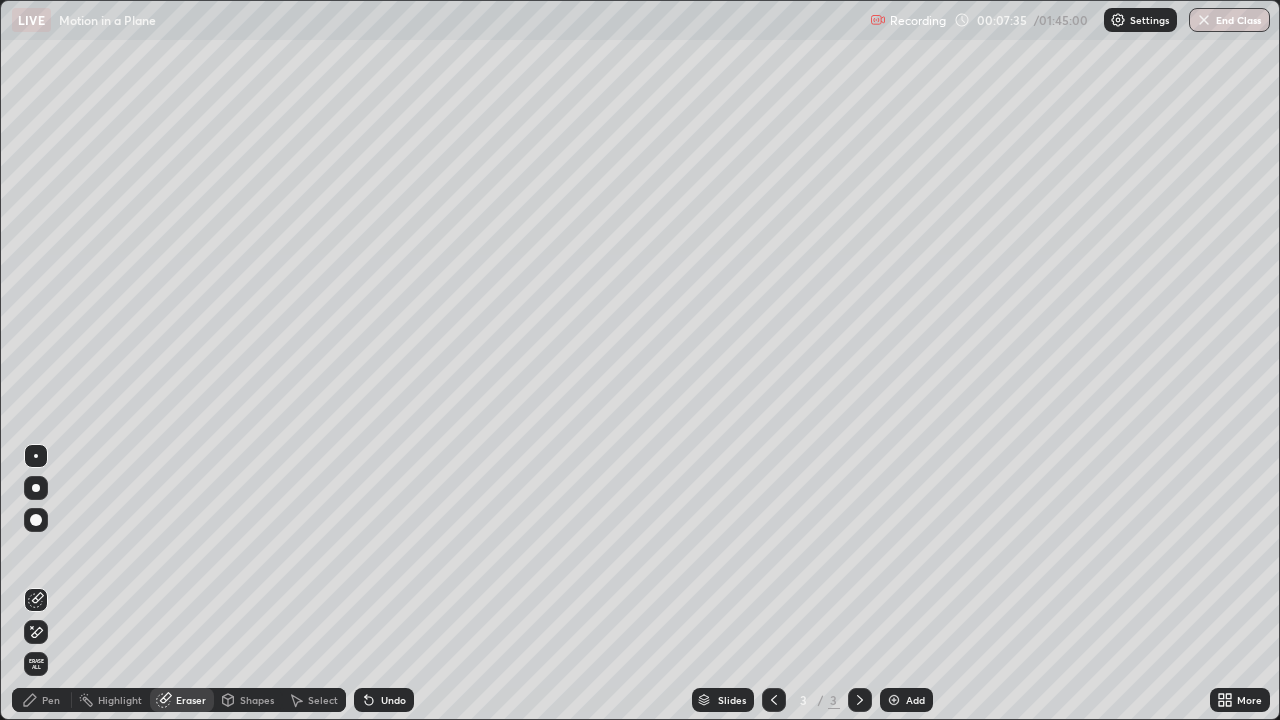 click on "Pen" at bounding box center [51, 700] 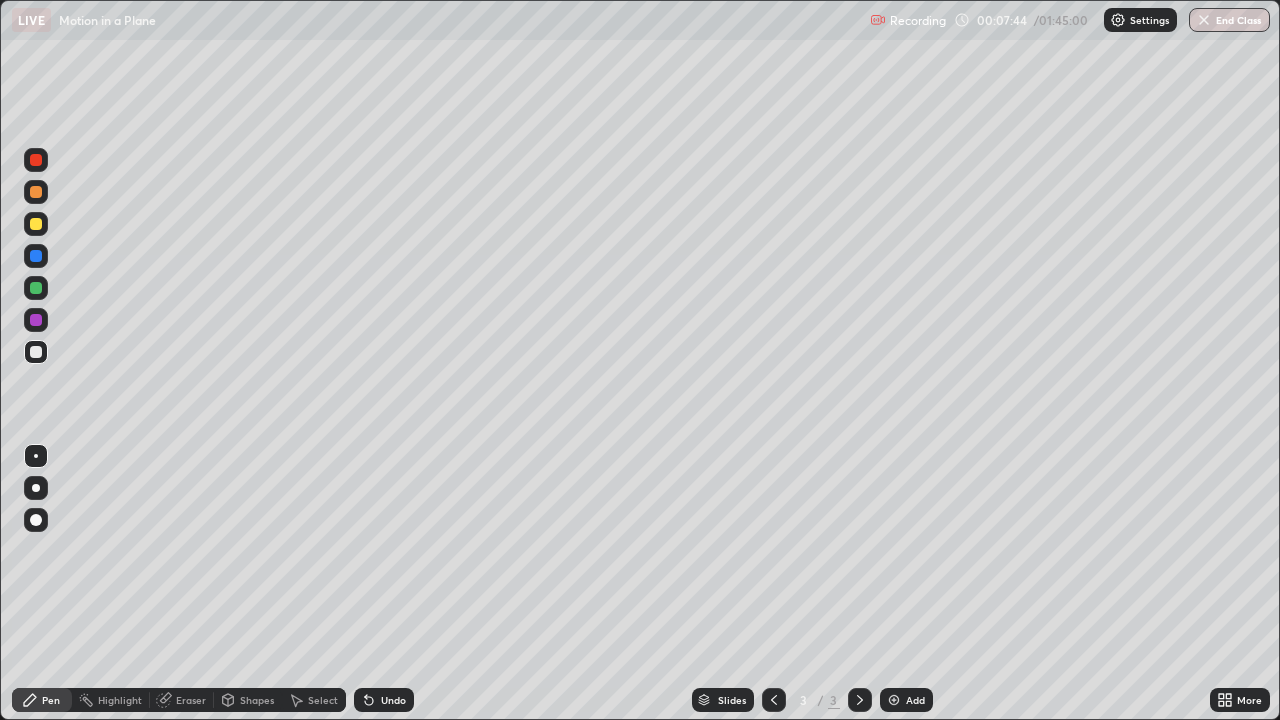 click on "Pen" at bounding box center [51, 700] 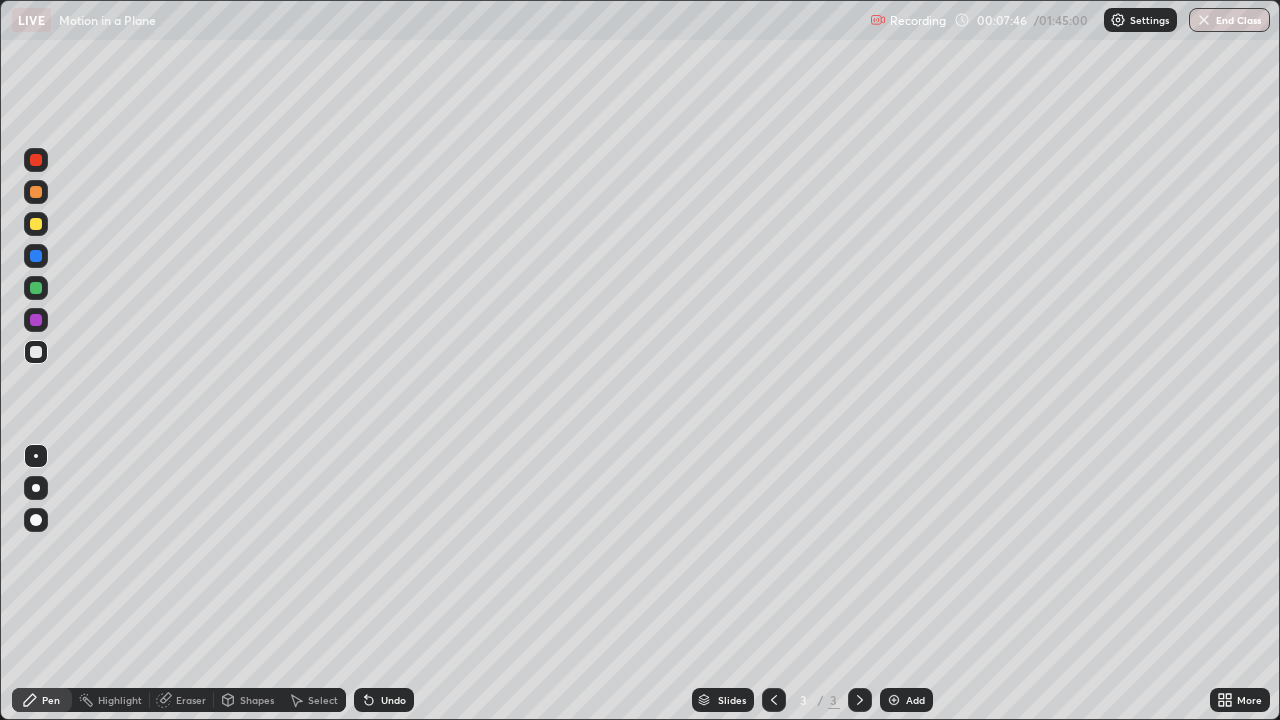 click at bounding box center [36, 224] 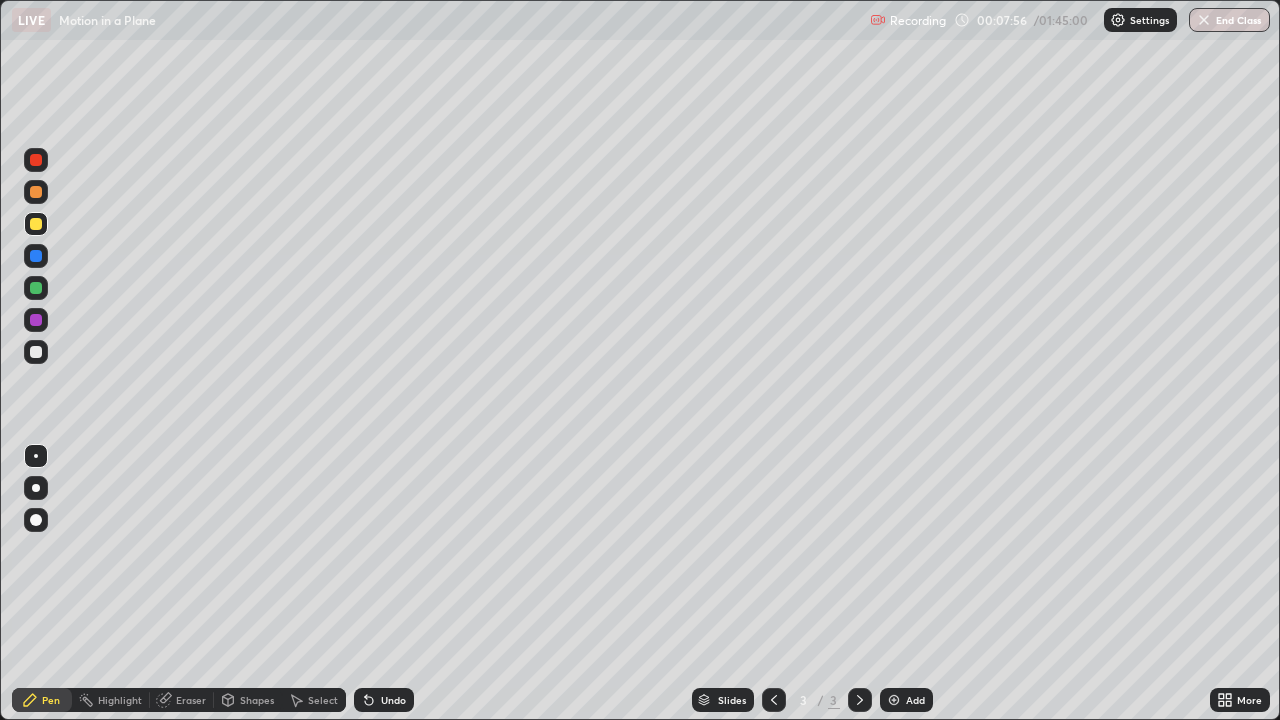 click on "Pen" at bounding box center (51, 700) 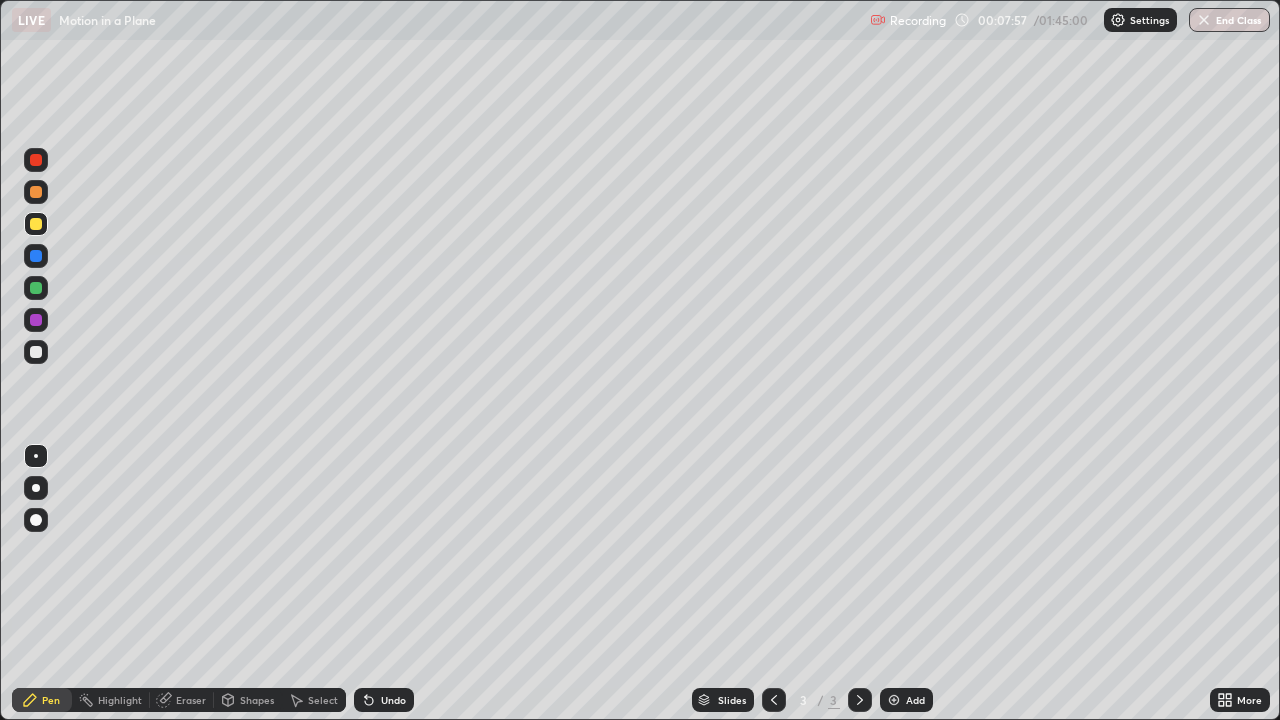 click at bounding box center [36, 352] 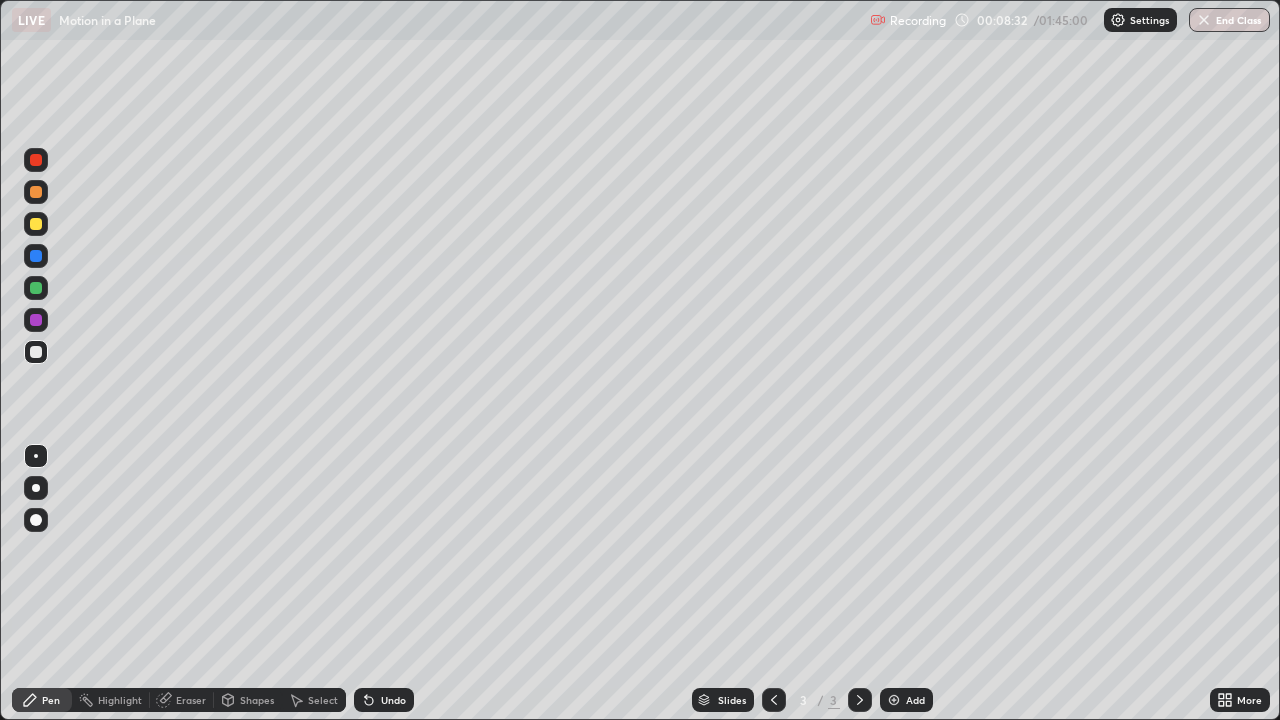 click on "Eraser" at bounding box center [191, 700] 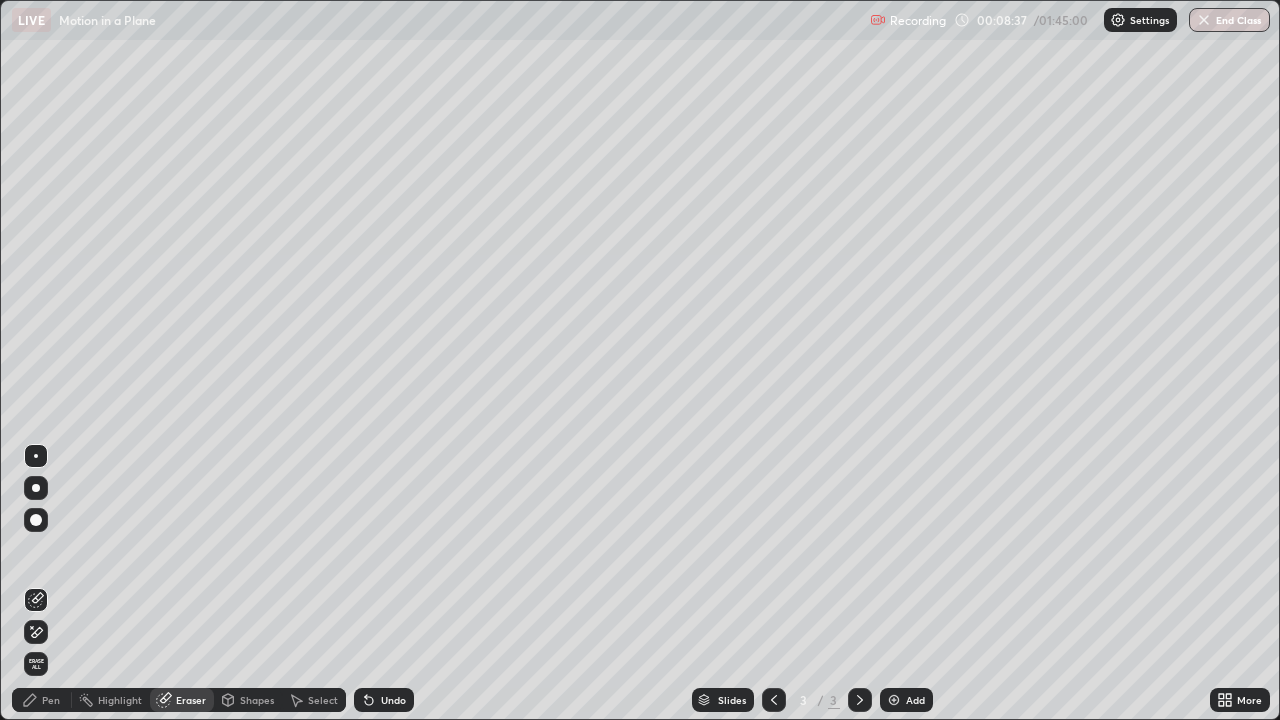 click on "Pen" at bounding box center [42, 700] 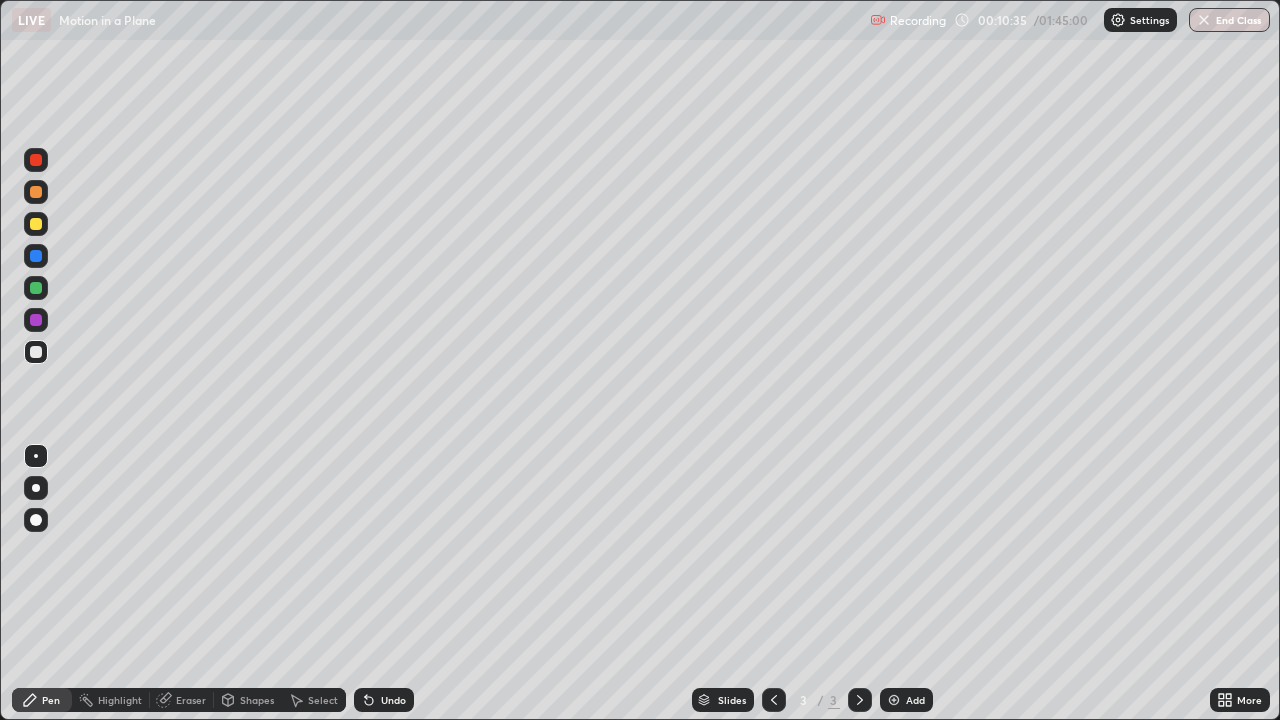click on "Eraser" at bounding box center (191, 700) 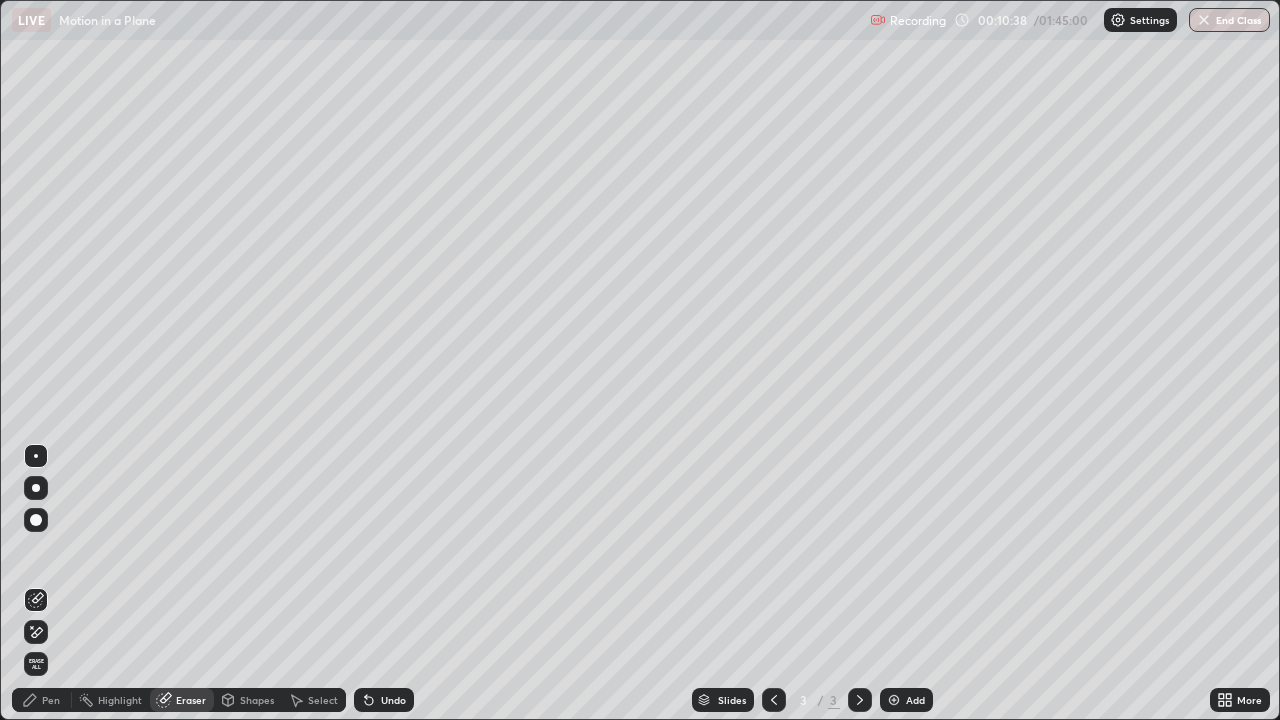 click on "Pen" at bounding box center (51, 700) 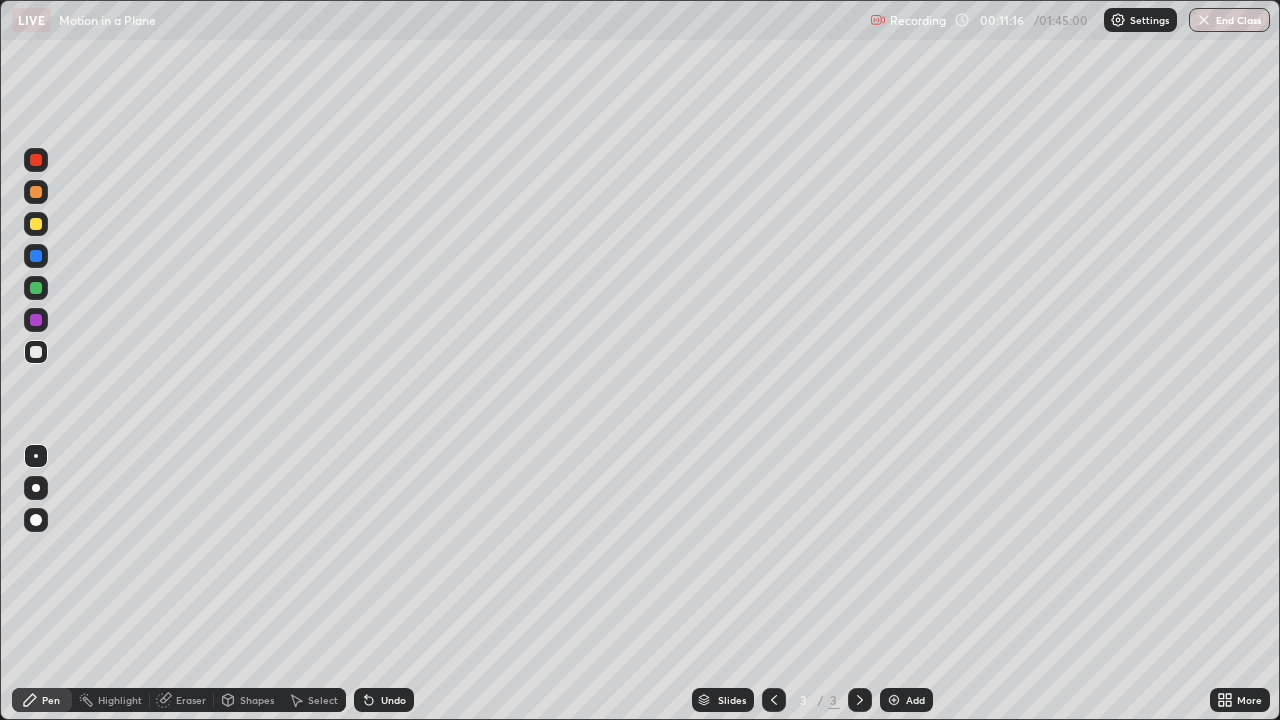 click on "Pen" at bounding box center (51, 700) 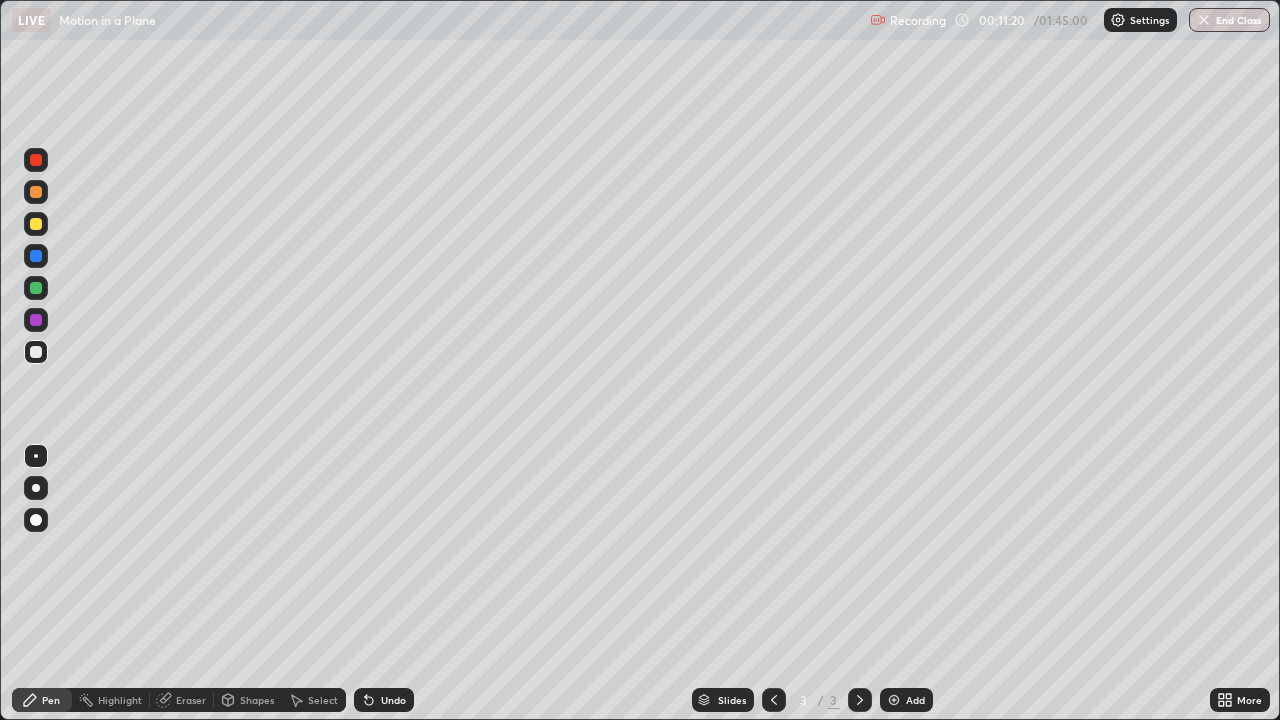 click on "Pen" at bounding box center (51, 700) 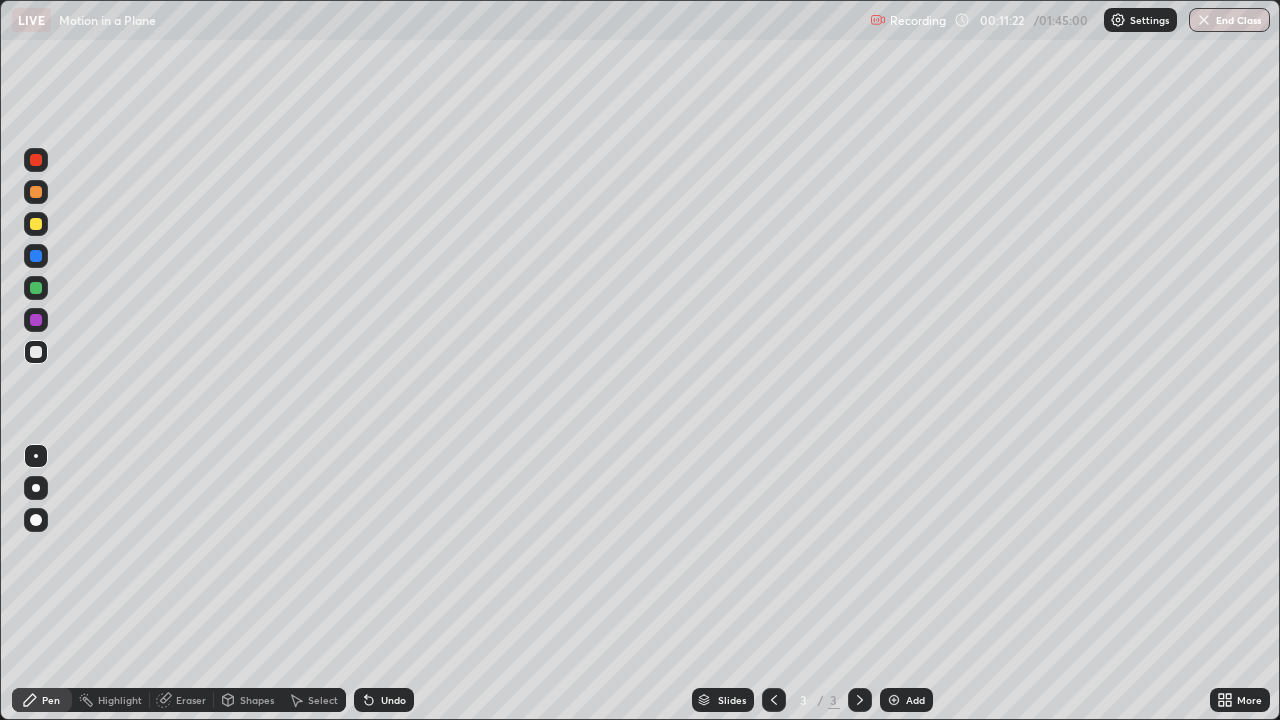 click on "Eraser" at bounding box center [191, 700] 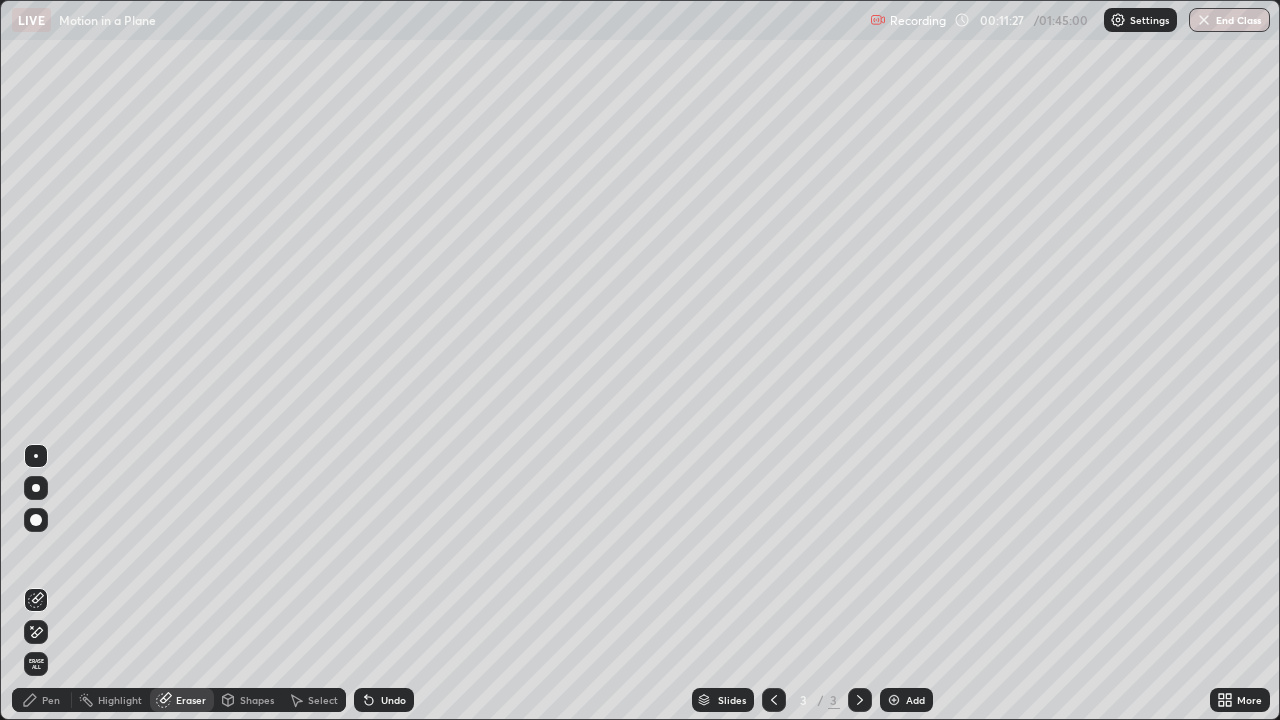 click on "Pen" at bounding box center (51, 700) 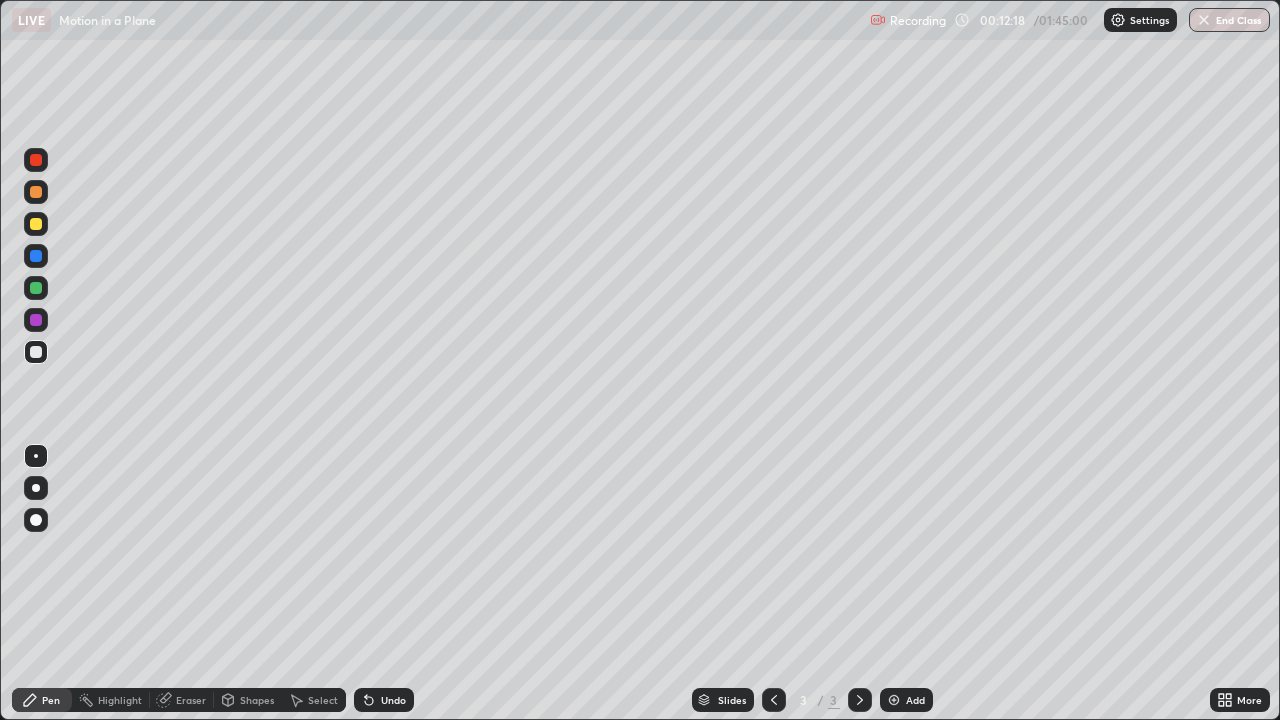click on "Eraser" at bounding box center [191, 700] 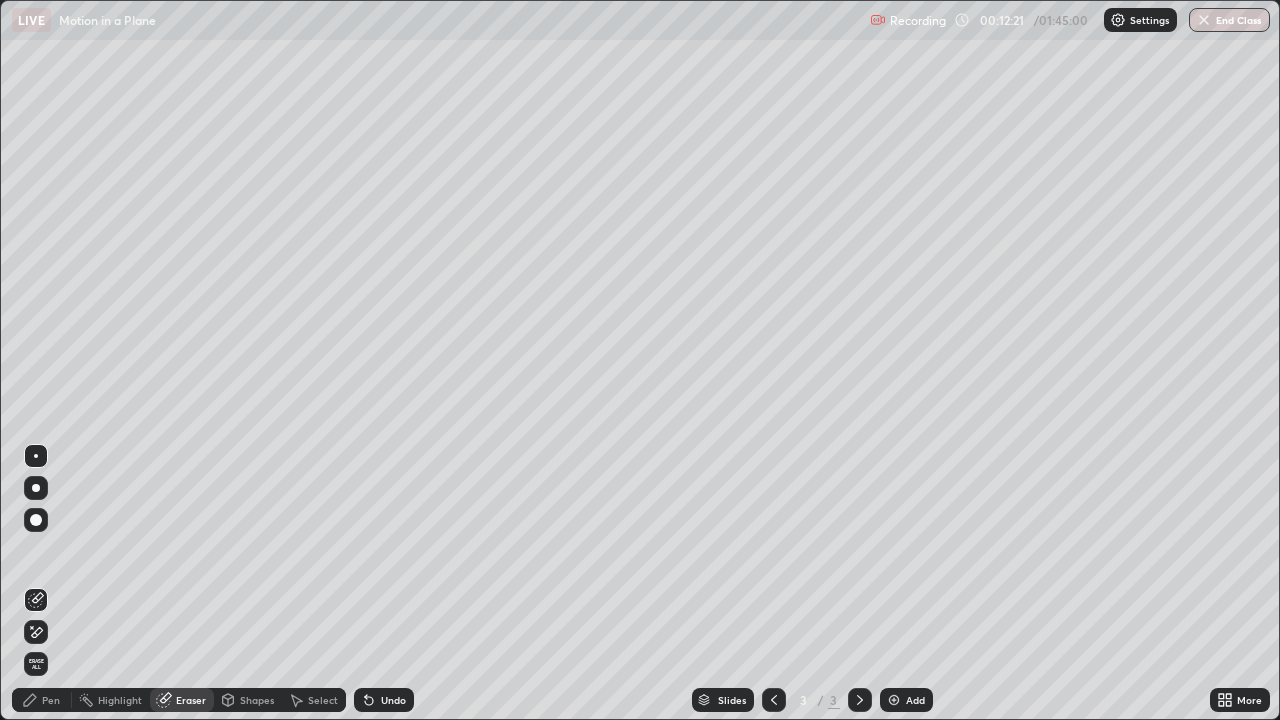 click on "Pen" at bounding box center [51, 700] 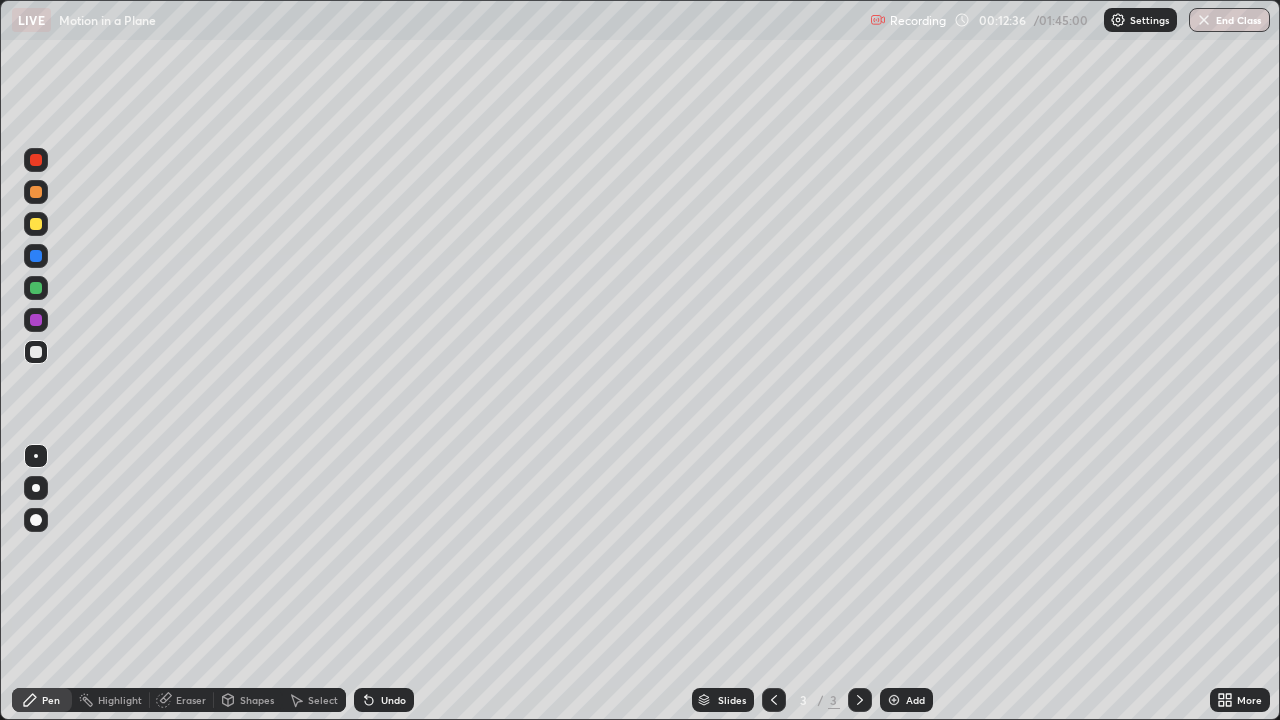 click on "Eraser" at bounding box center [191, 700] 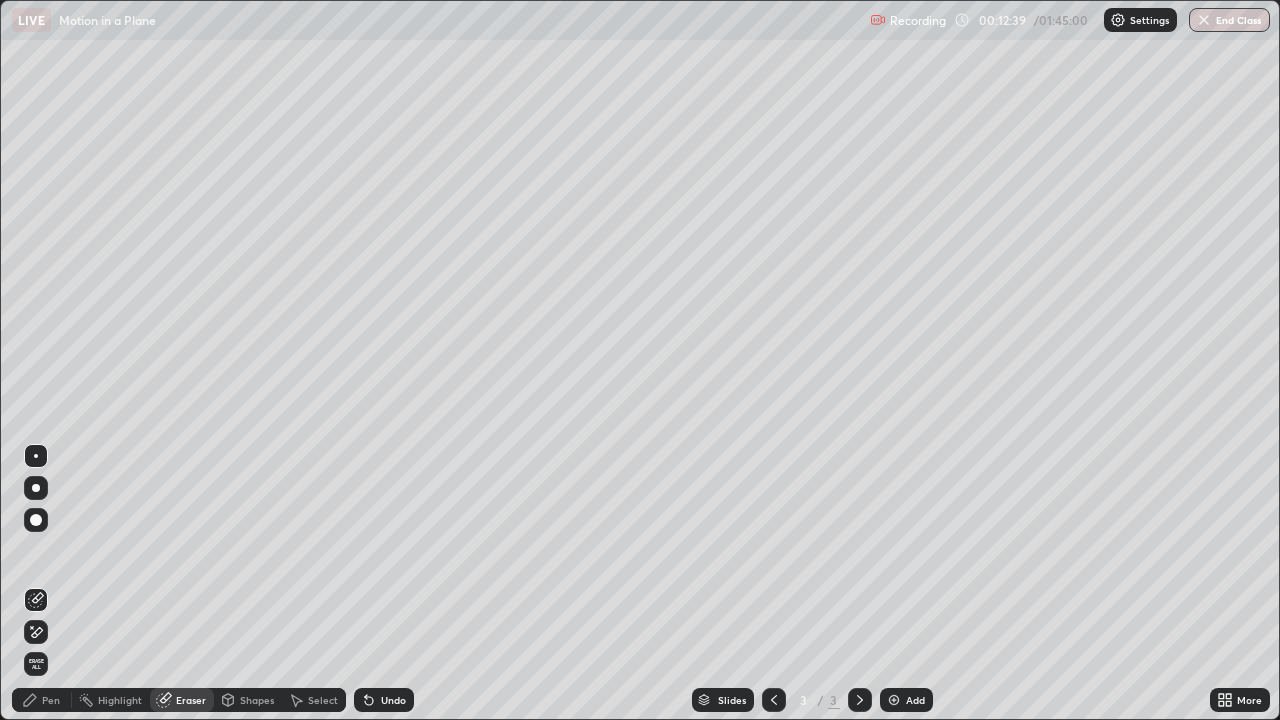 click on "Pen" at bounding box center (51, 700) 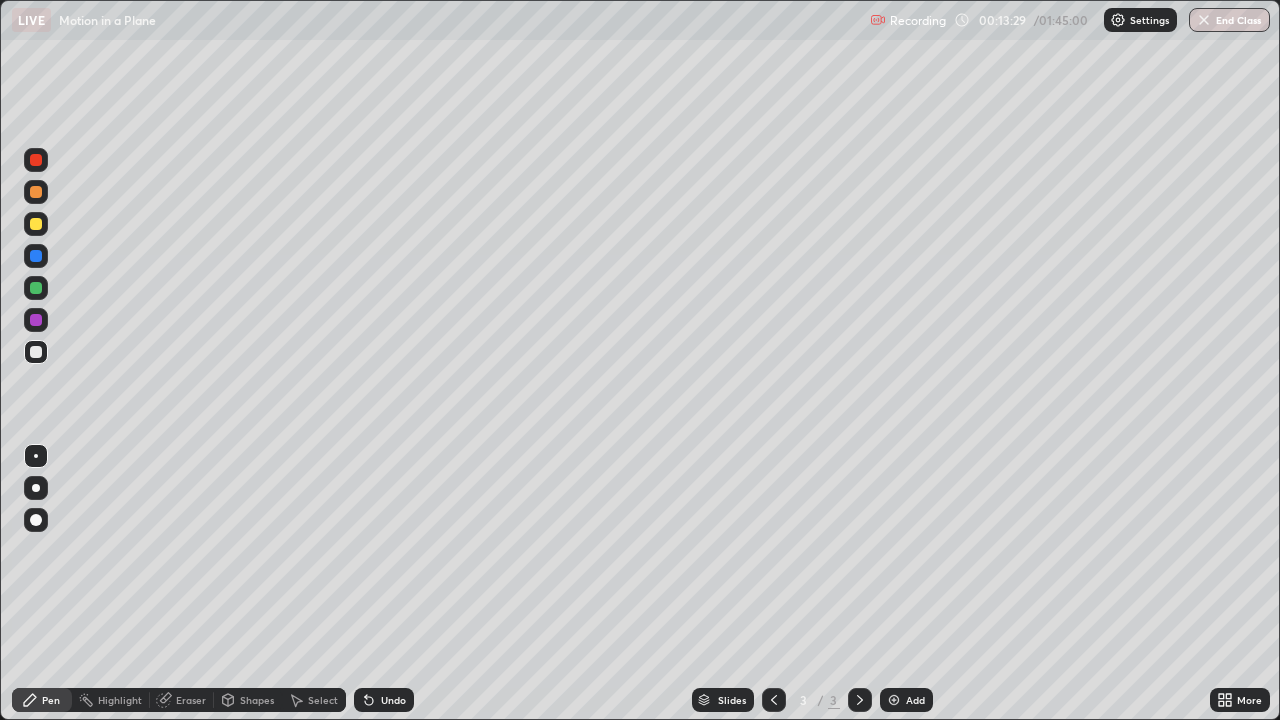 click on "Eraser" at bounding box center [191, 700] 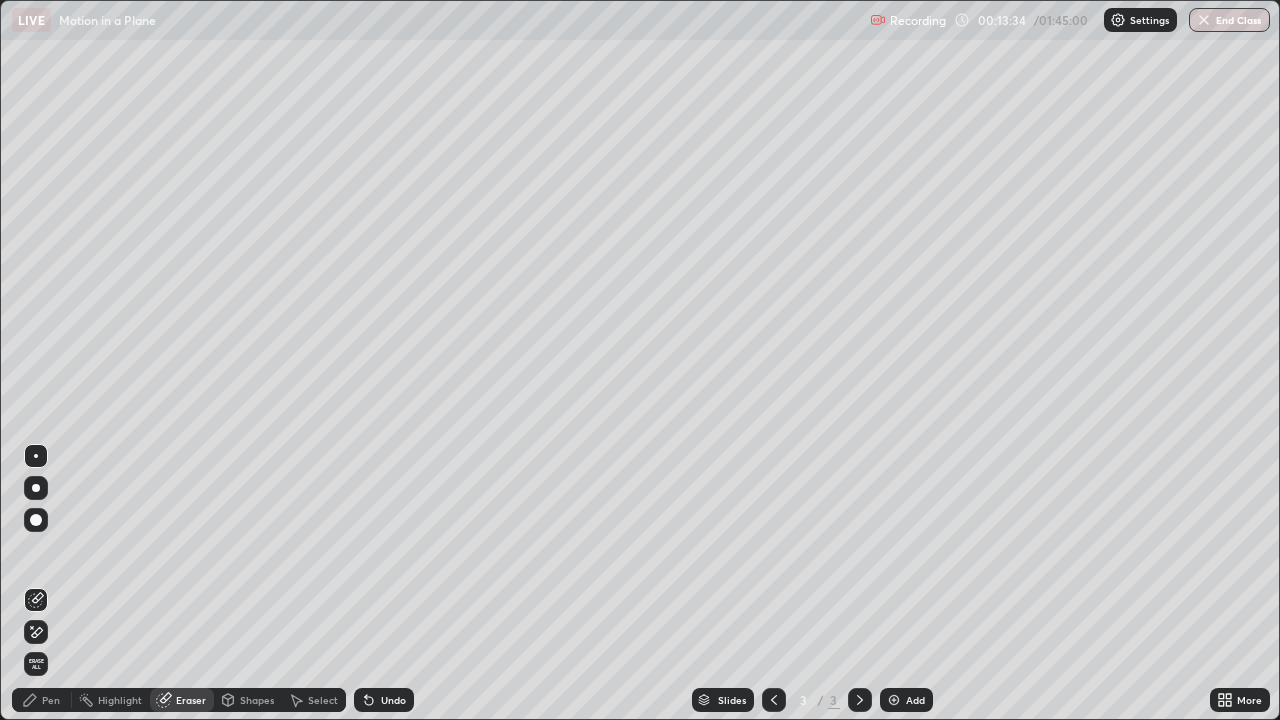 click on "Pen" at bounding box center (51, 700) 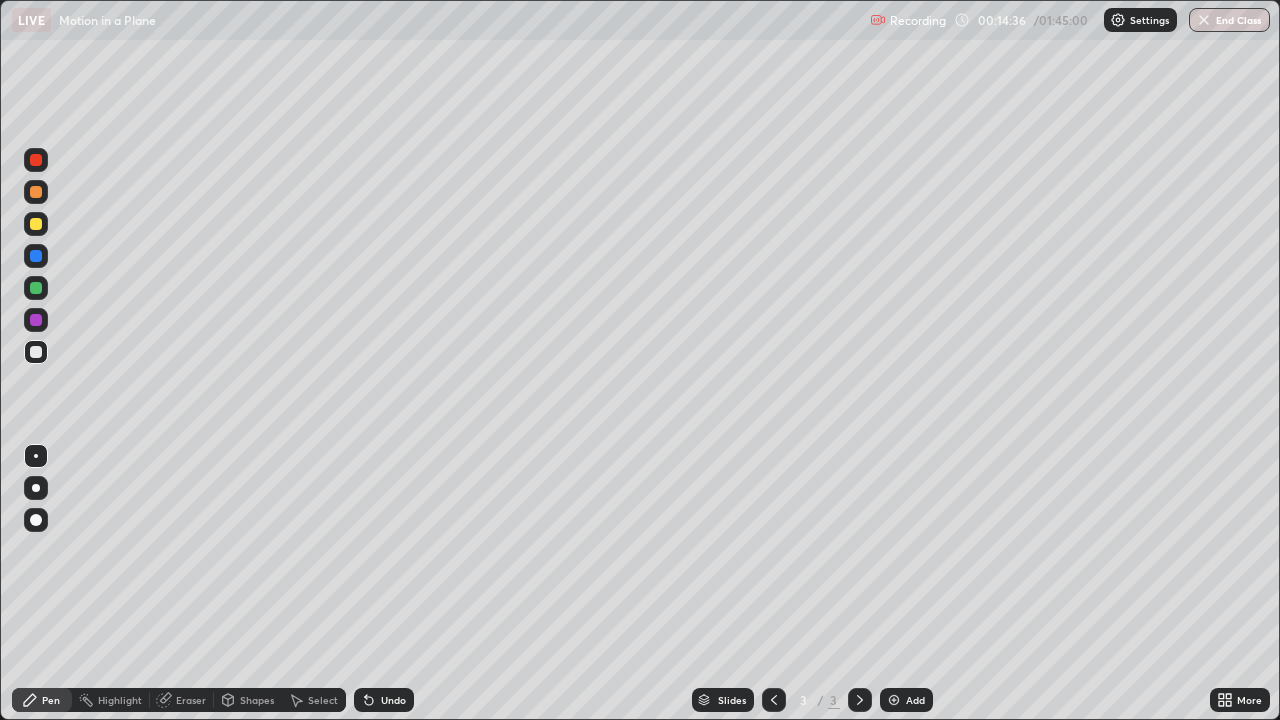 click at bounding box center (36, 320) 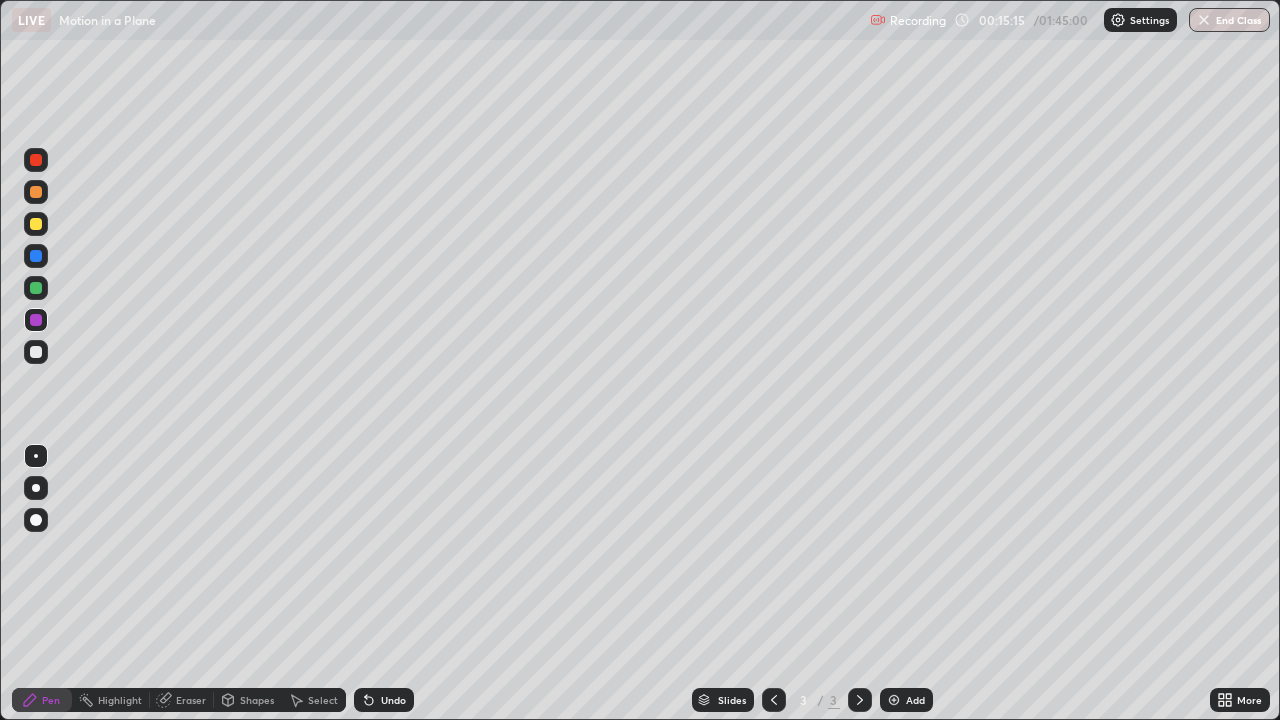 click on "Eraser" at bounding box center (191, 700) 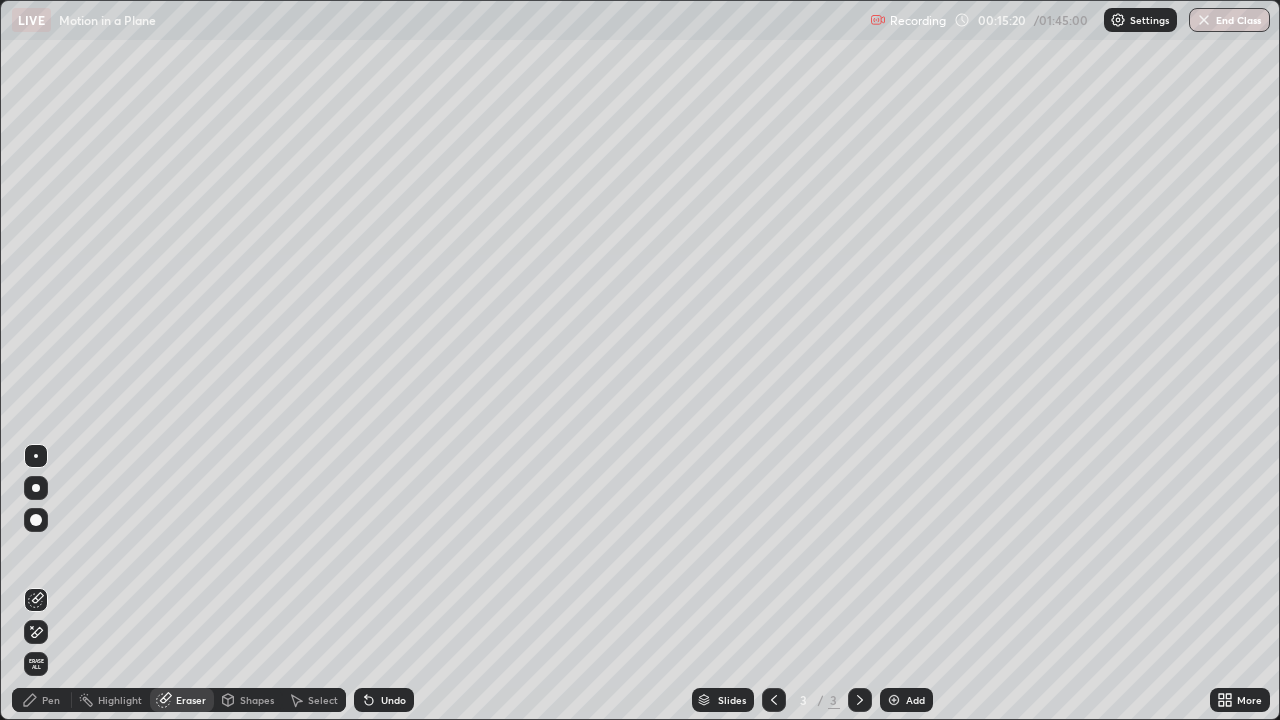 click on "Pen" at bounding box center (51, 700) 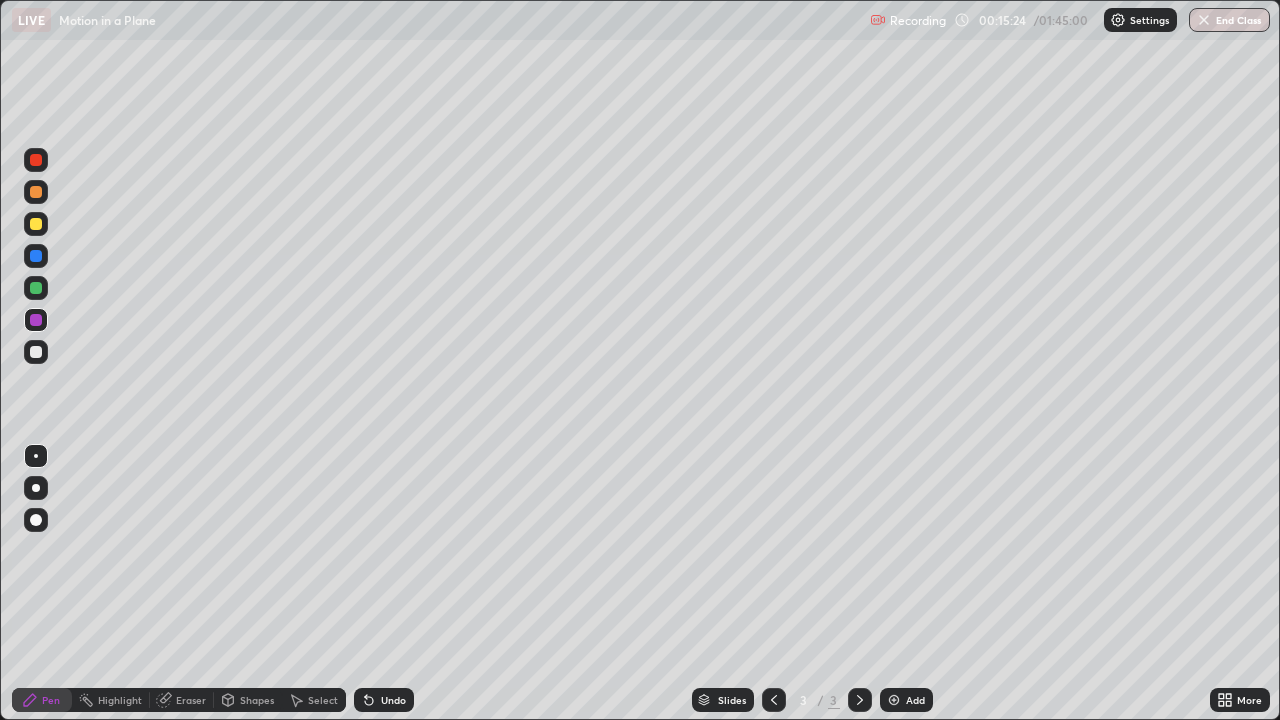 click at bounding box center (36, 352) 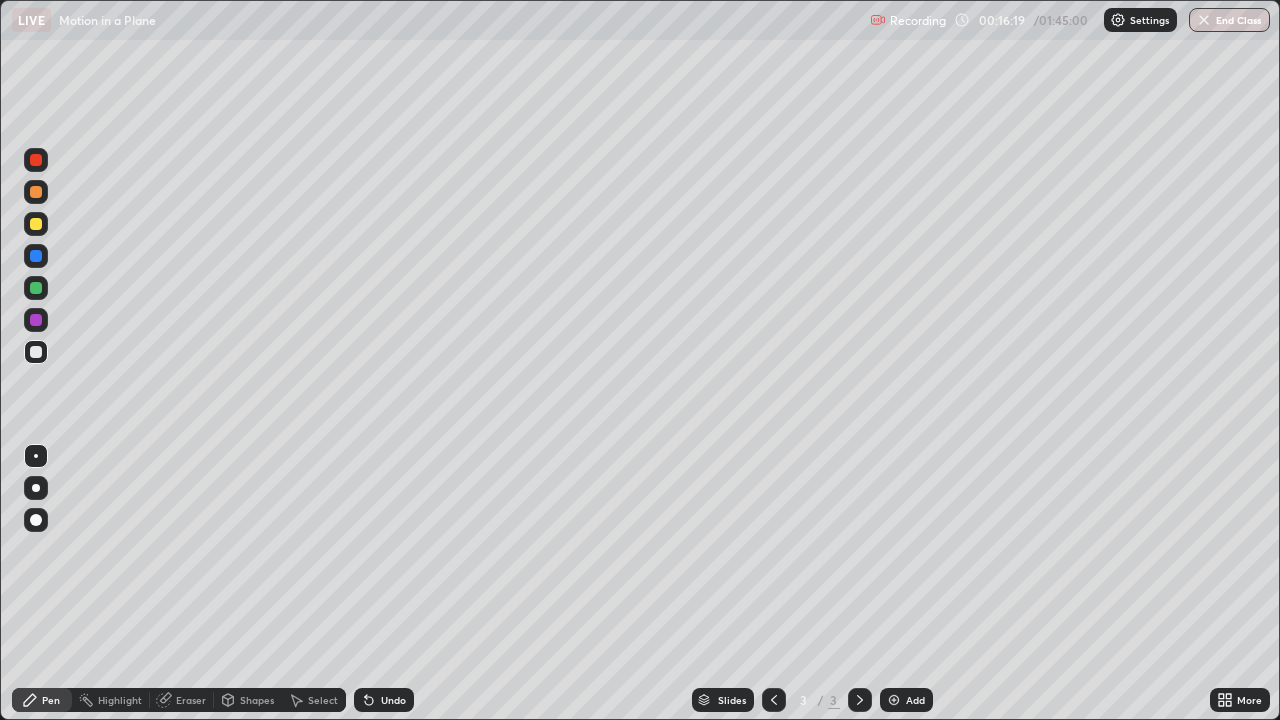 click on "Eraser" at bounding box center [191, 700] 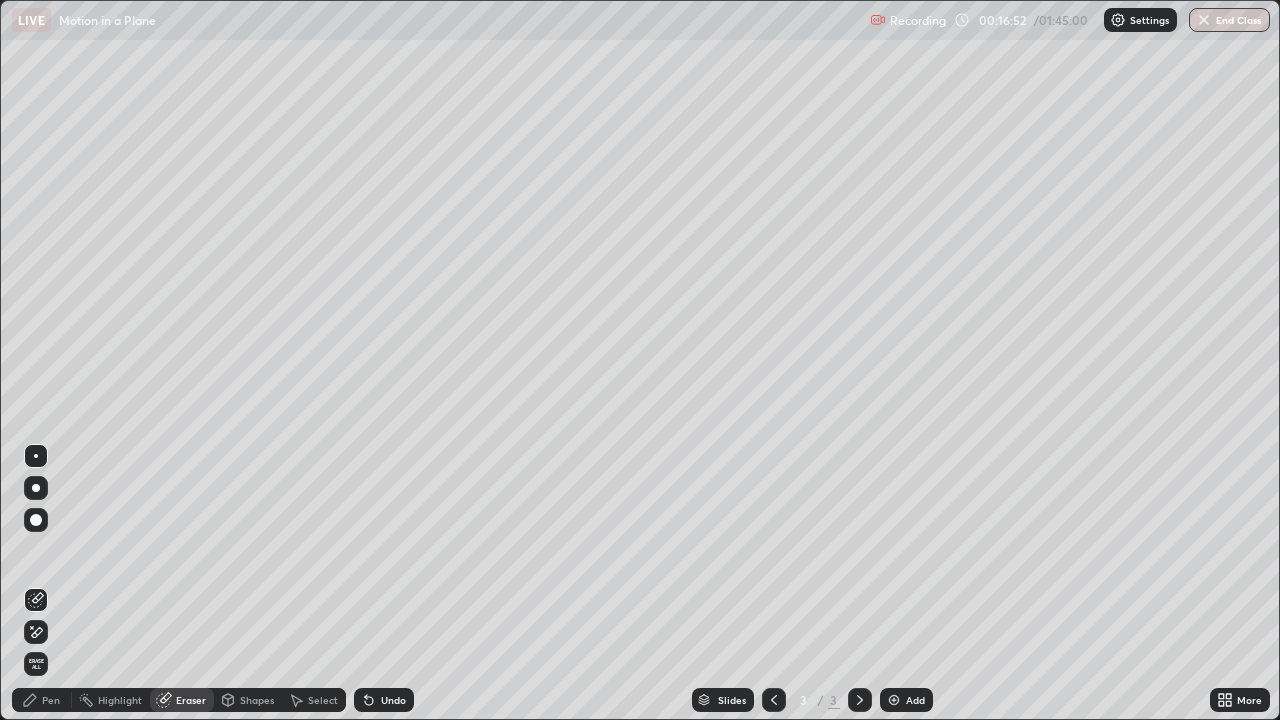 click on "Eraser" at bounding box center (191, 700) 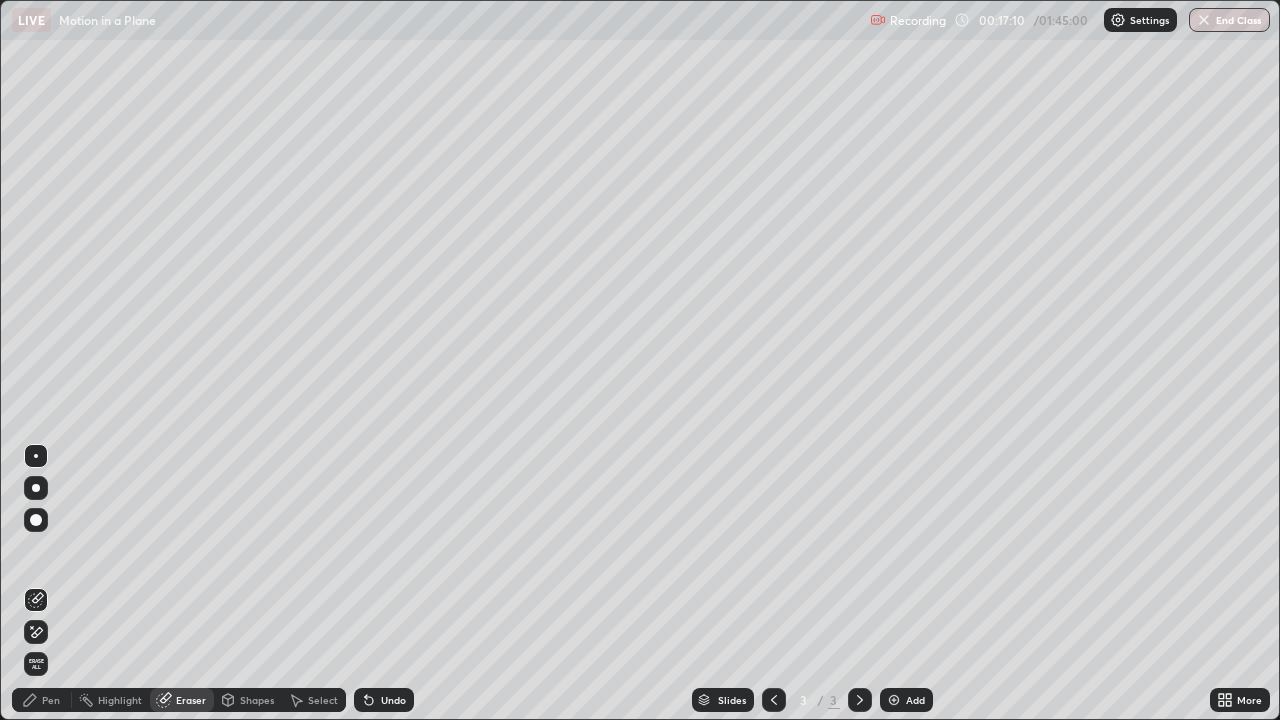 click on "Pen" at bounding box center [51, 700] 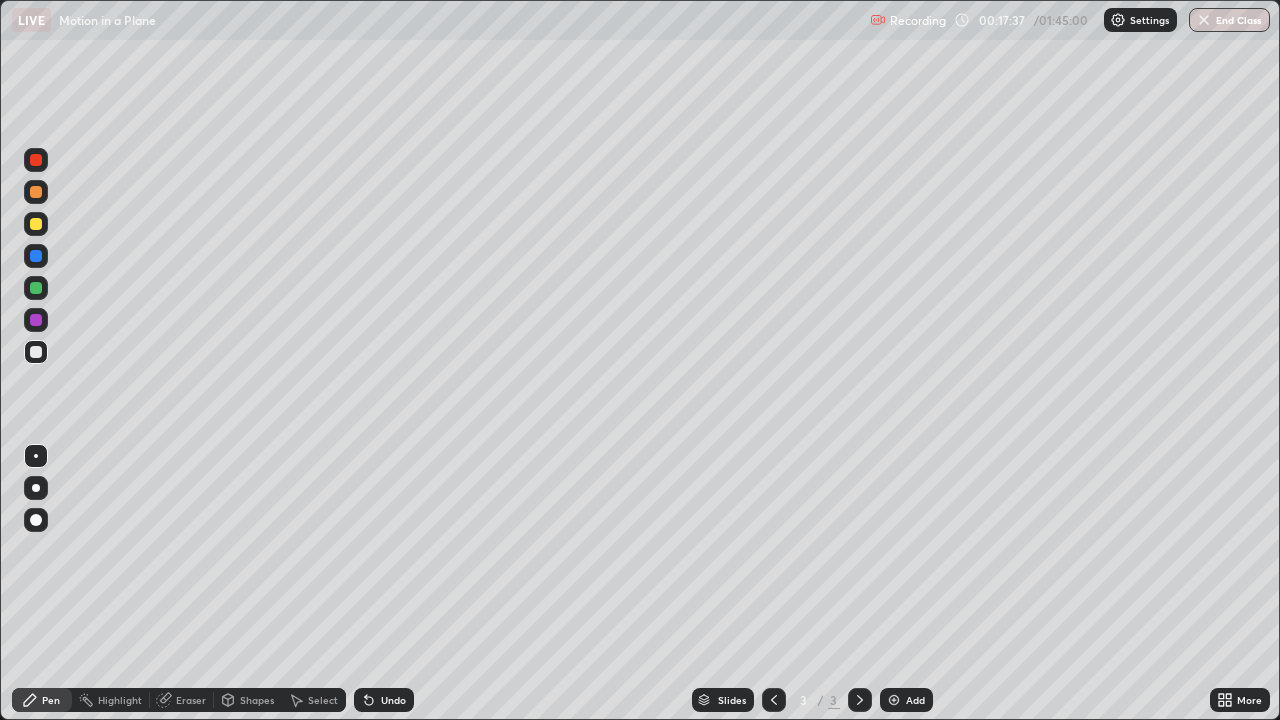 click on "Pen" at bounding box center (51, 700) 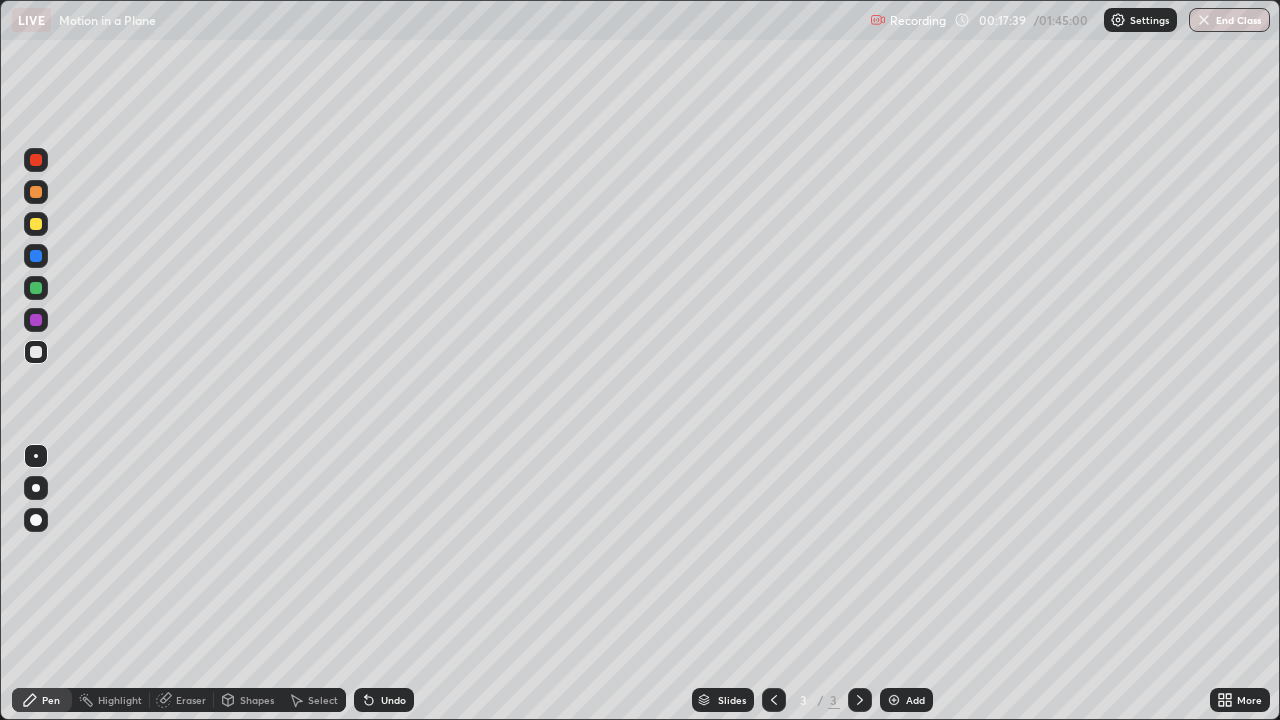 click at bounding box center (36, 224) 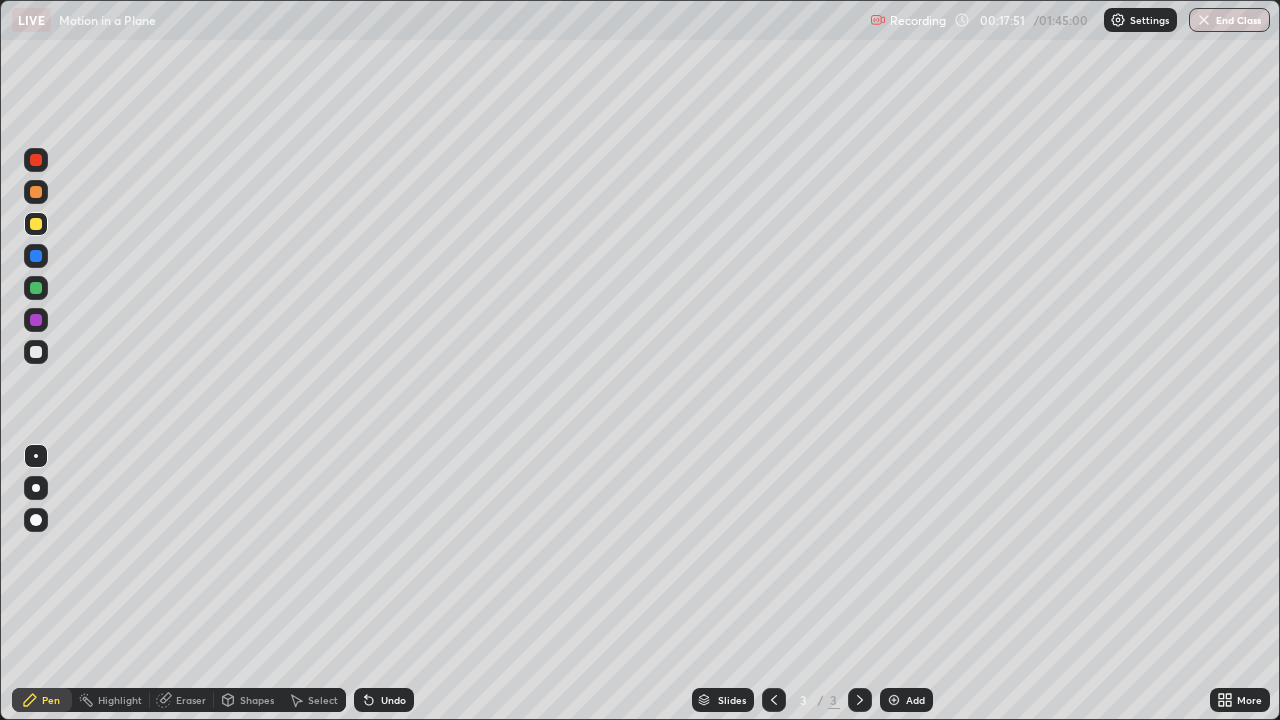 click on "Pen" at bounding box center (42, 700) 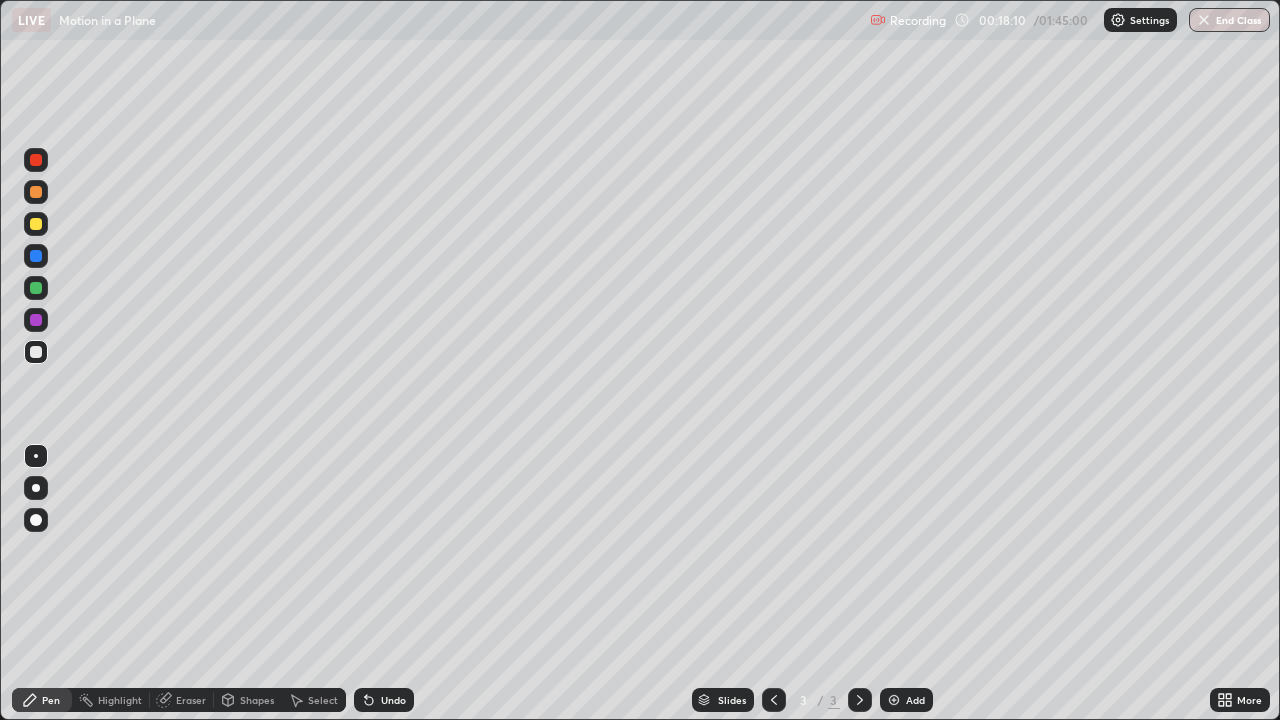click on "Pen" at bounding box center (51, 700) 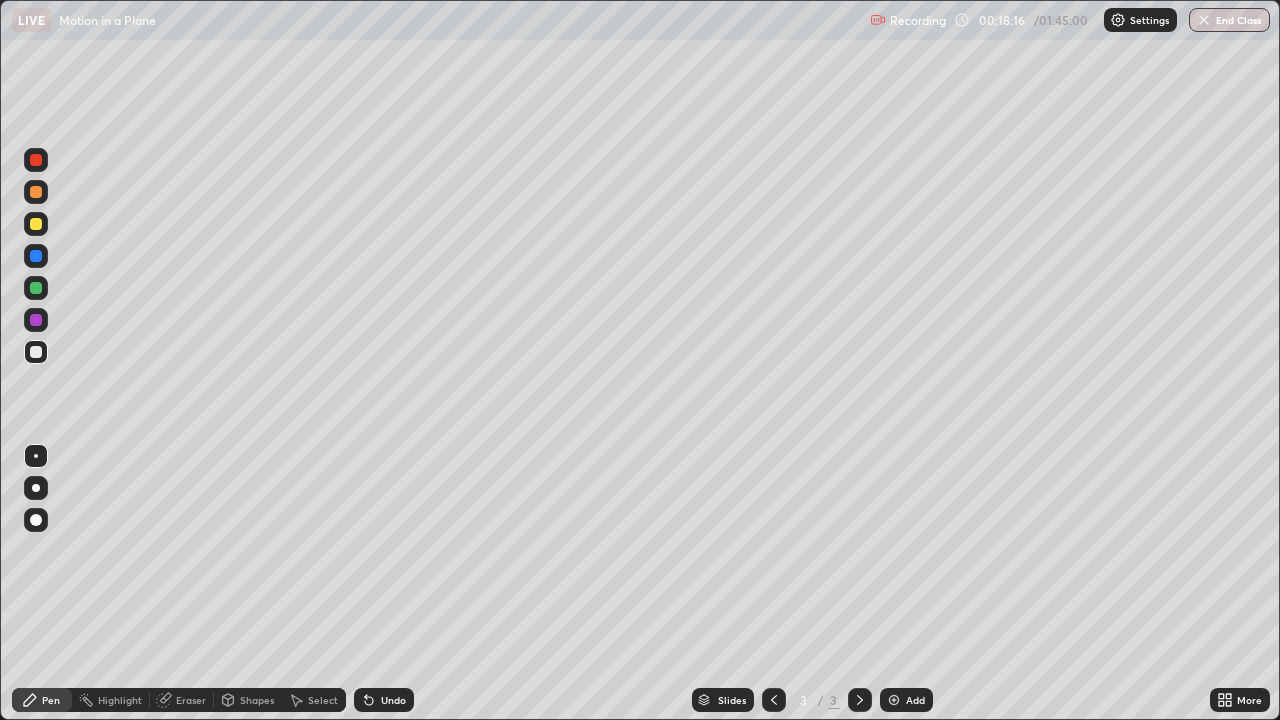 click on "Pen" at bounding box center [51, 700] 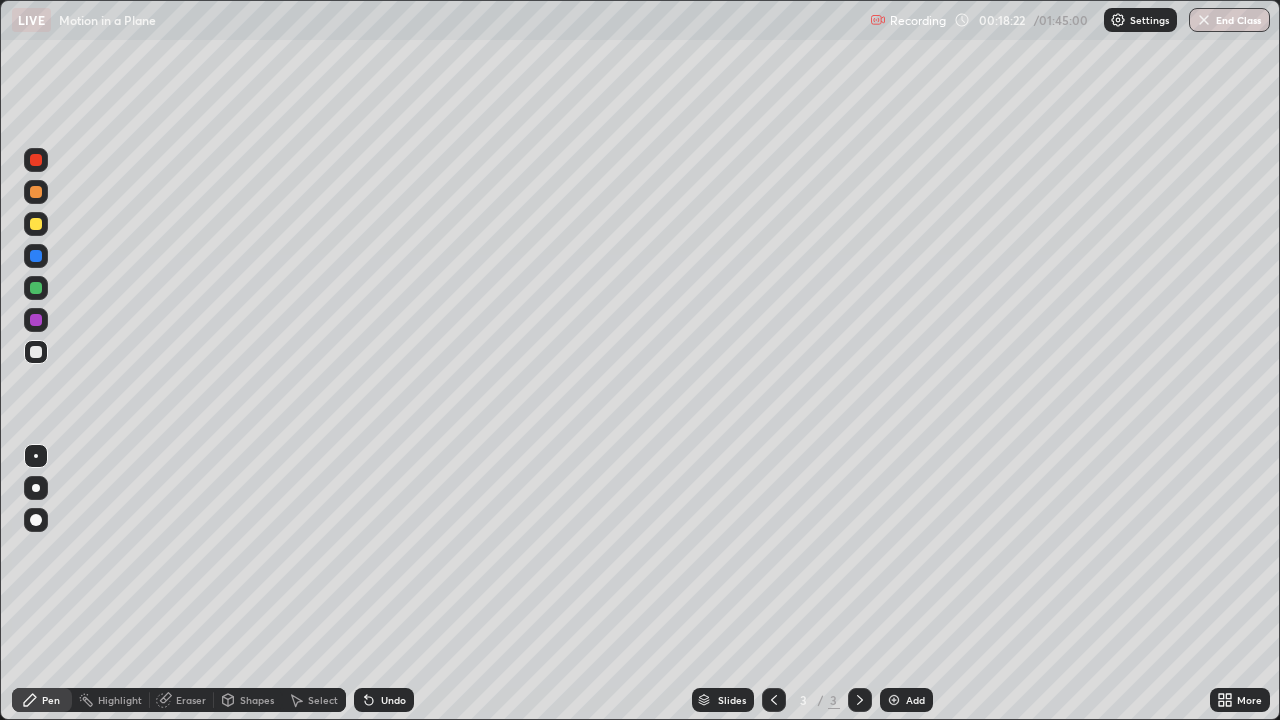 click on "Pen" at bounding box center [51, 700] 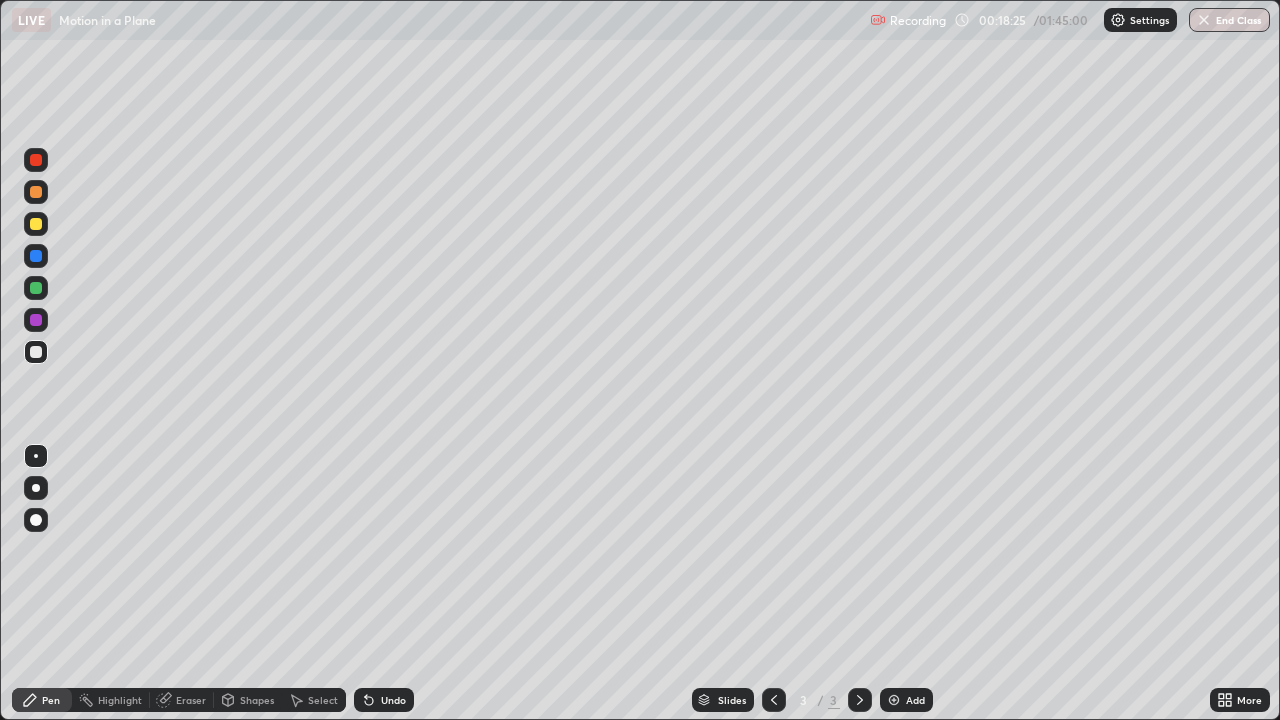 click on "Eraser" at bounding box center (191, 700) 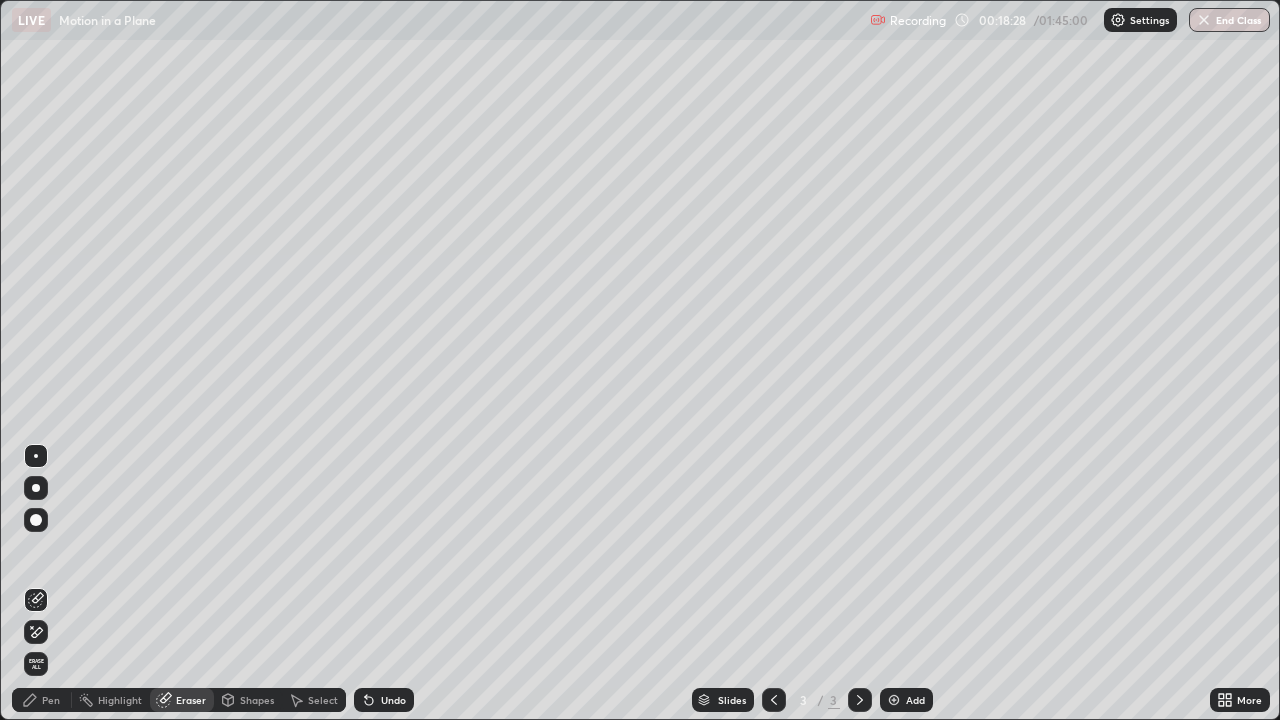click on "Pen" at bounding box center [51, 700] 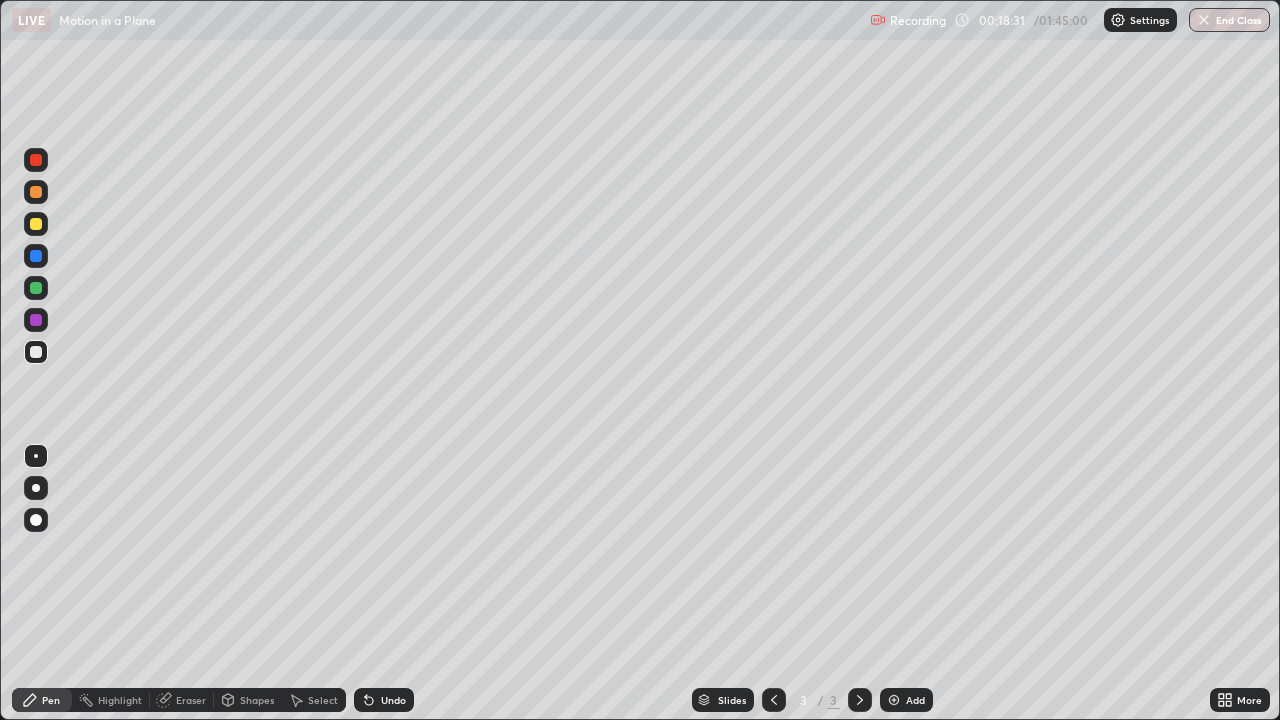 click at bounding box center (36, 224) 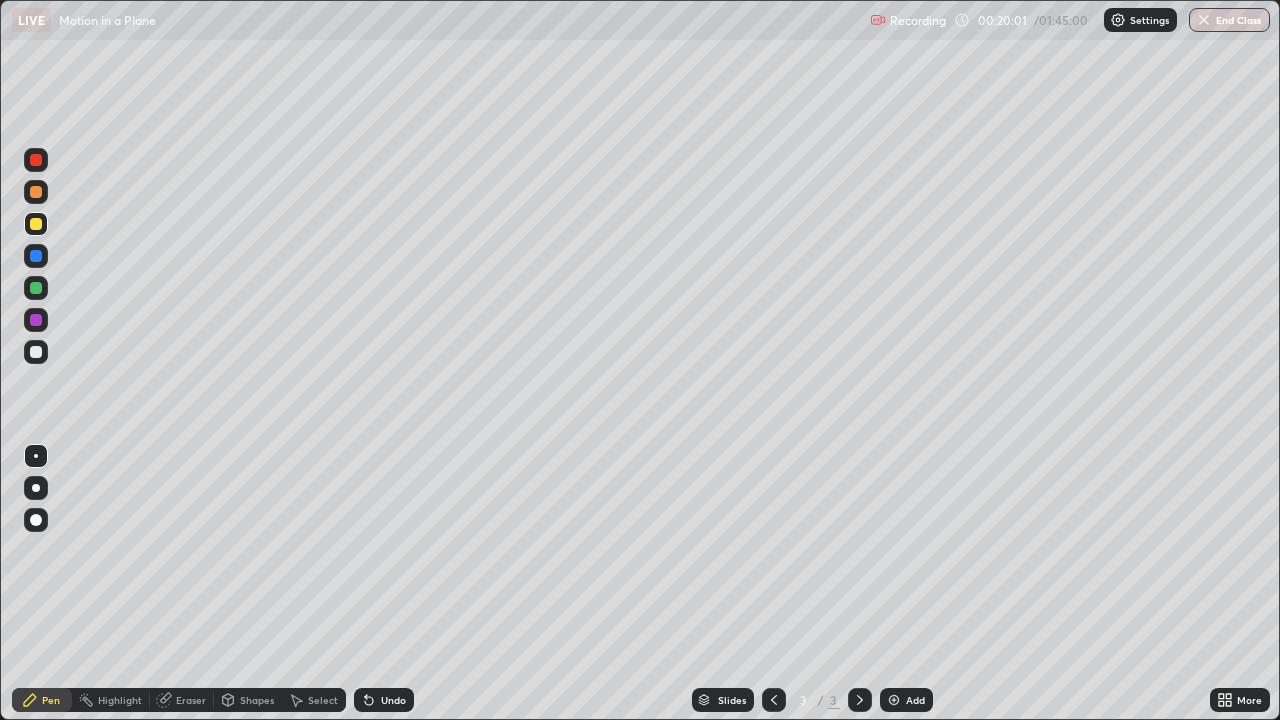 click at bounding box center [894, 700] 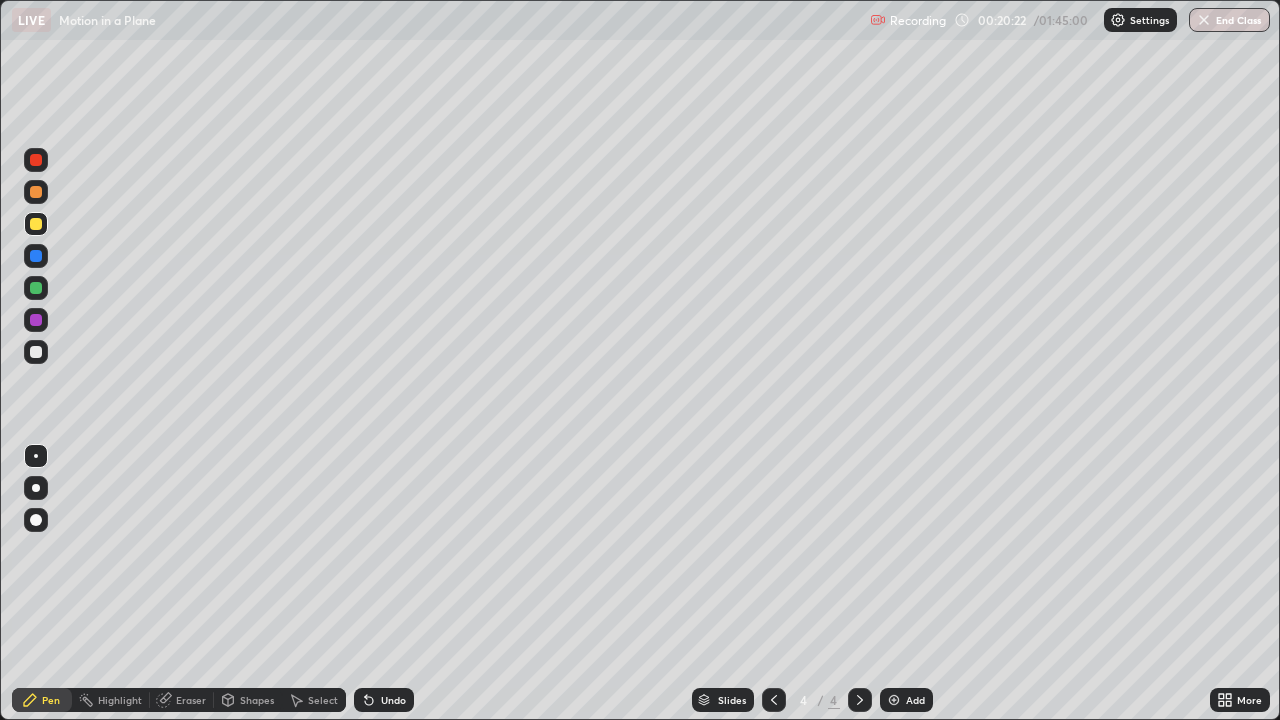 click on "Highlight" at bounding box center (120, 700) 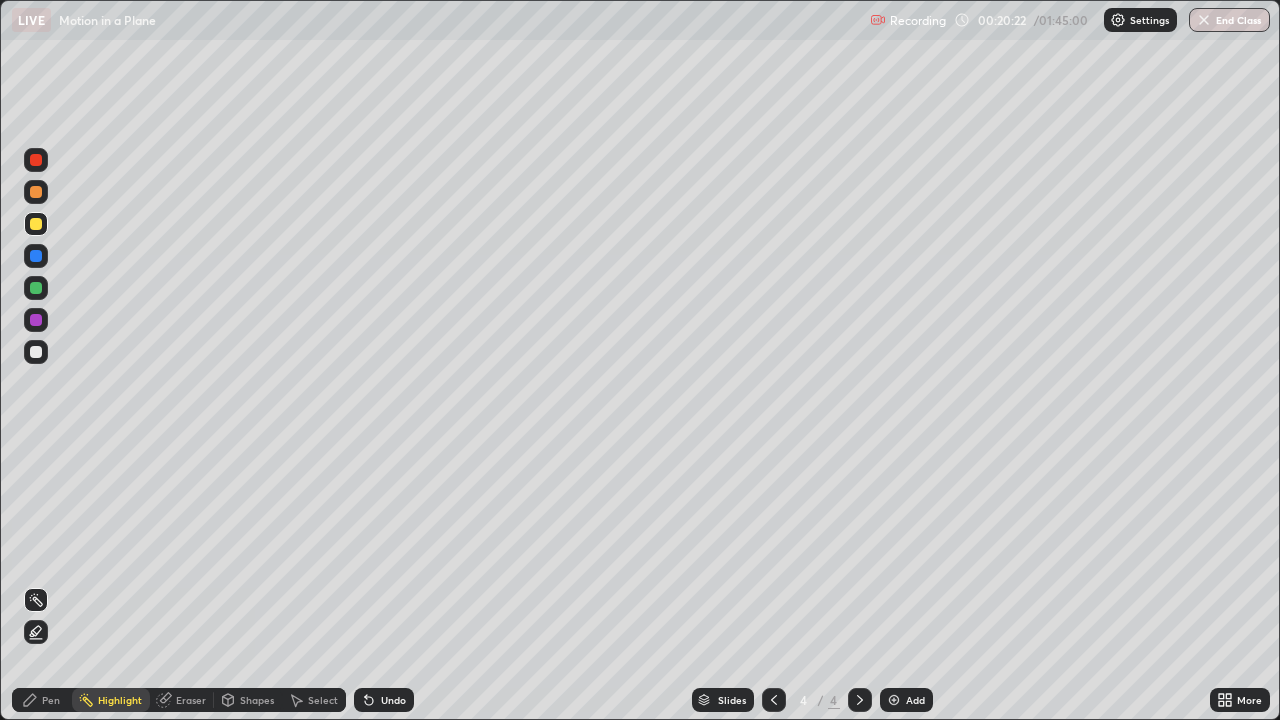 click on "Pen" at bounding box center (51, 700) 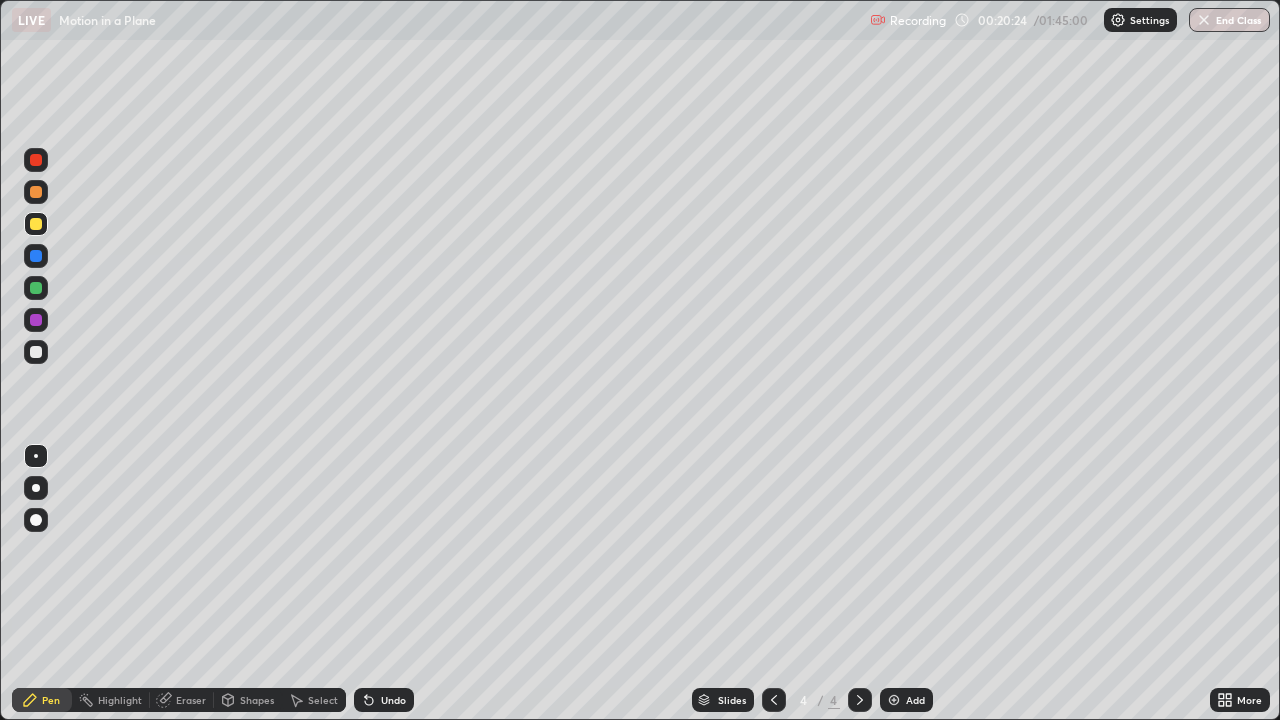 click at bounding box center [36, 352] 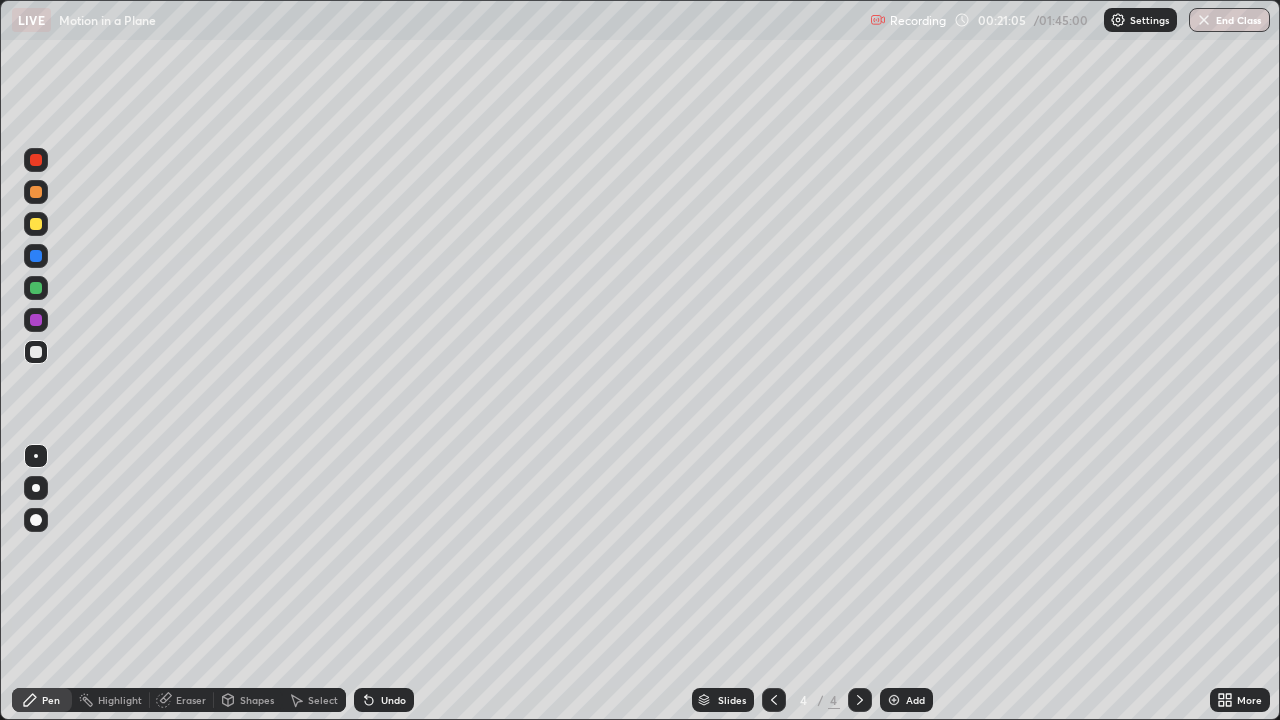 click on "Eraser" at bounding box center (191, 700) 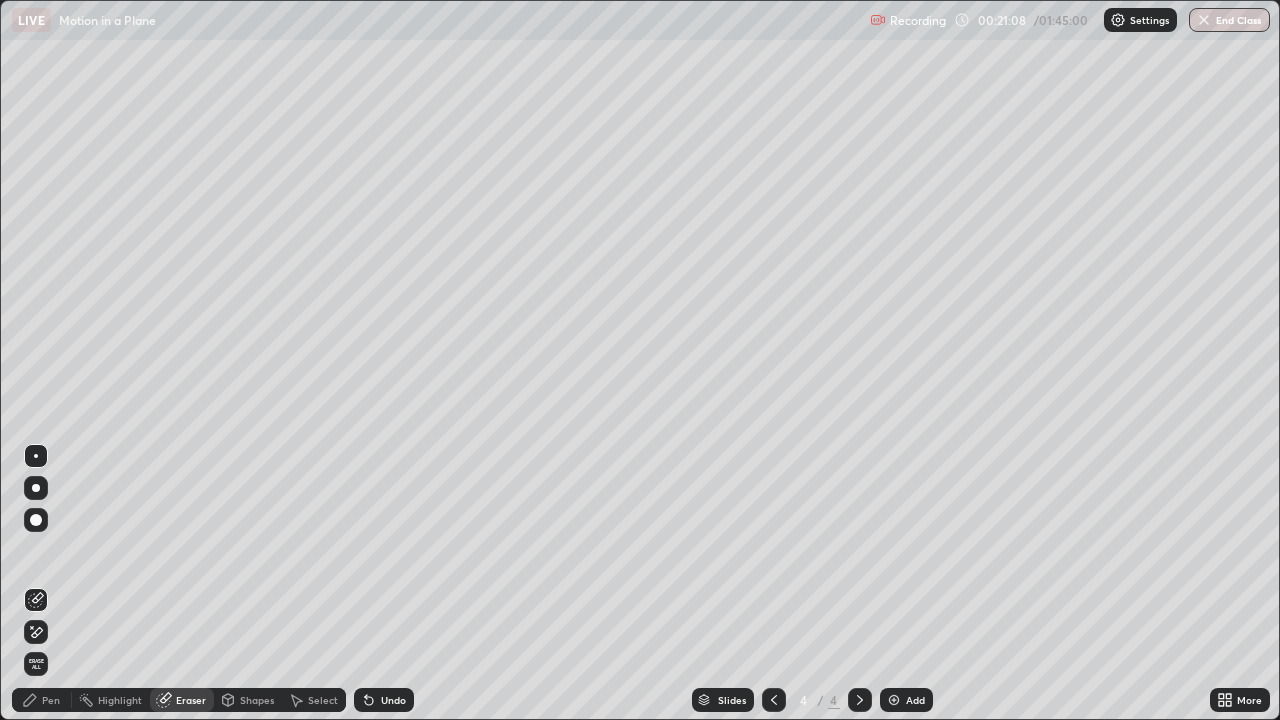 click on "Pen" at bounding box center [51, 700] 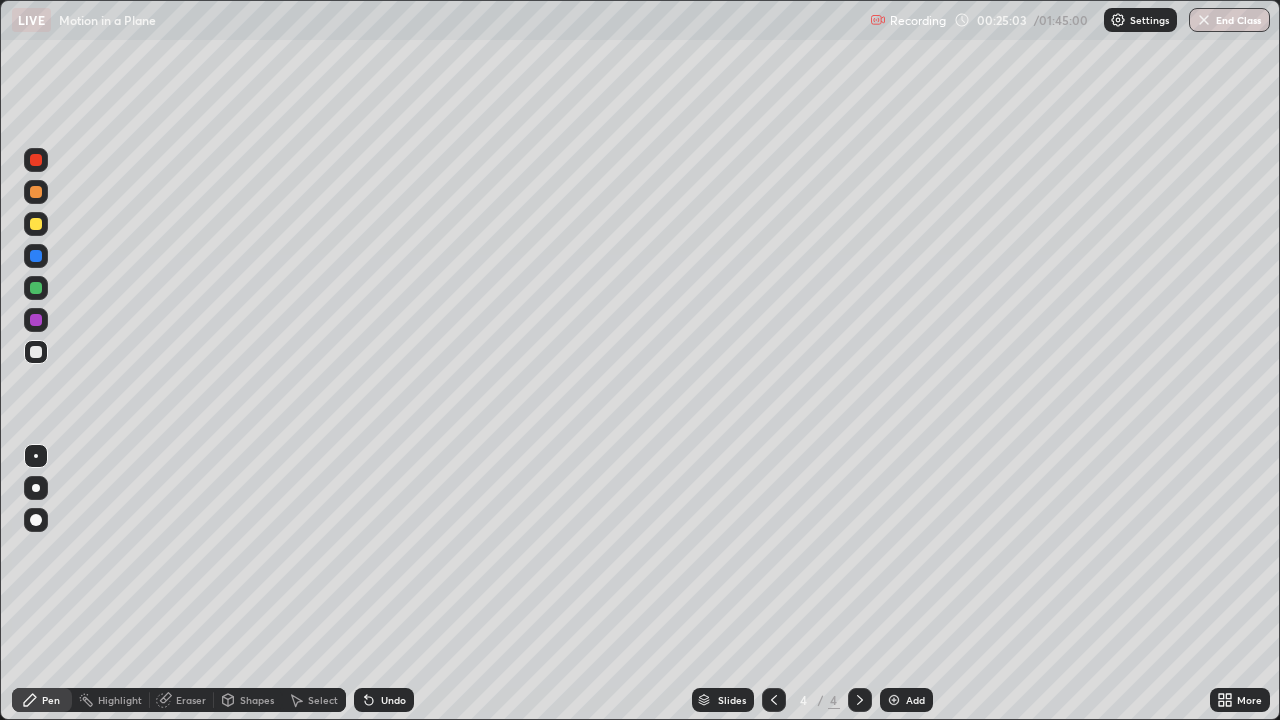 click at bounding box center [894, 700] 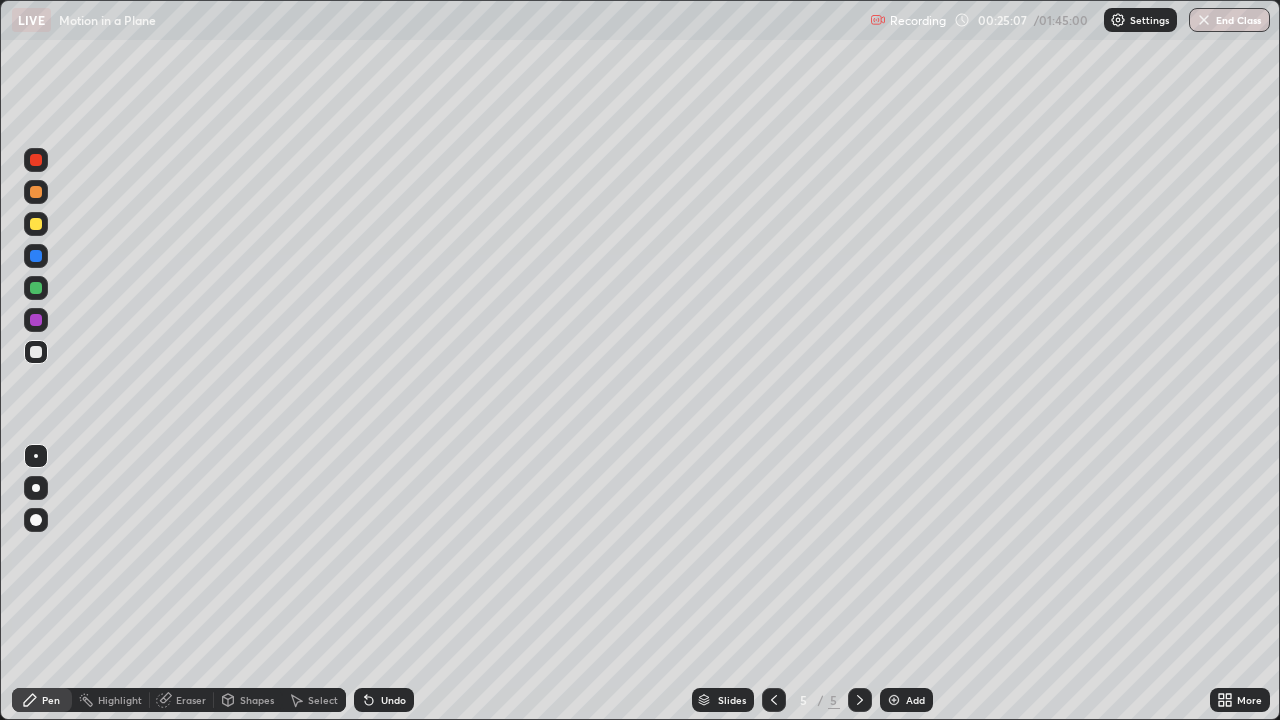 click on "Pen" at bounding box center [51, 700] 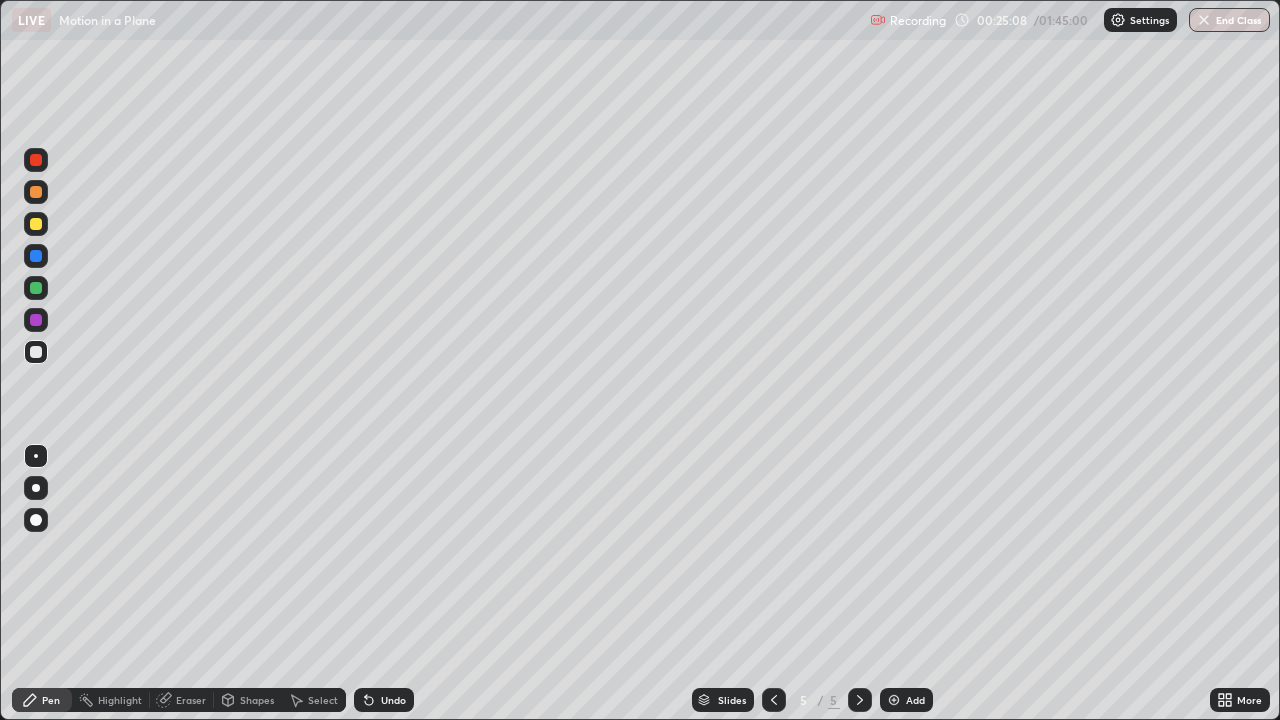 click at bounding box center (36, 224) 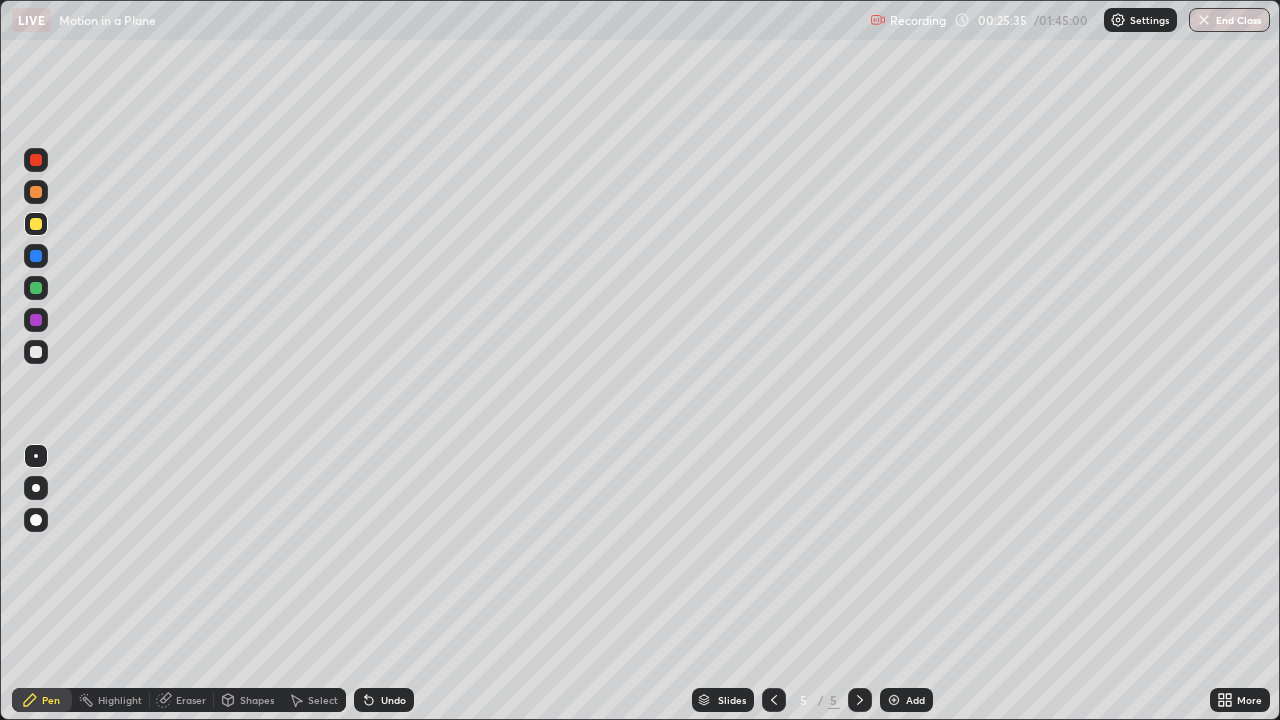 click on "Shapes" at bounding box center (257, 700) 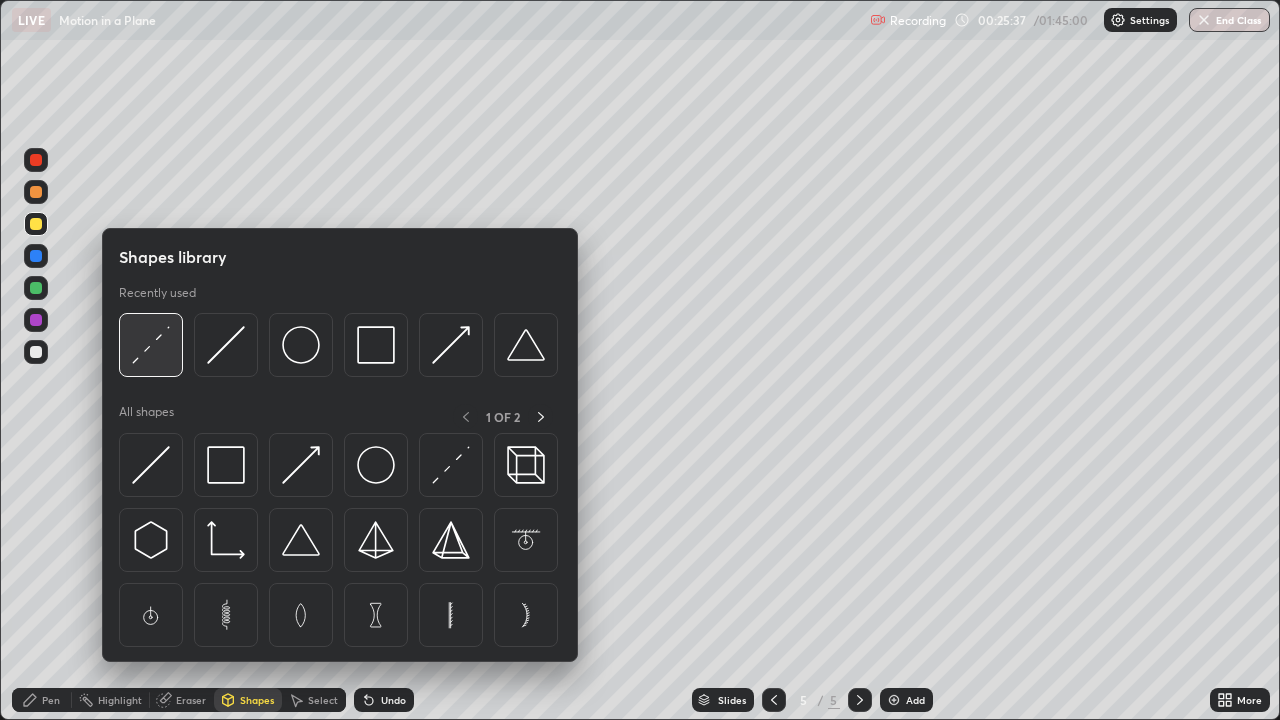 click at bounding box center [151, 345] 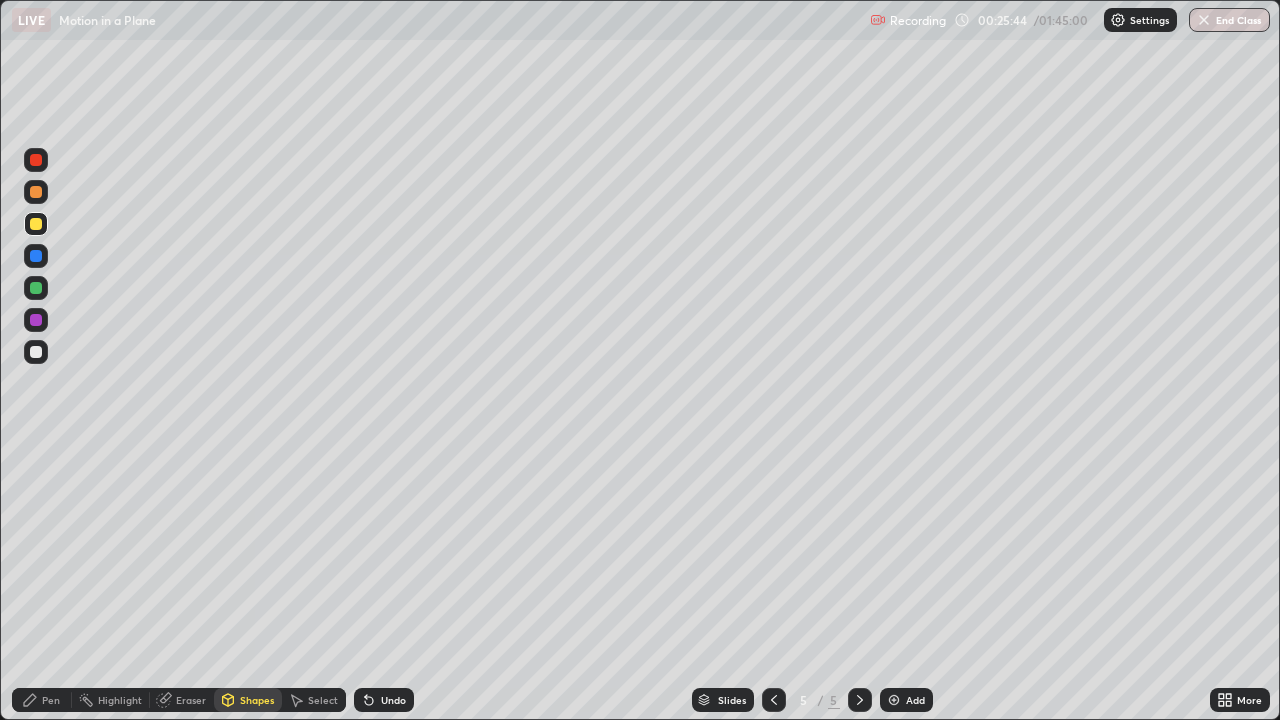 click at bounding box center [36, 352] 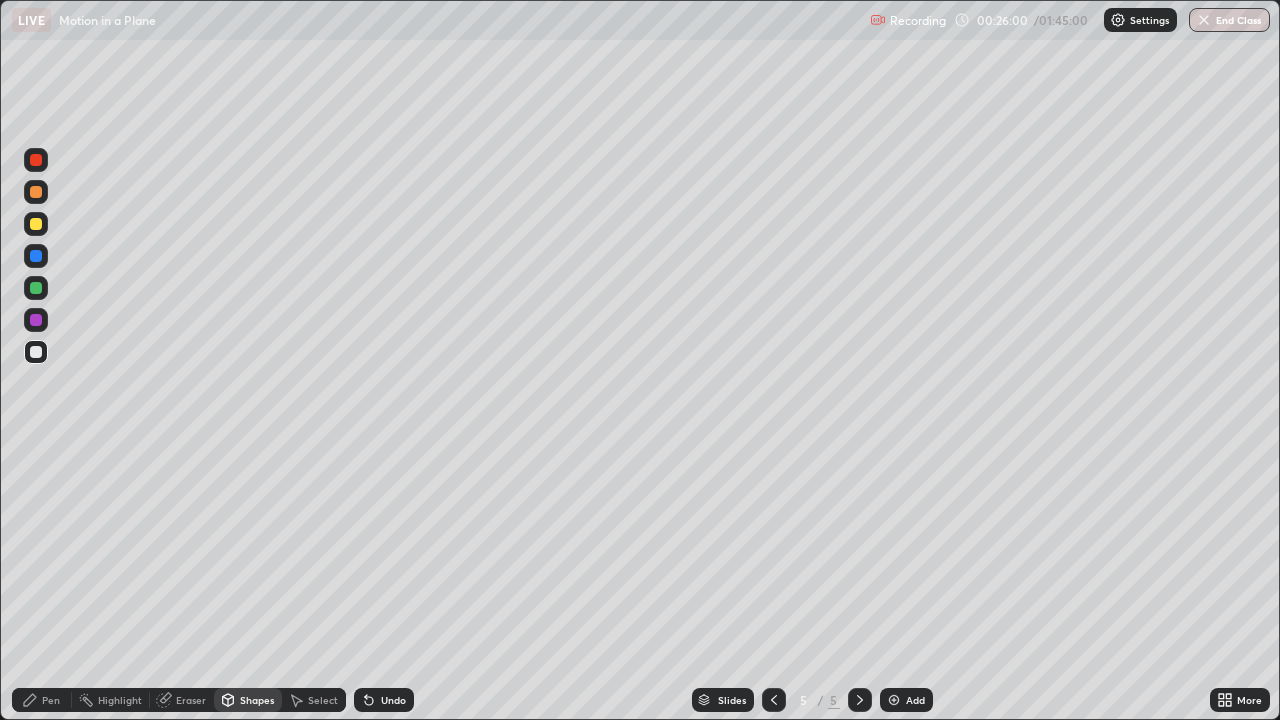 click at bounding box center (36, 352) 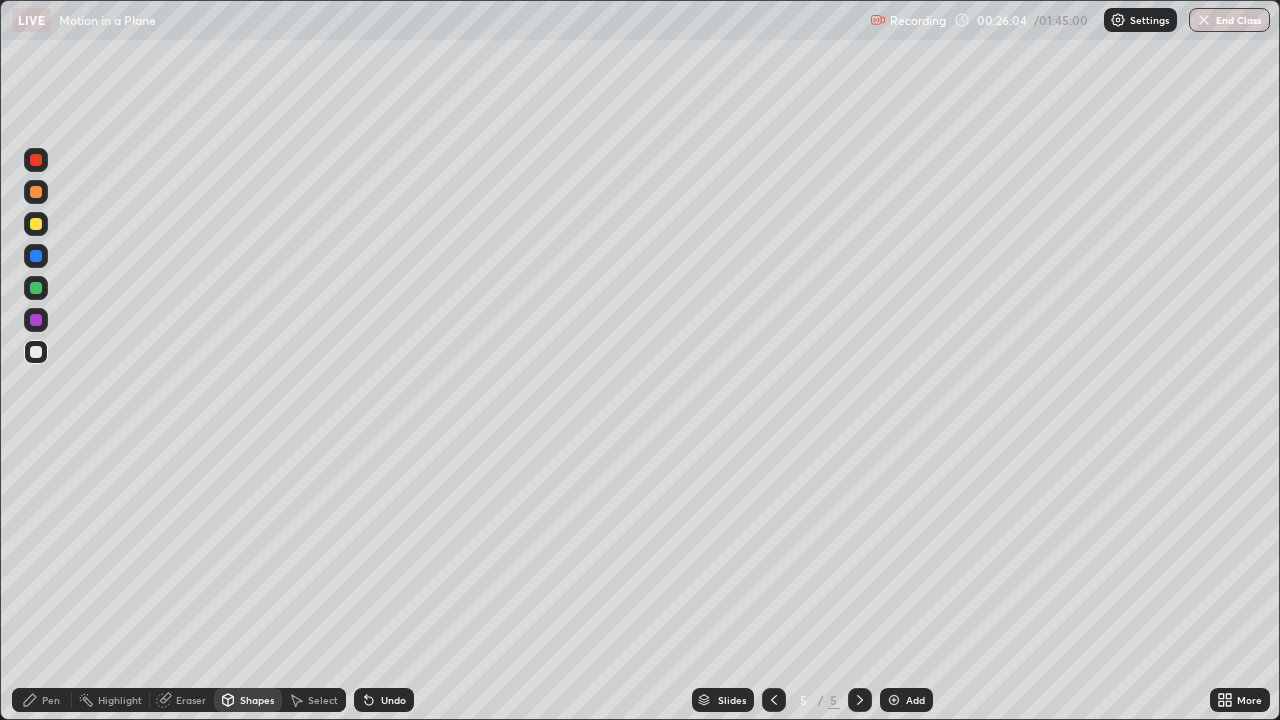 click on "Pen" at bounding box center (51, 700) 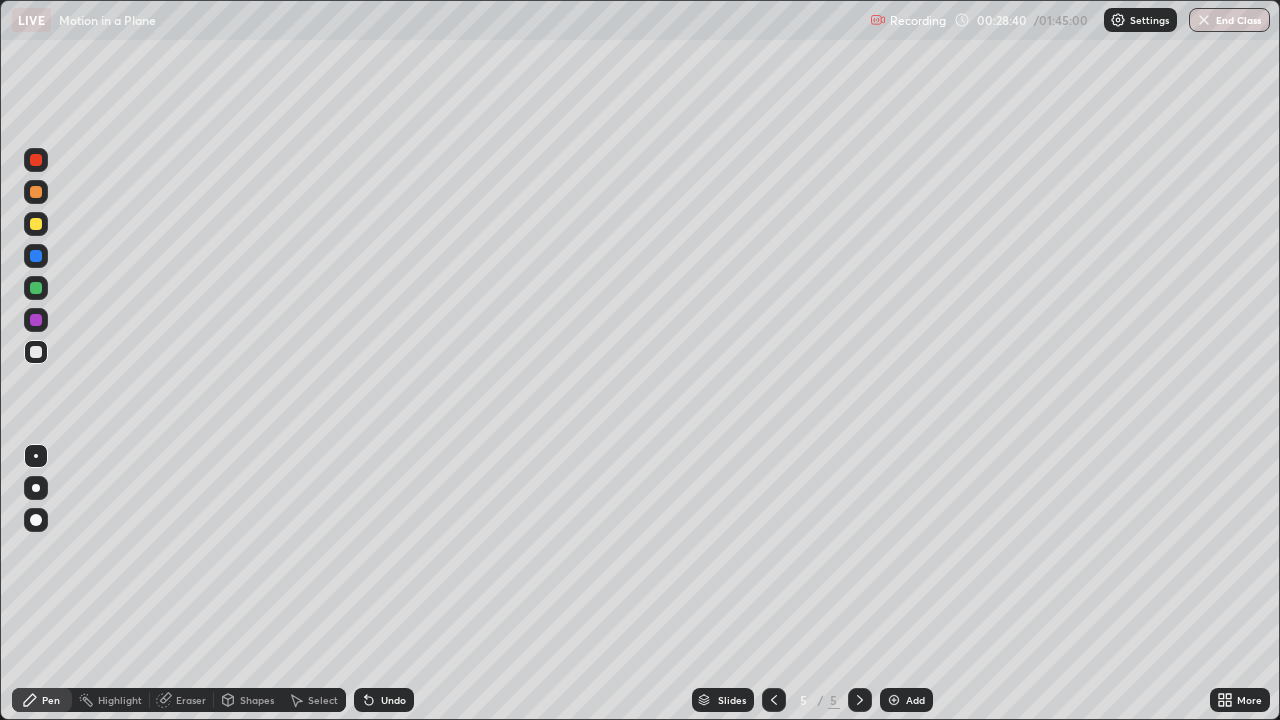 click at bounding box center [36, 224] 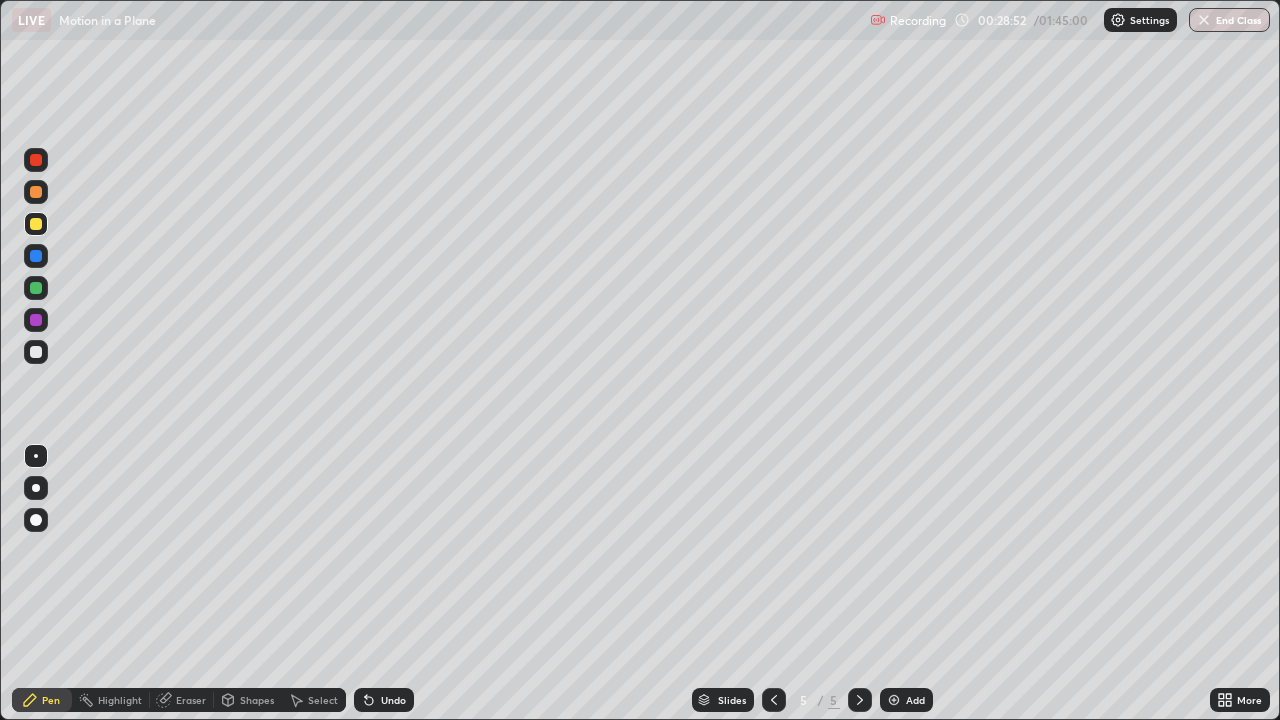 click on "Eraser" at bounding box center [191, 700] 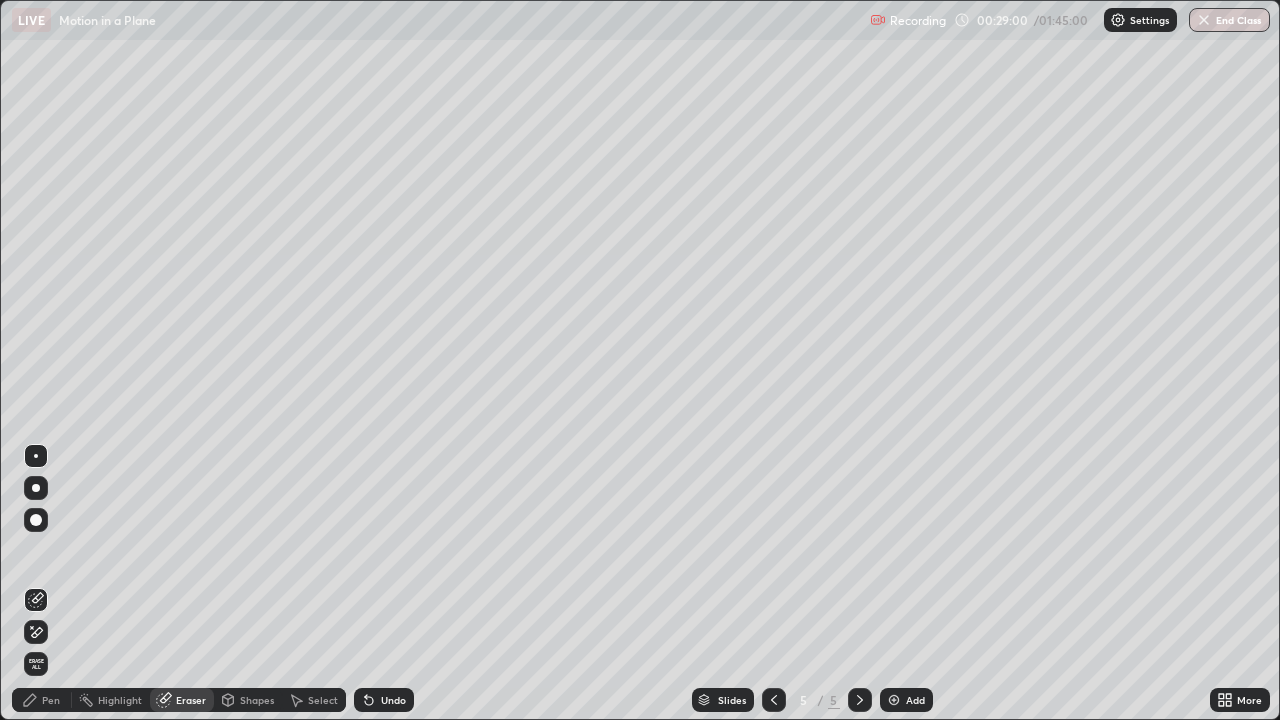click on "Pen" at bounding box center [51, 700] 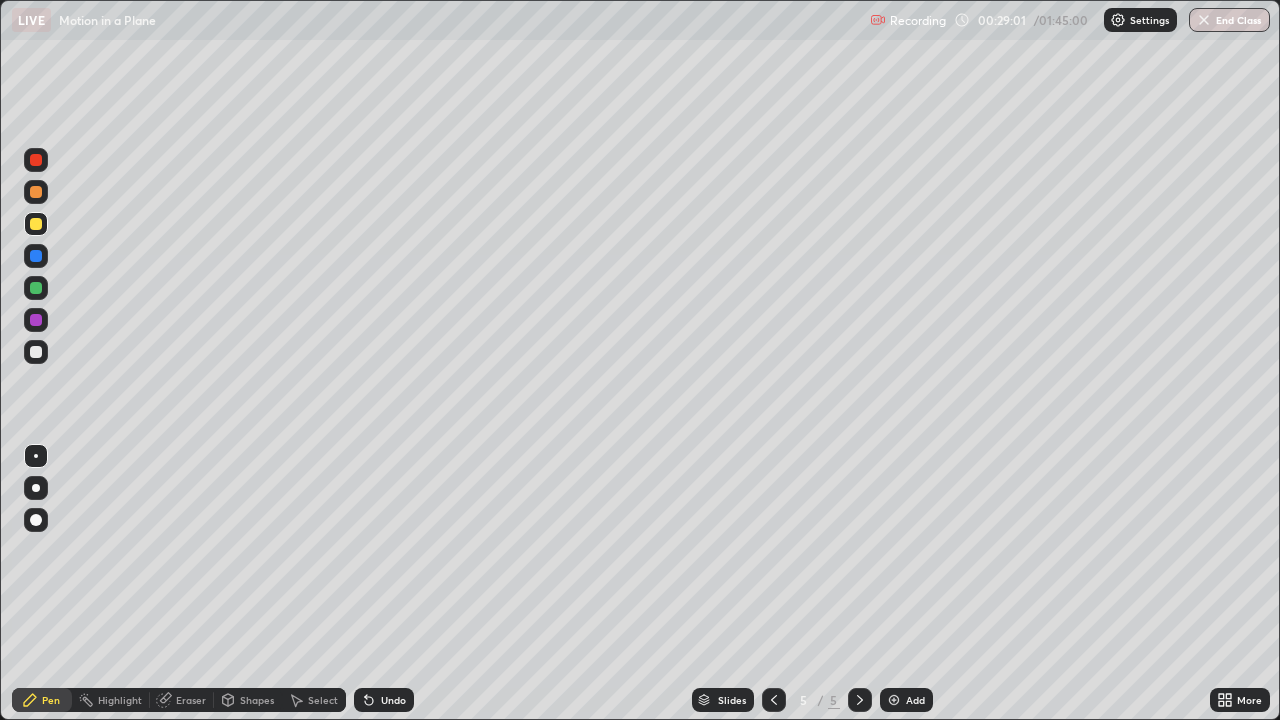 click on "Pen" at bounding box center (51, 700) 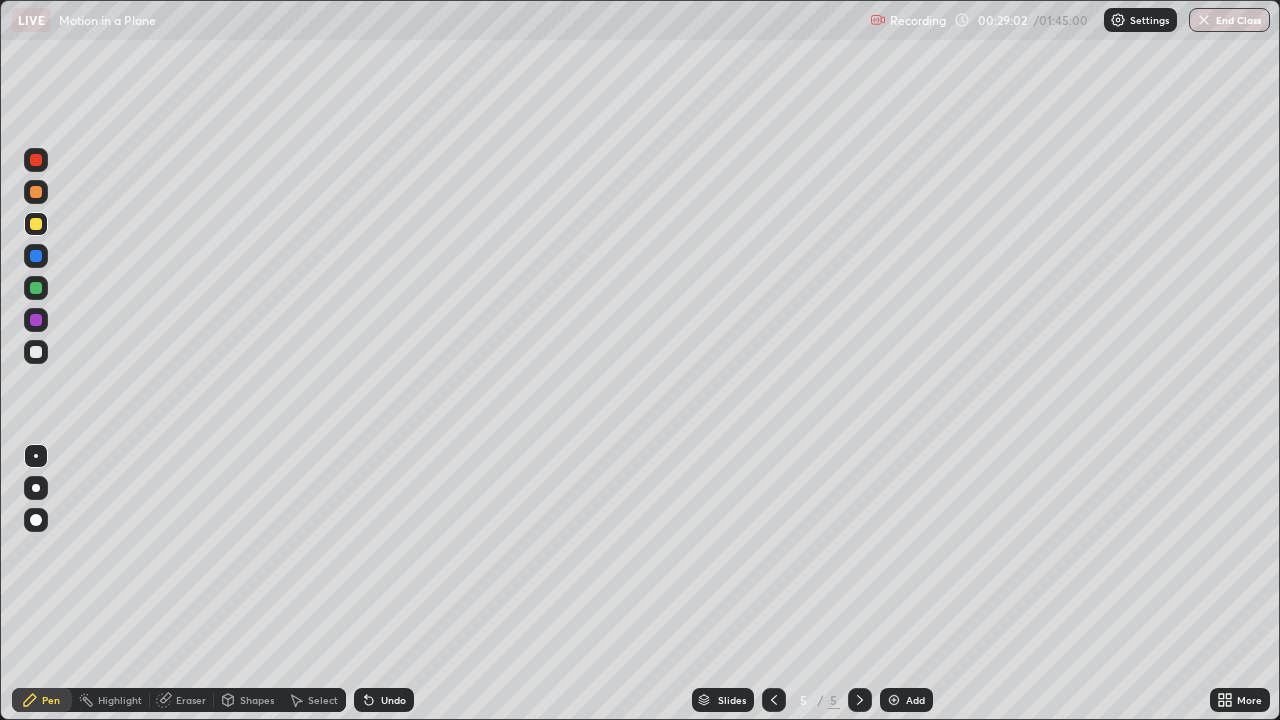 click at bounding box center [36, 352] 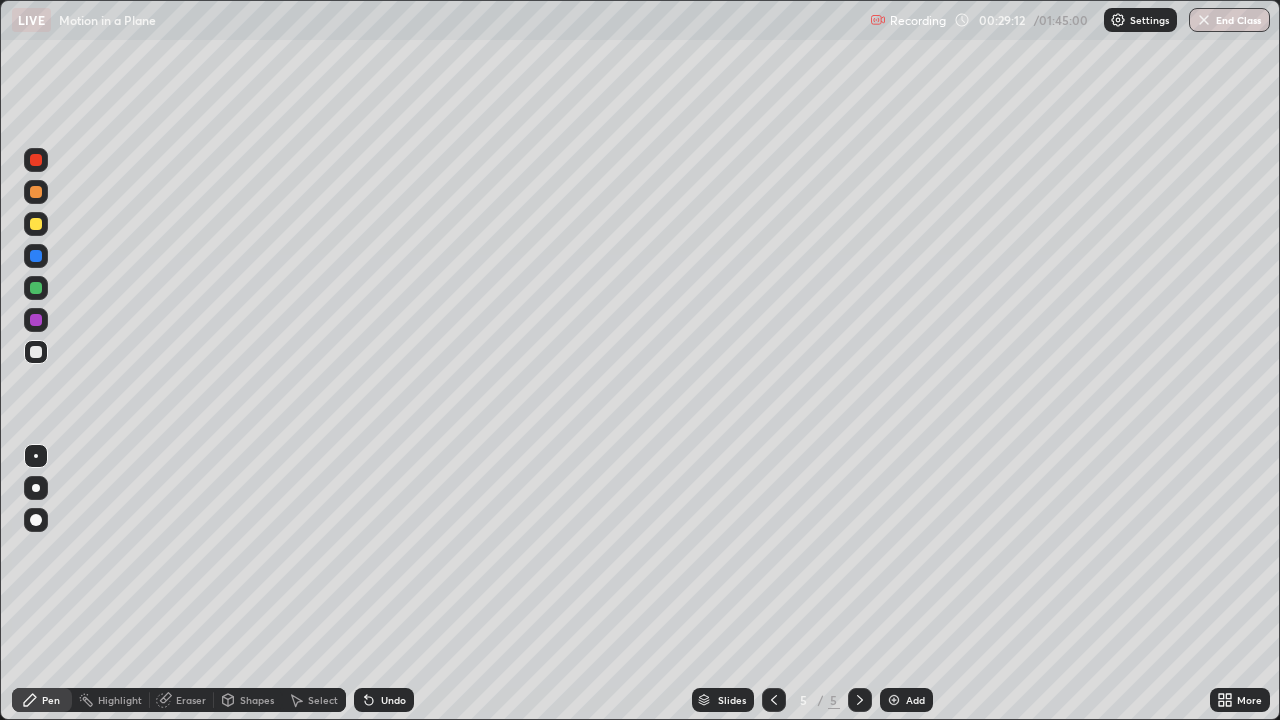 click at bounding box center [36, 352] 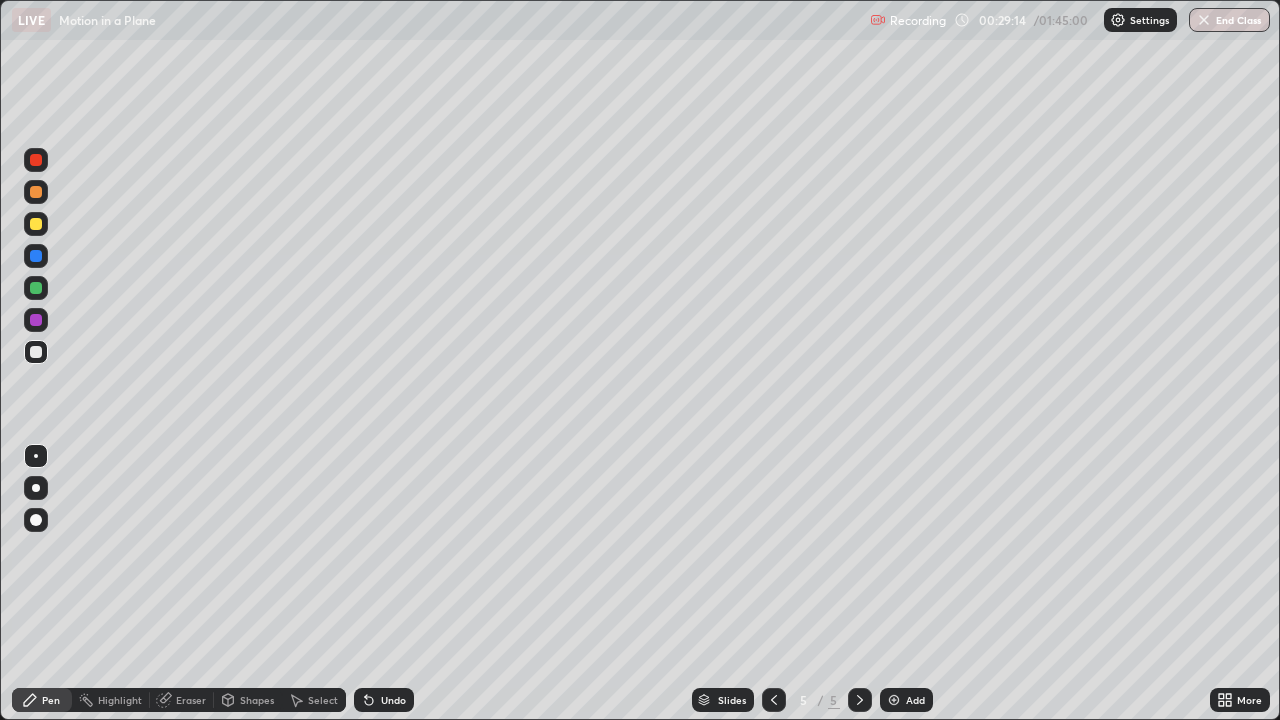 click at bounding box center [36, 224] 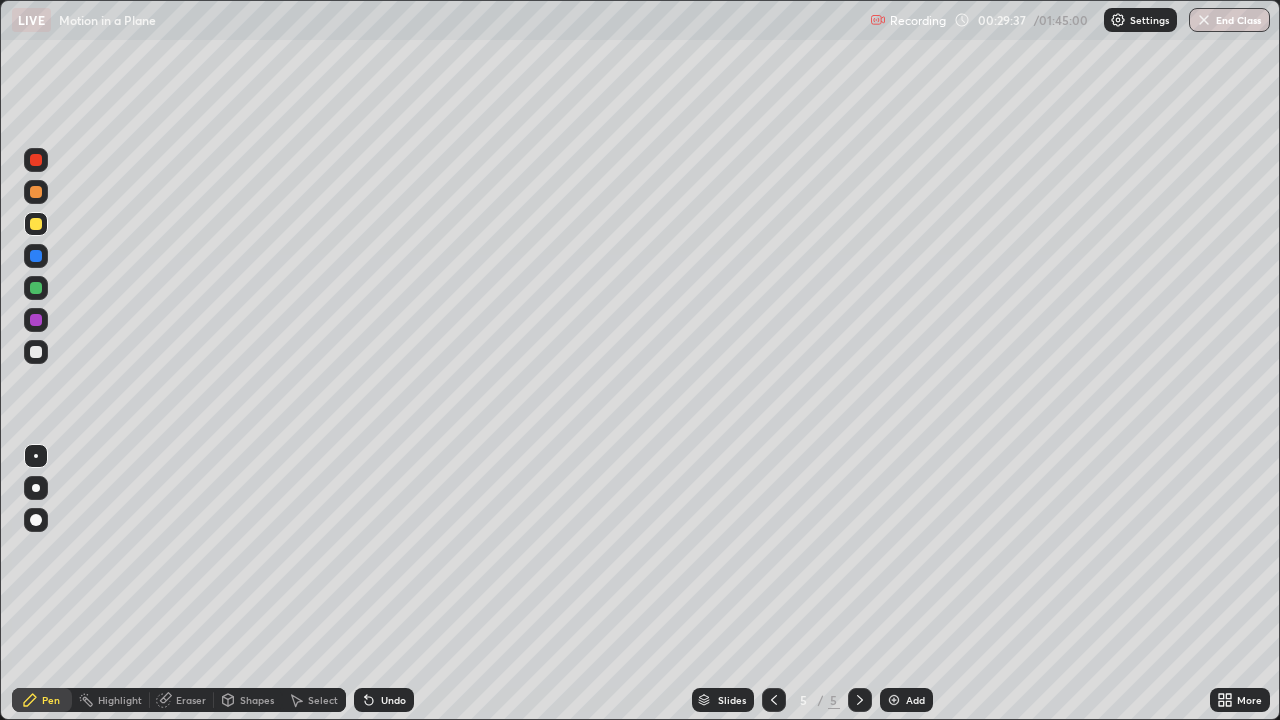 click at bounding box center [36, 352] 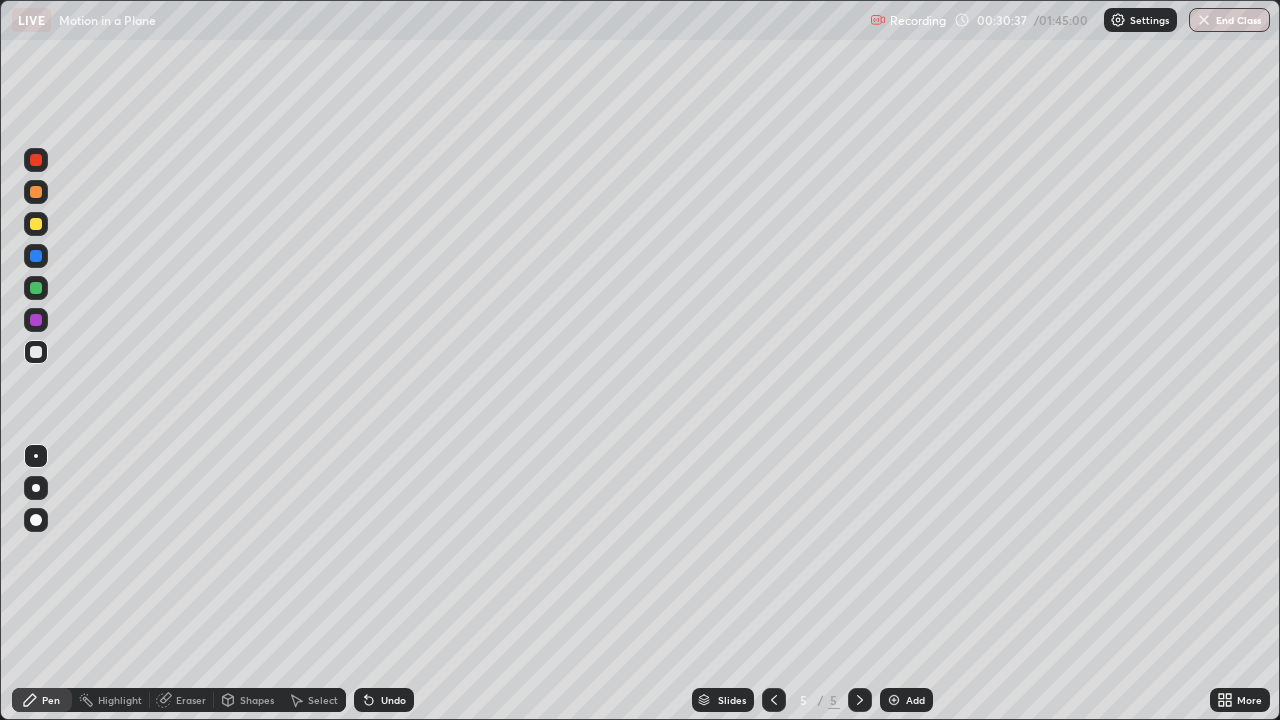 click on "Eraser" at bounding box center [191, 700] 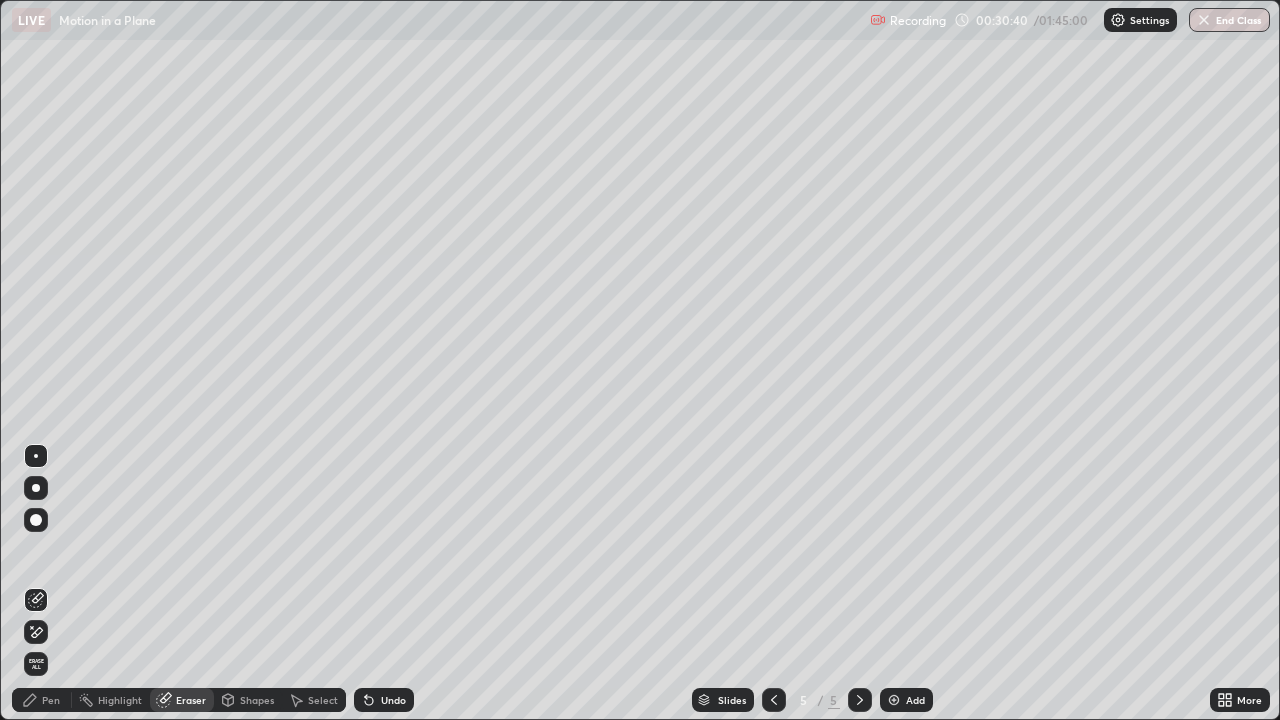 click on "Pen" at bounding box center [42, 700] 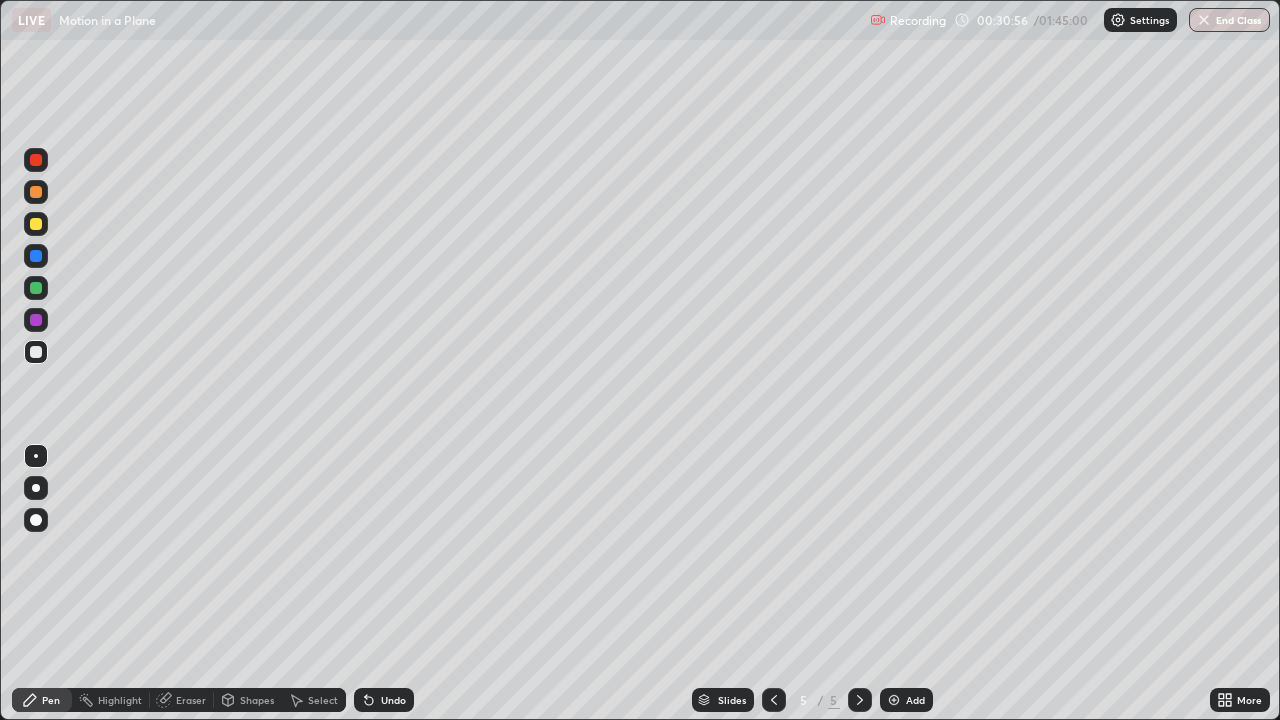 click on "Pen" at bounding box center [51, 700] 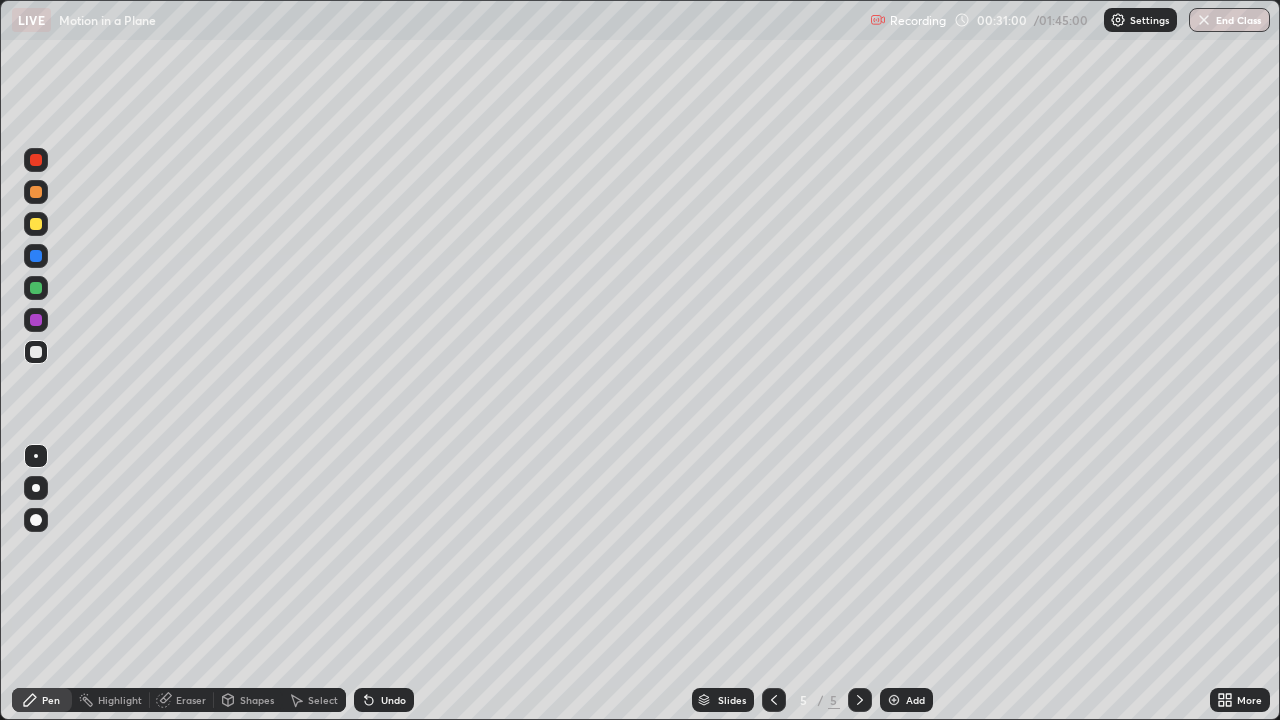 click on "Eraser" at bounding box center [191, 700] 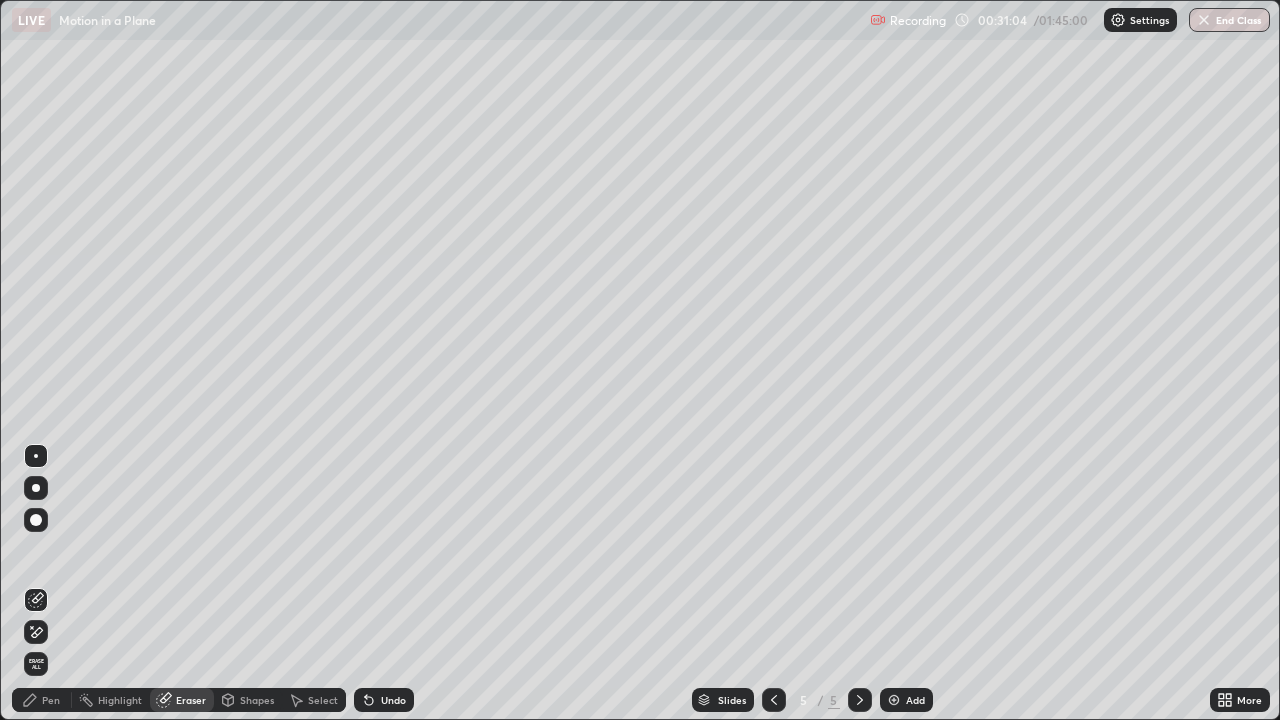 click on "Pen" at bounding box center [42, 700] 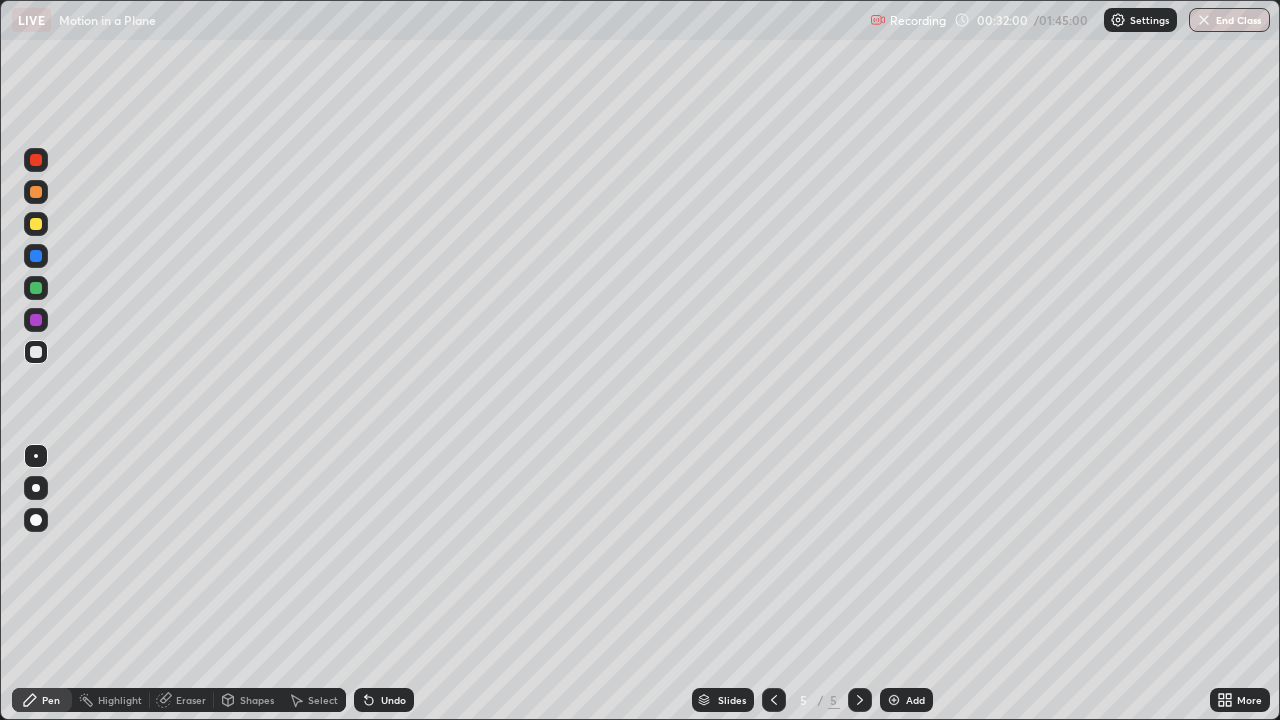 click on "Pen" at bounding box center [51, 700] 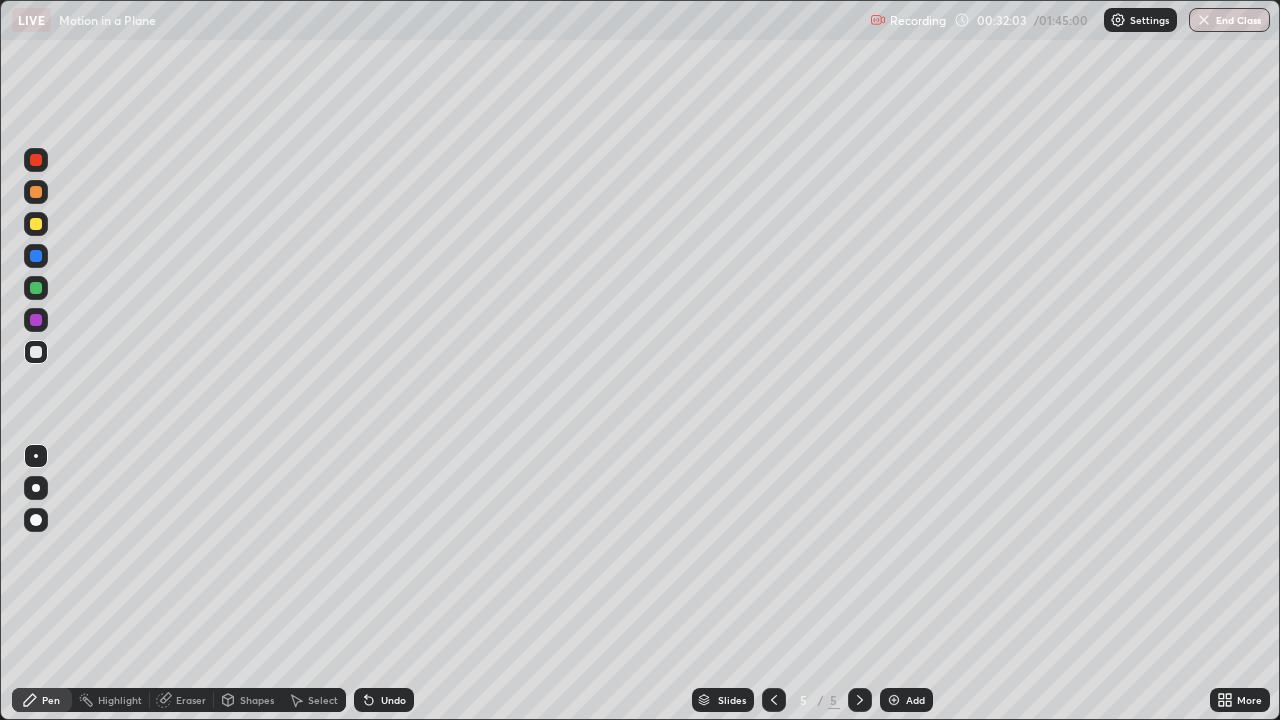 click on "Eraser" at bounding box center (191, 700) 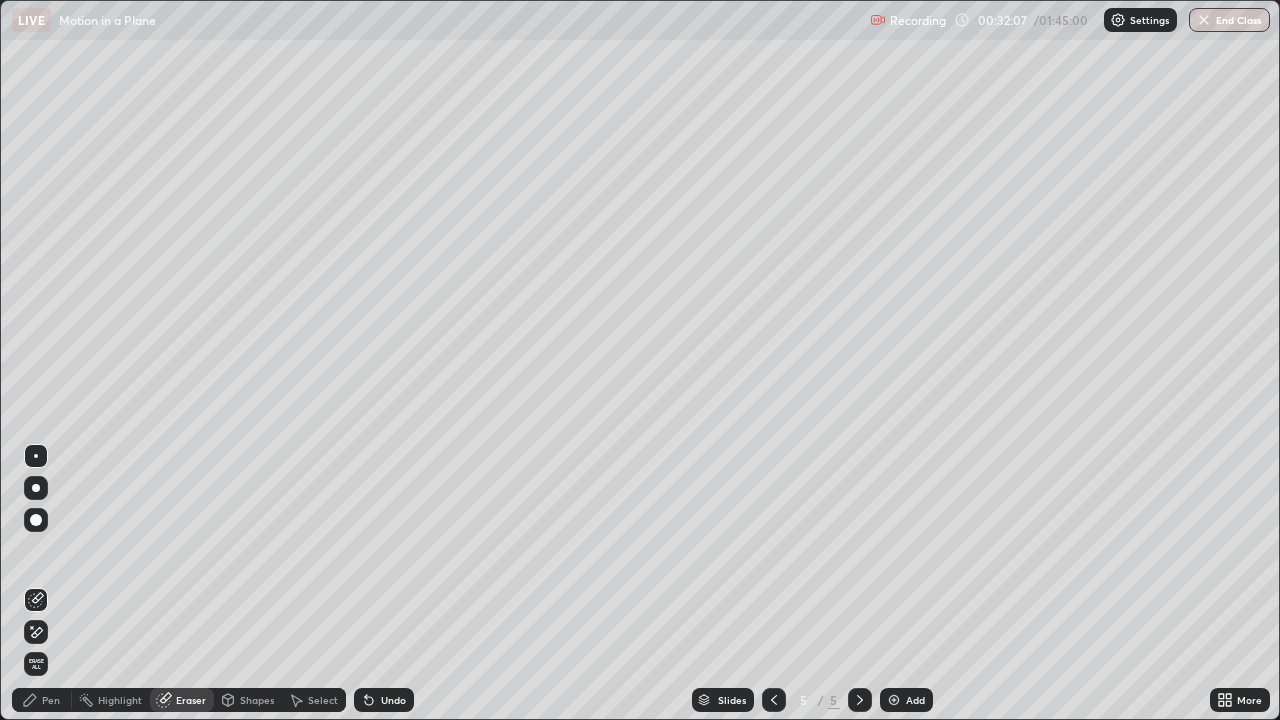 click 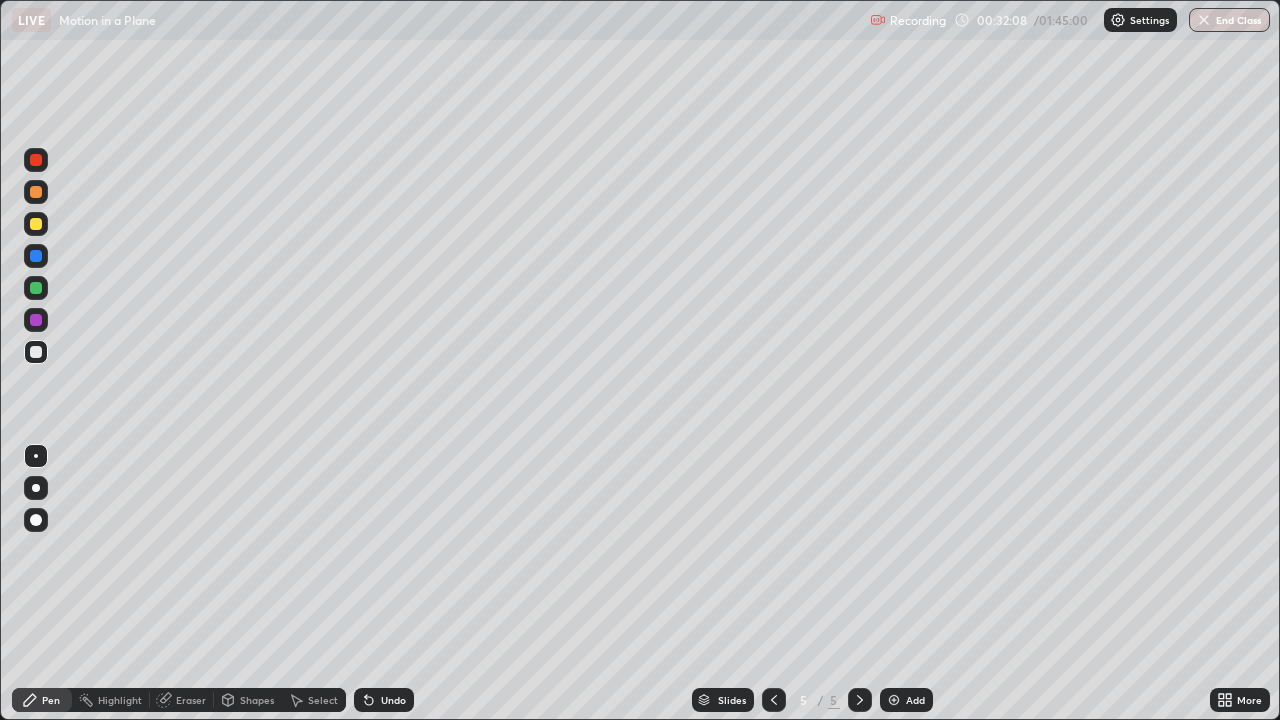 click at bounding box center [36, 224] 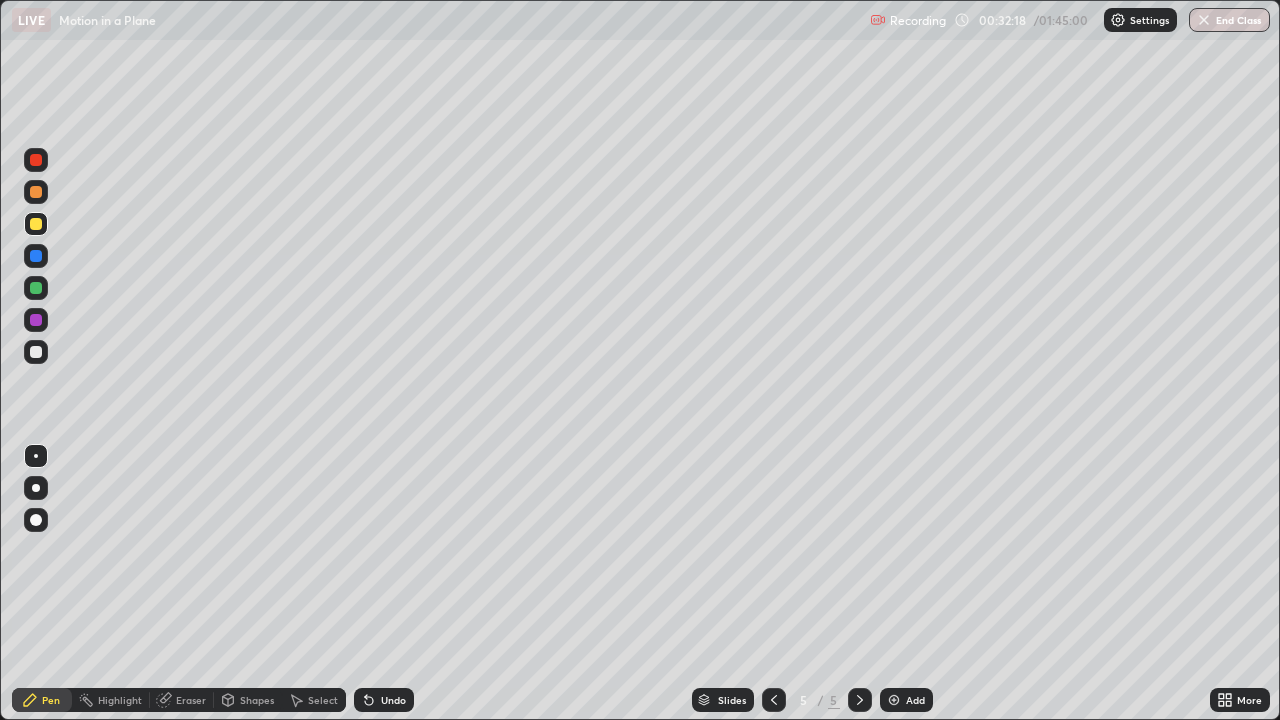 click at bounding box center [36, 352] 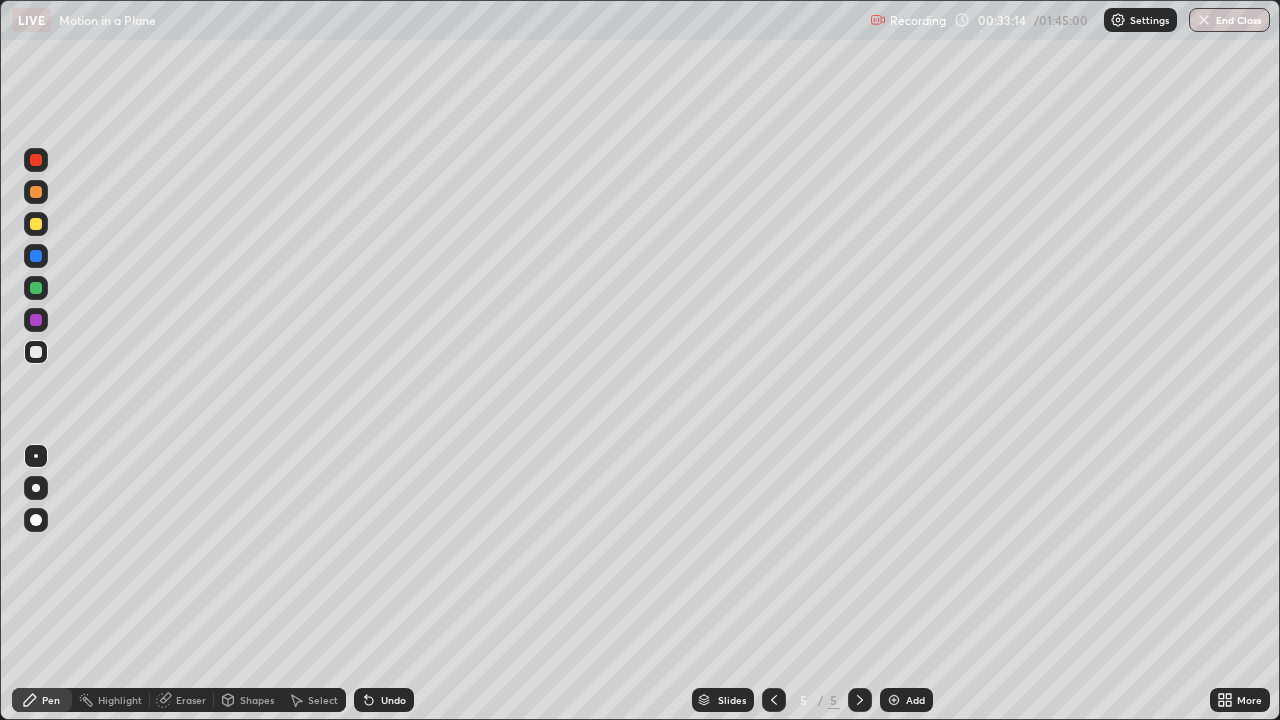 click on "Pen" at bounding box center [51, 700] 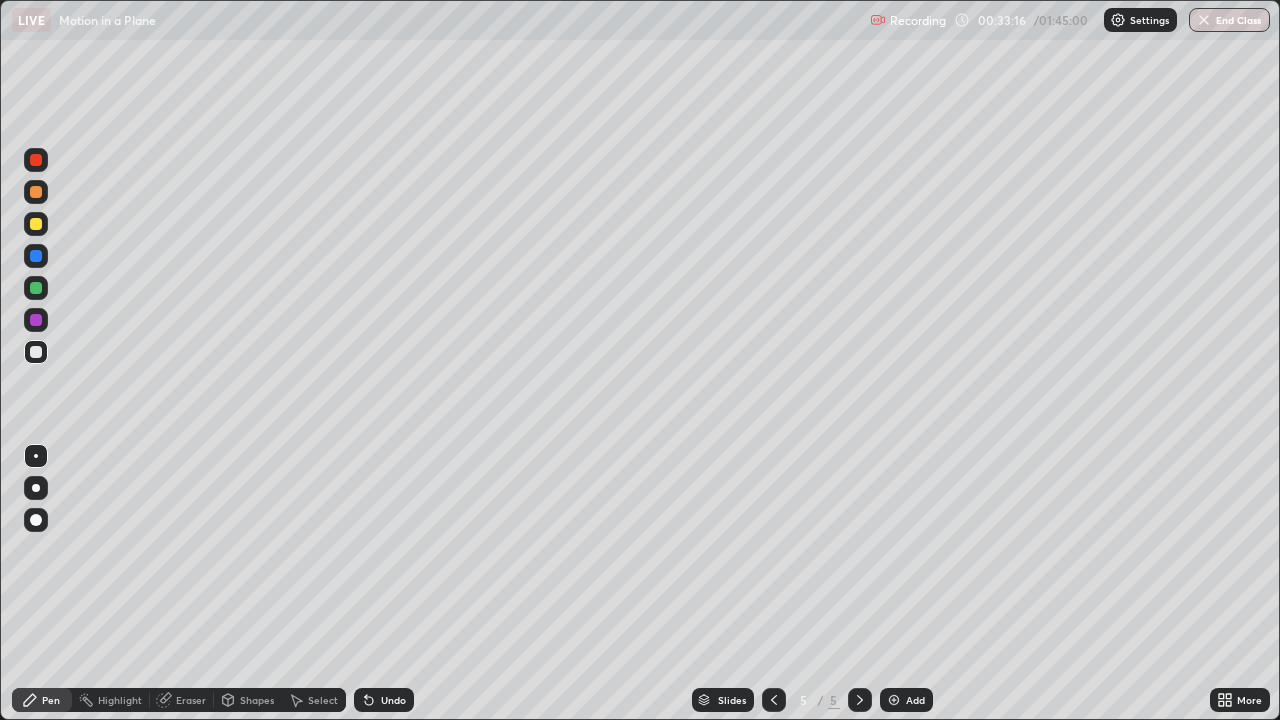 click at bounding box center (36, 224) 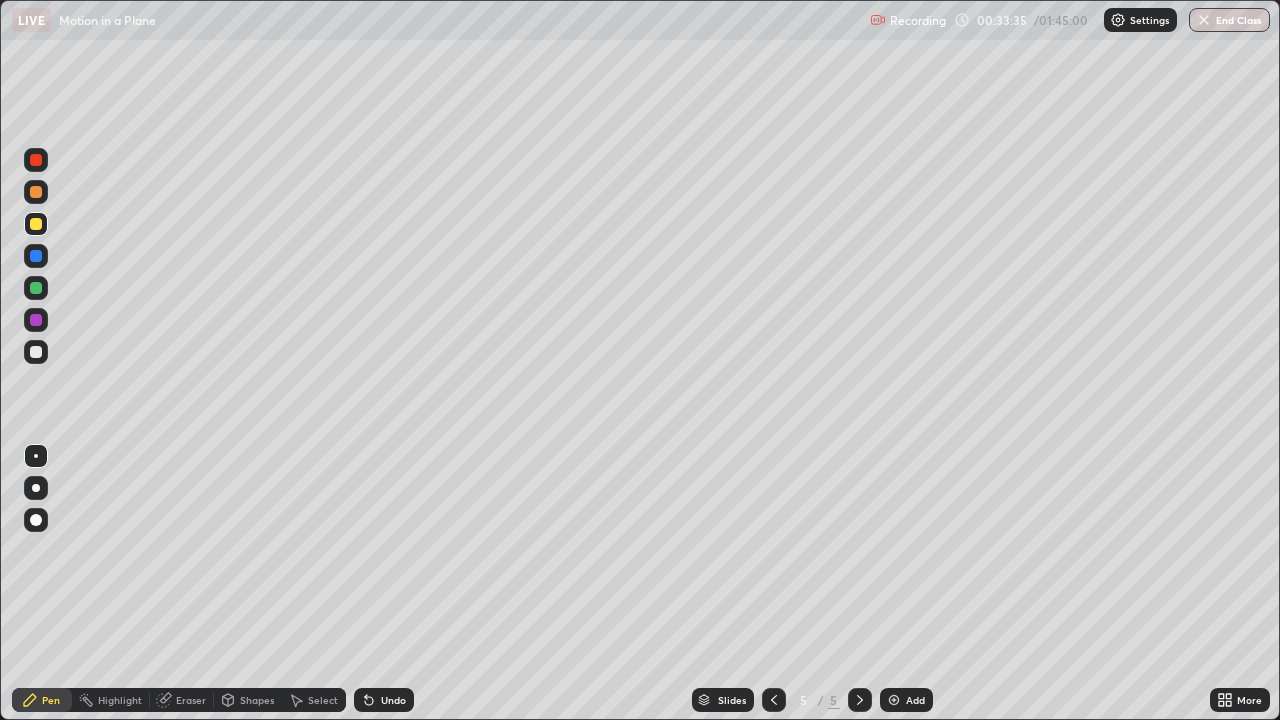 click on "Eraser" at bounding box center (191, 700) 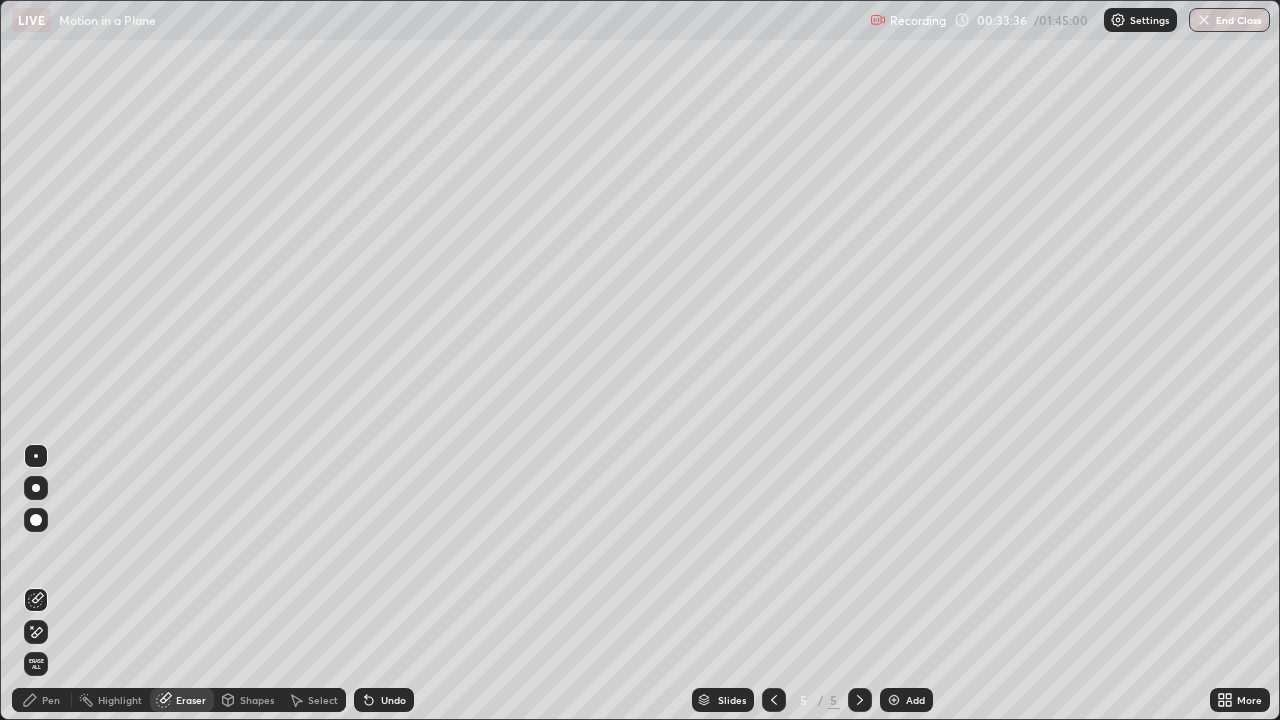 click on "Pen" at bounding box center (42, 700) 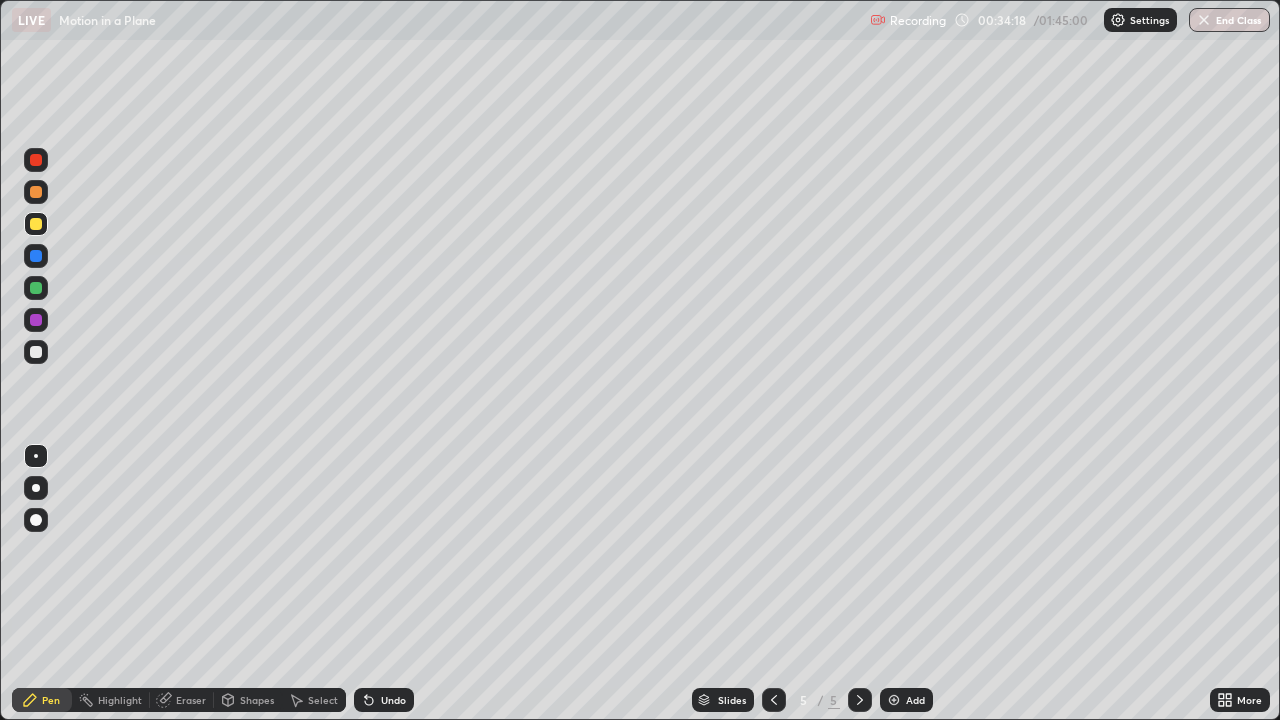click on "Pen" at bounding box center [51, 700] 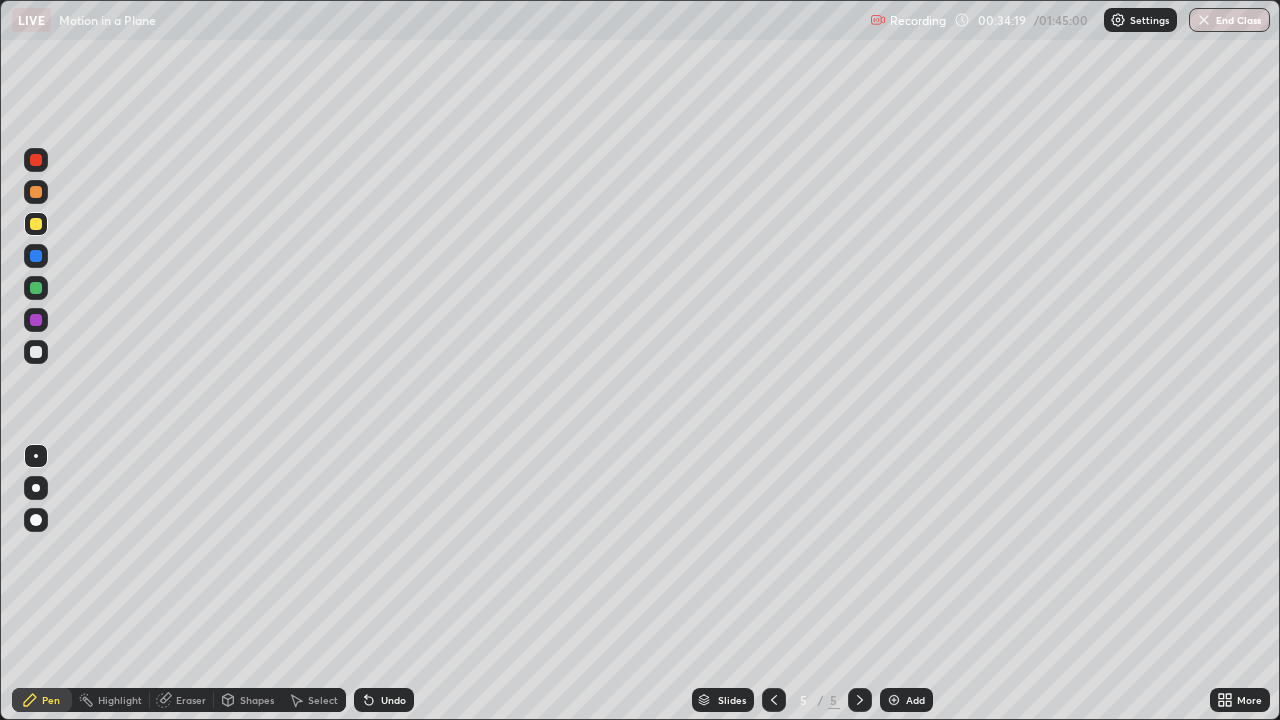 click at bounding box center [36, 352] 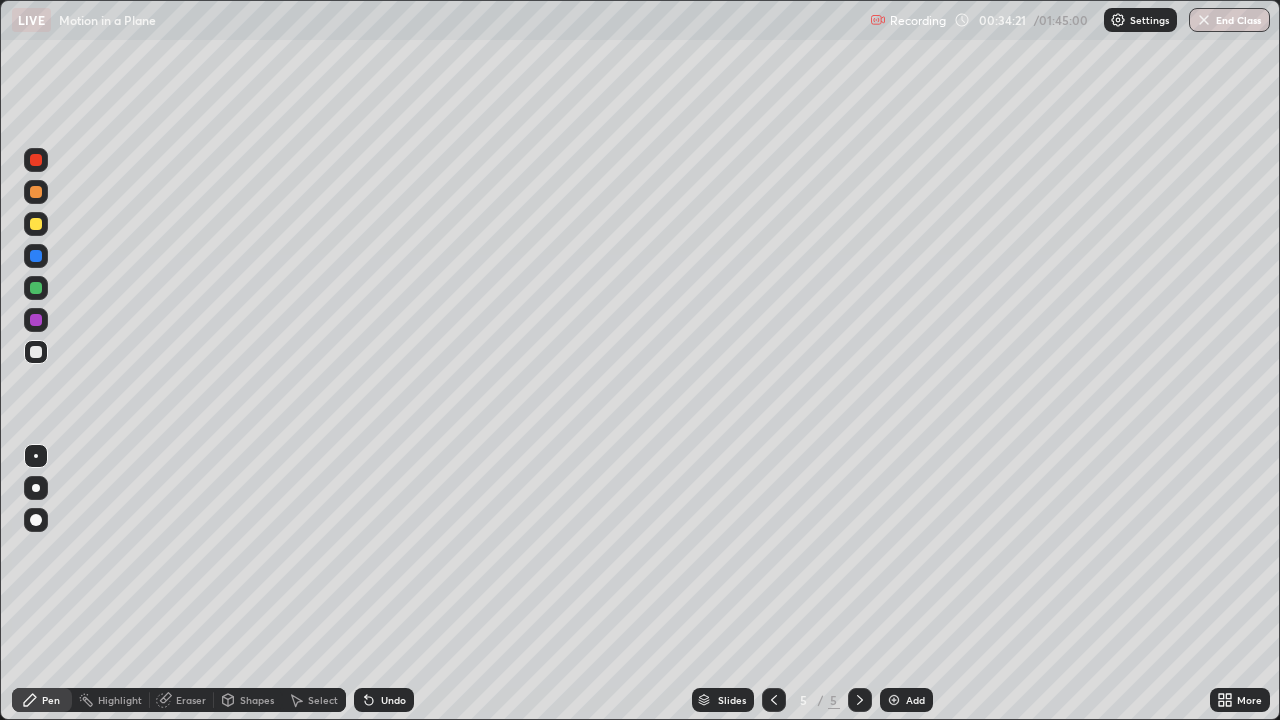 click on "Eraser" at bounding box center (191, 700) 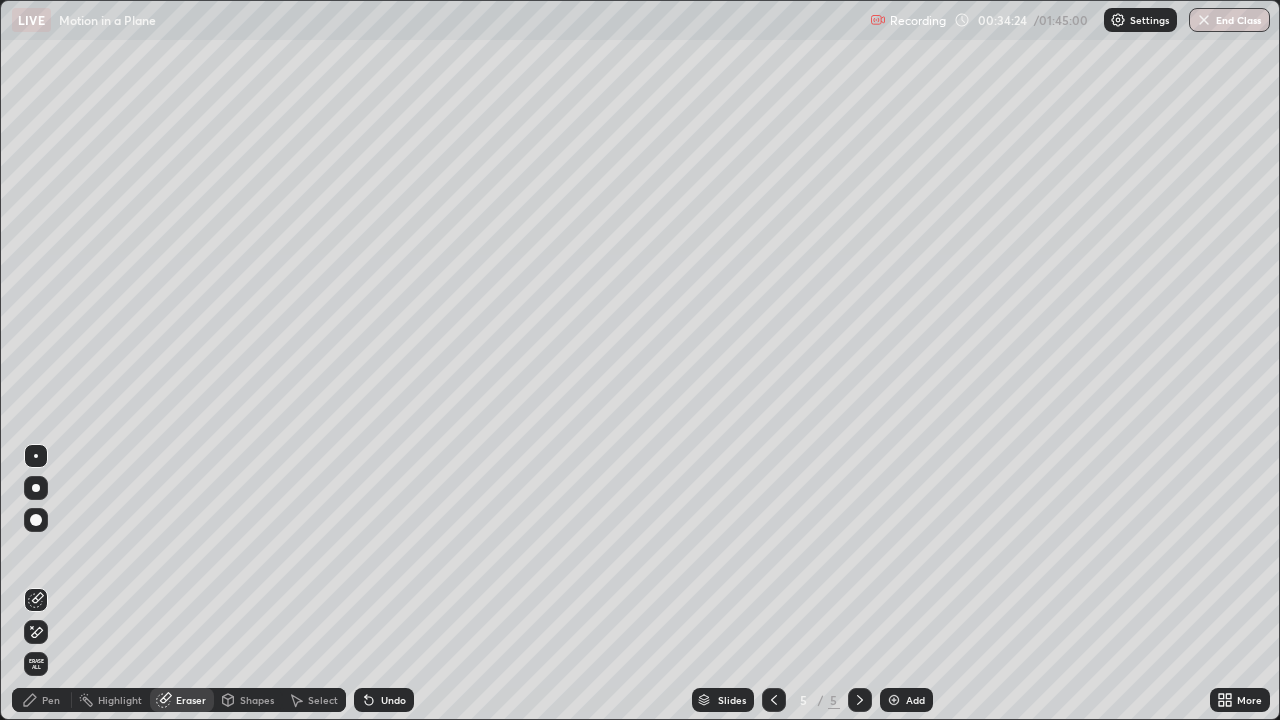 click on "Pen" at bounding box center (42, 700) 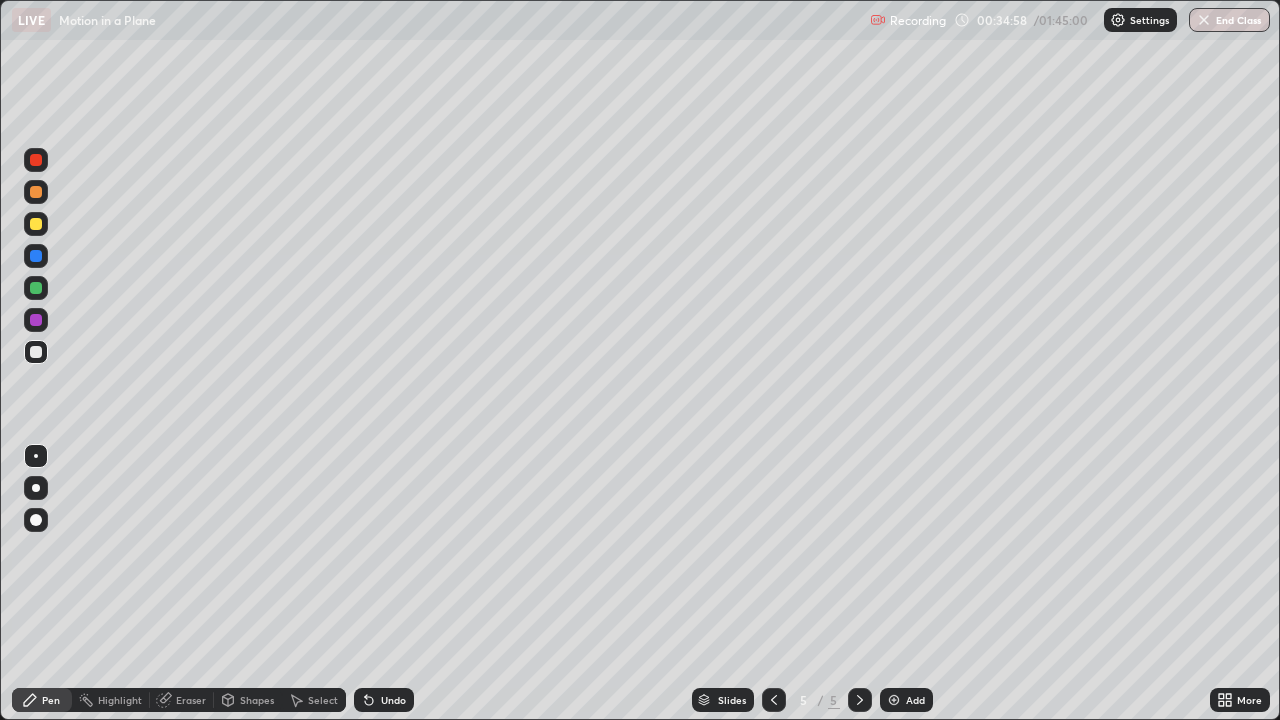 click at bounding box center (36, 224) 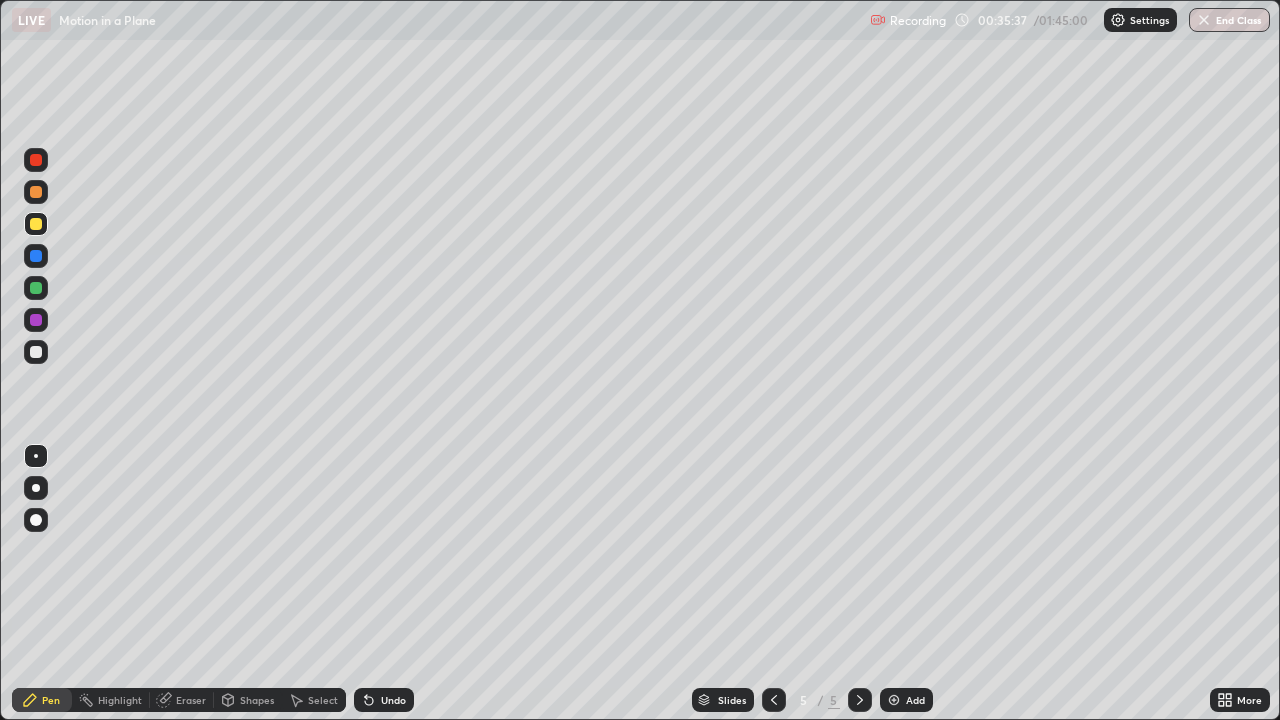 click on "Eraser" at bounding box center [191, 700] 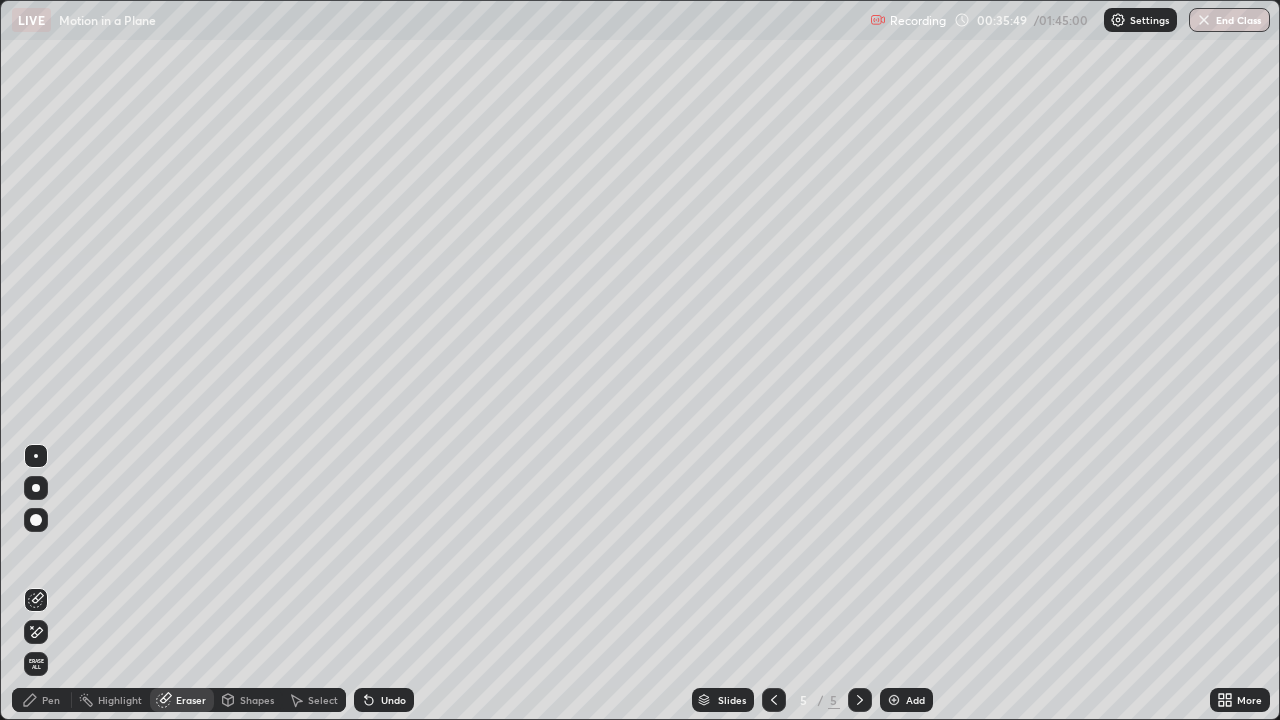 click on "Pen" at bounding box center [51, 700] 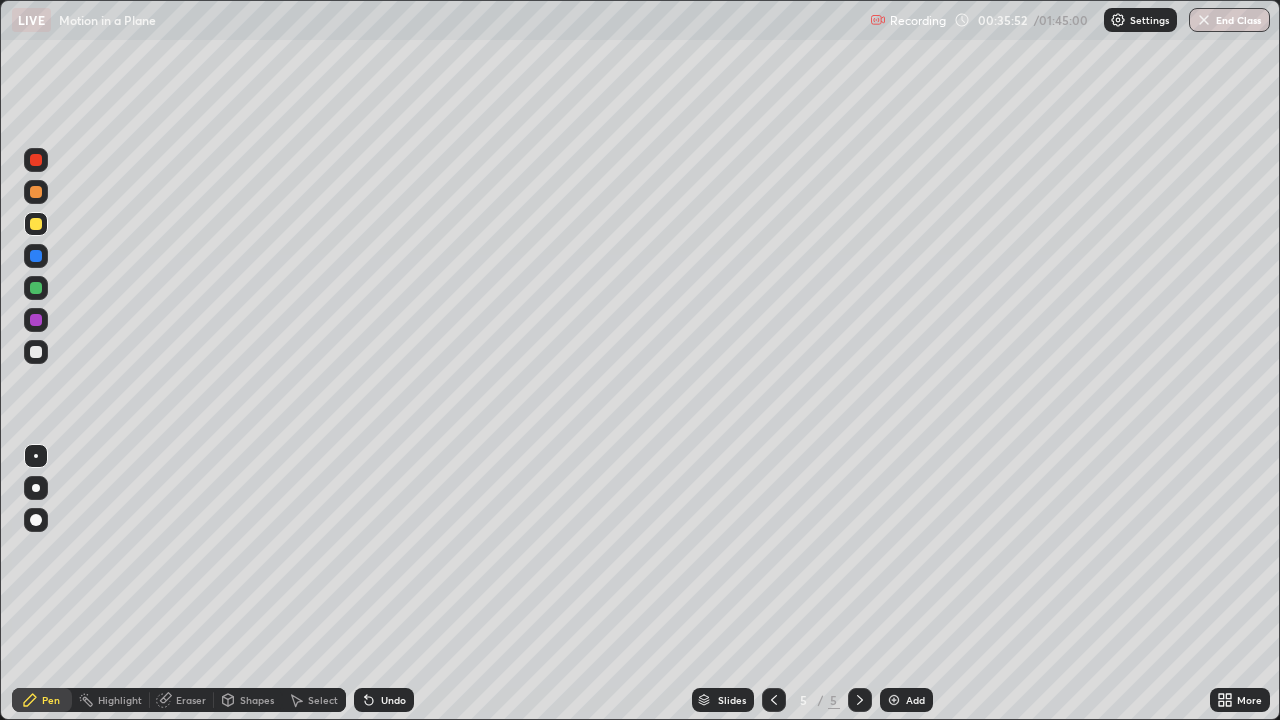 click at bounding box center [36, 352] 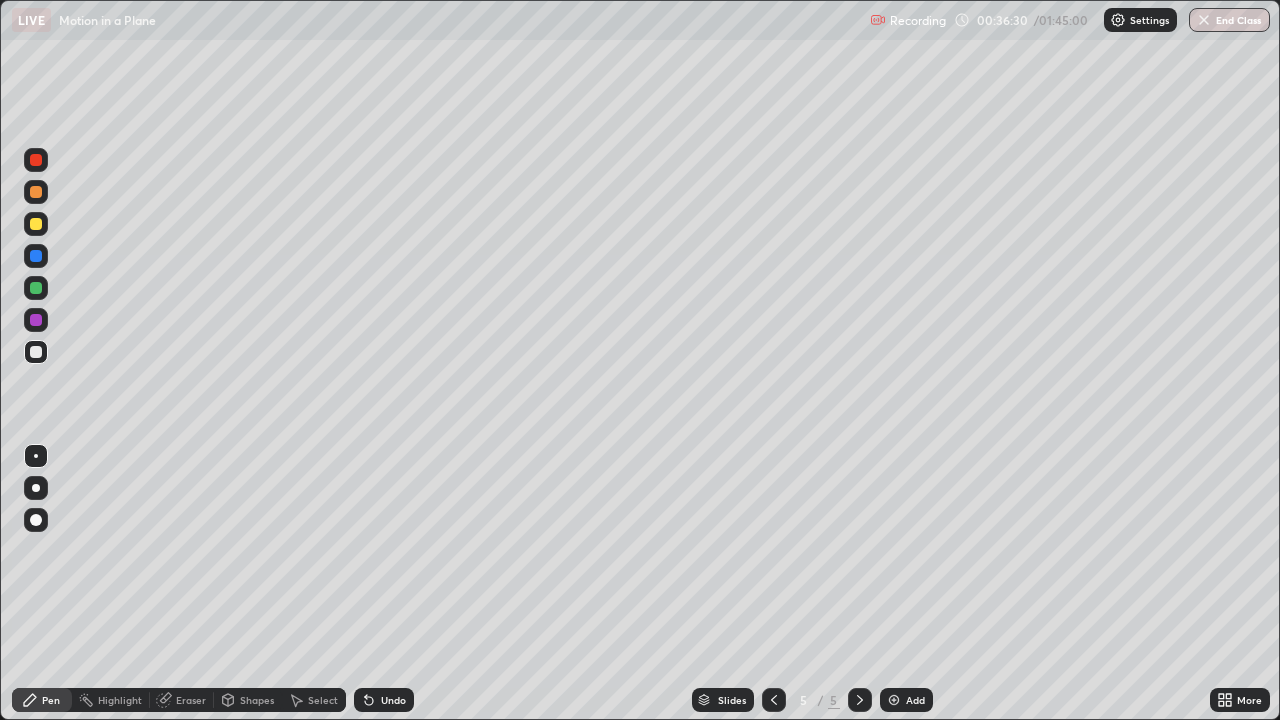 click on "Eraser" at bounding box center (191, 700) 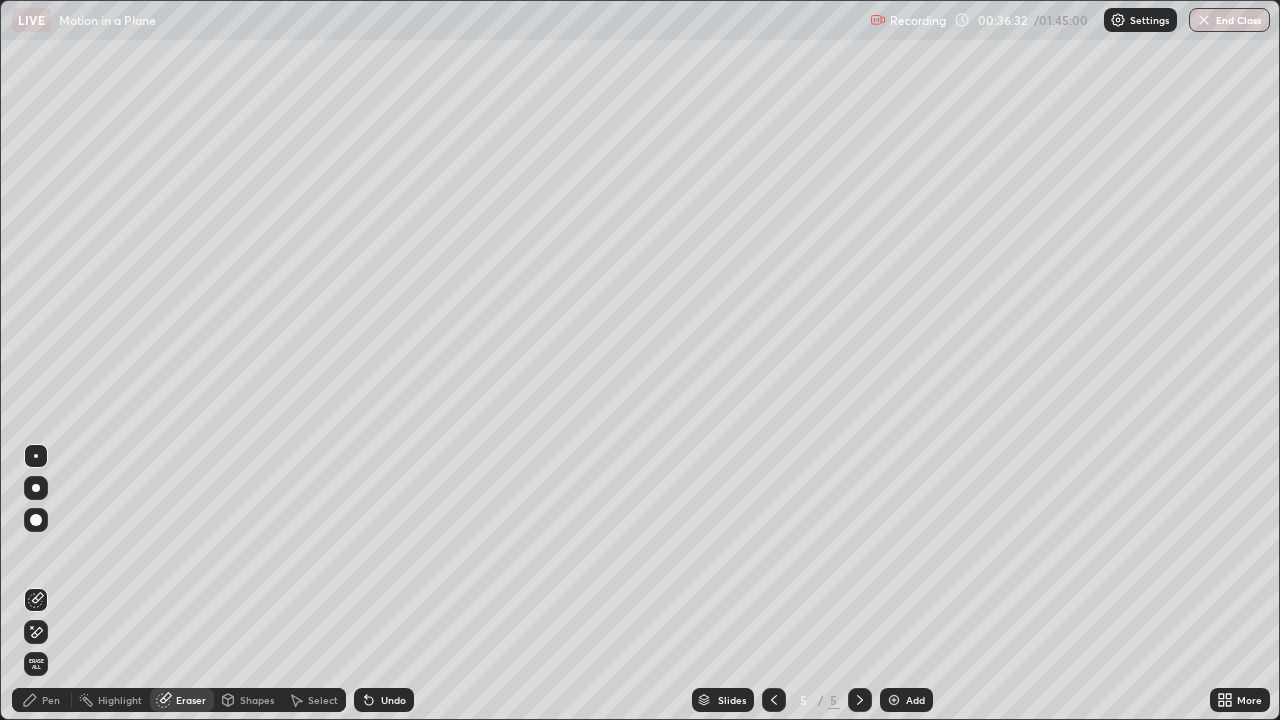 click on "Pen" at bounding box center (51, 700) 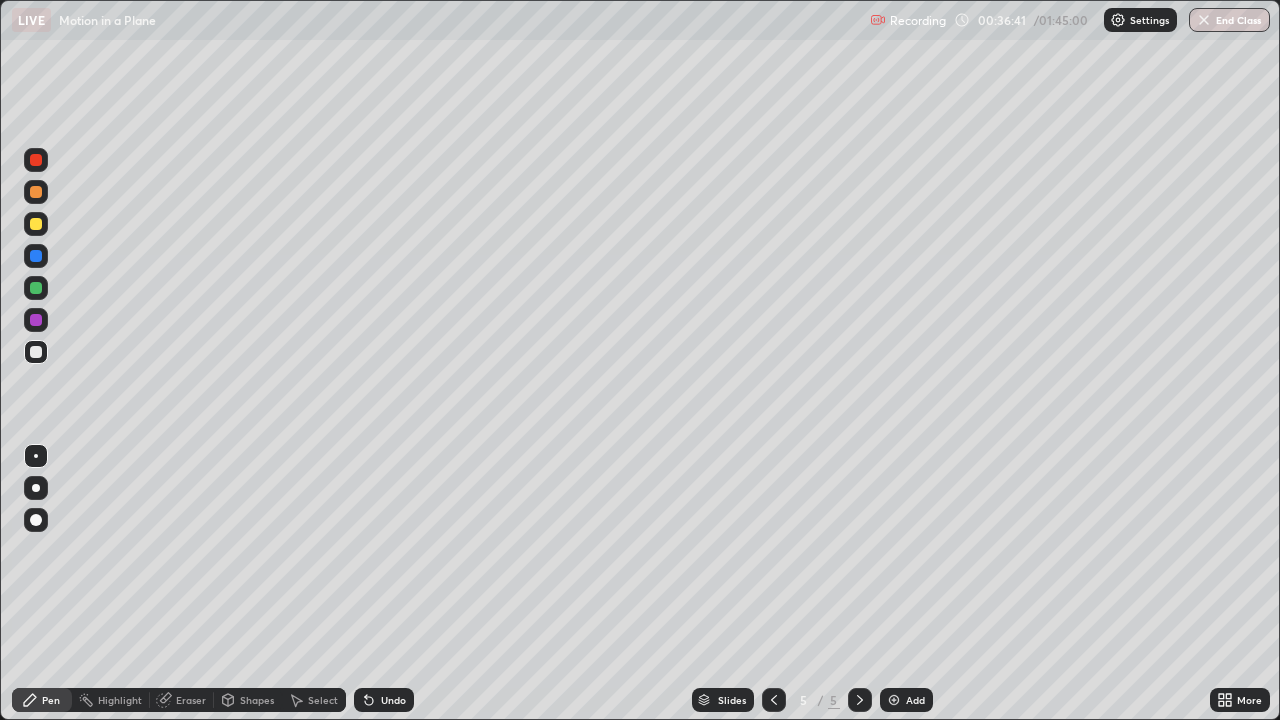 click on "Pen" at bounding box center [51, 700] 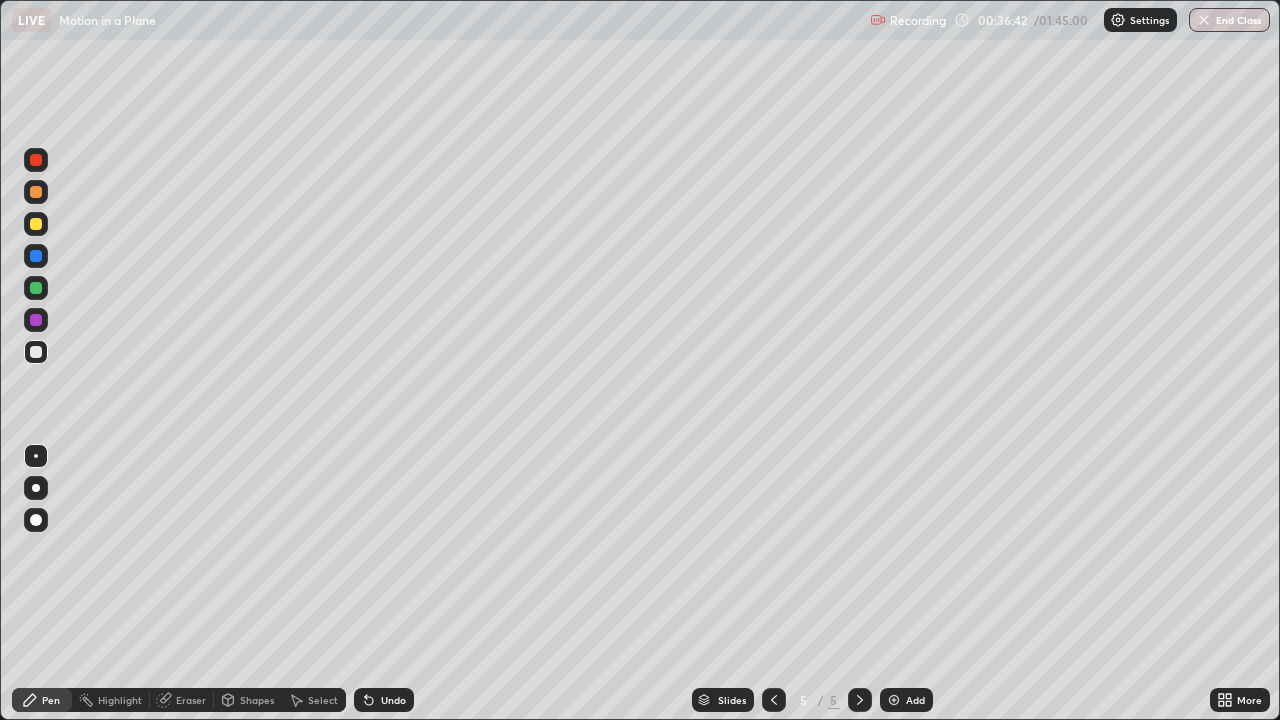 click at bounding box center [36, 224] 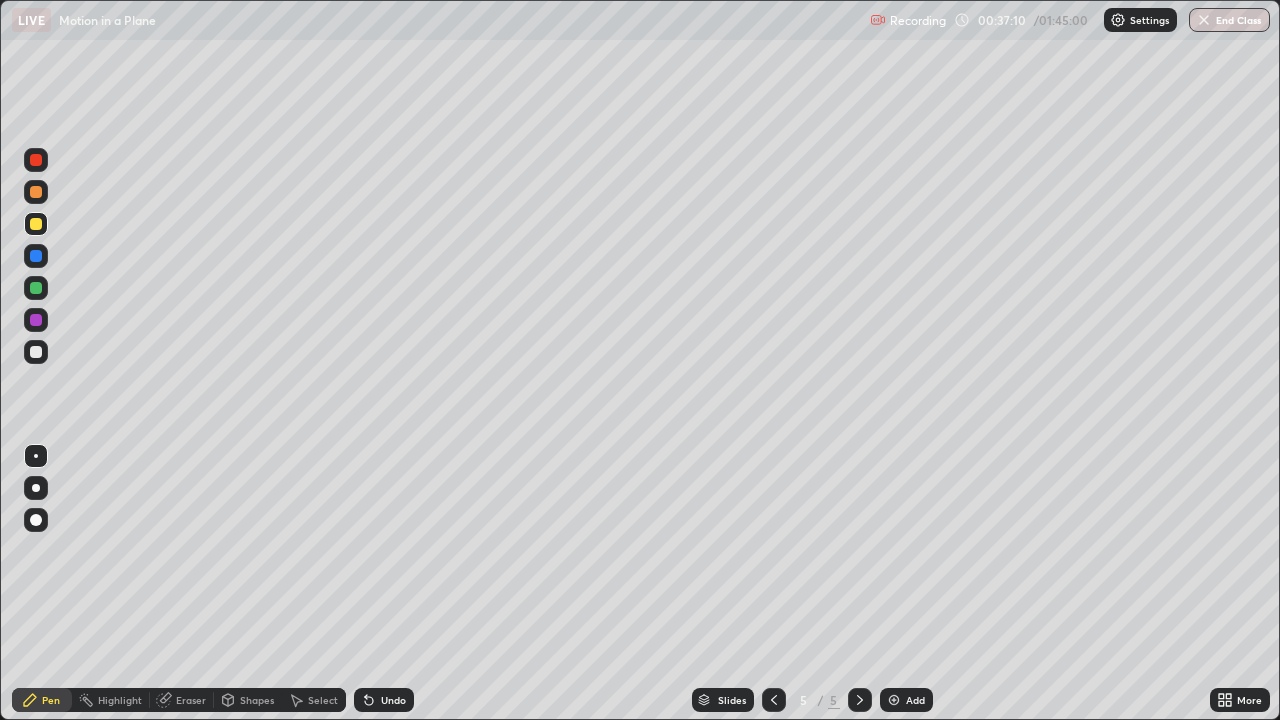 click 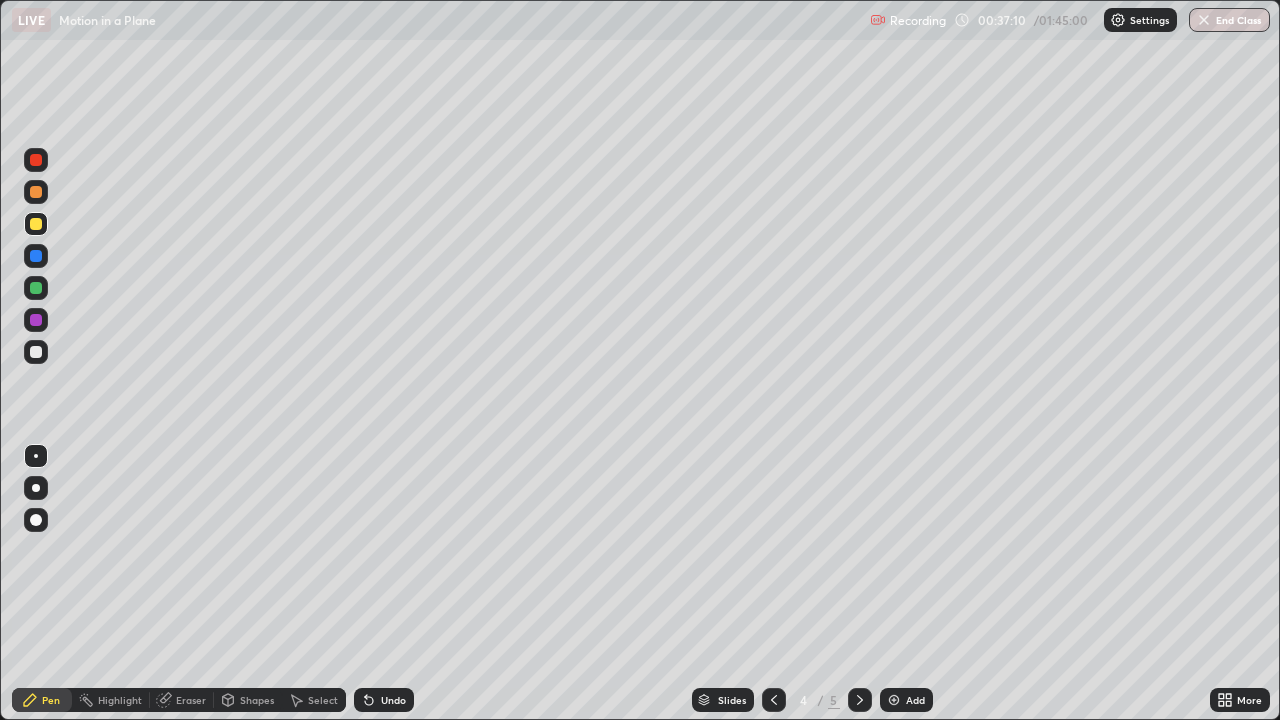 click 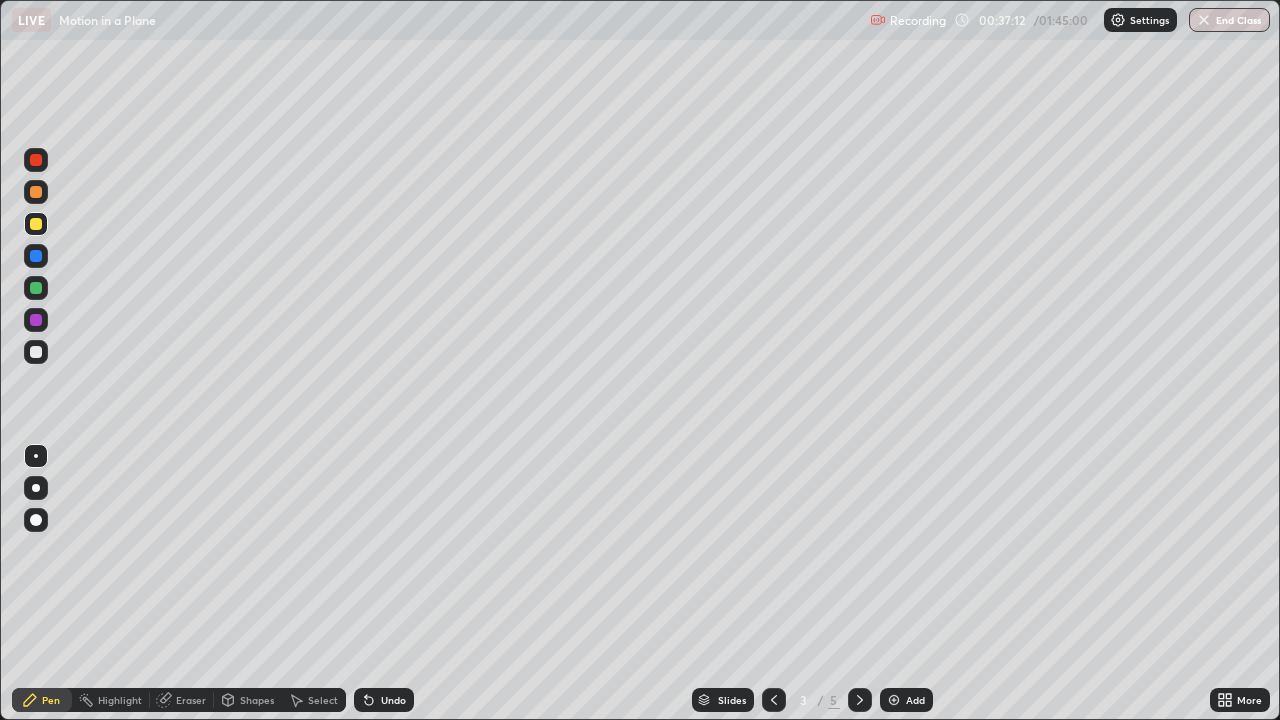 click 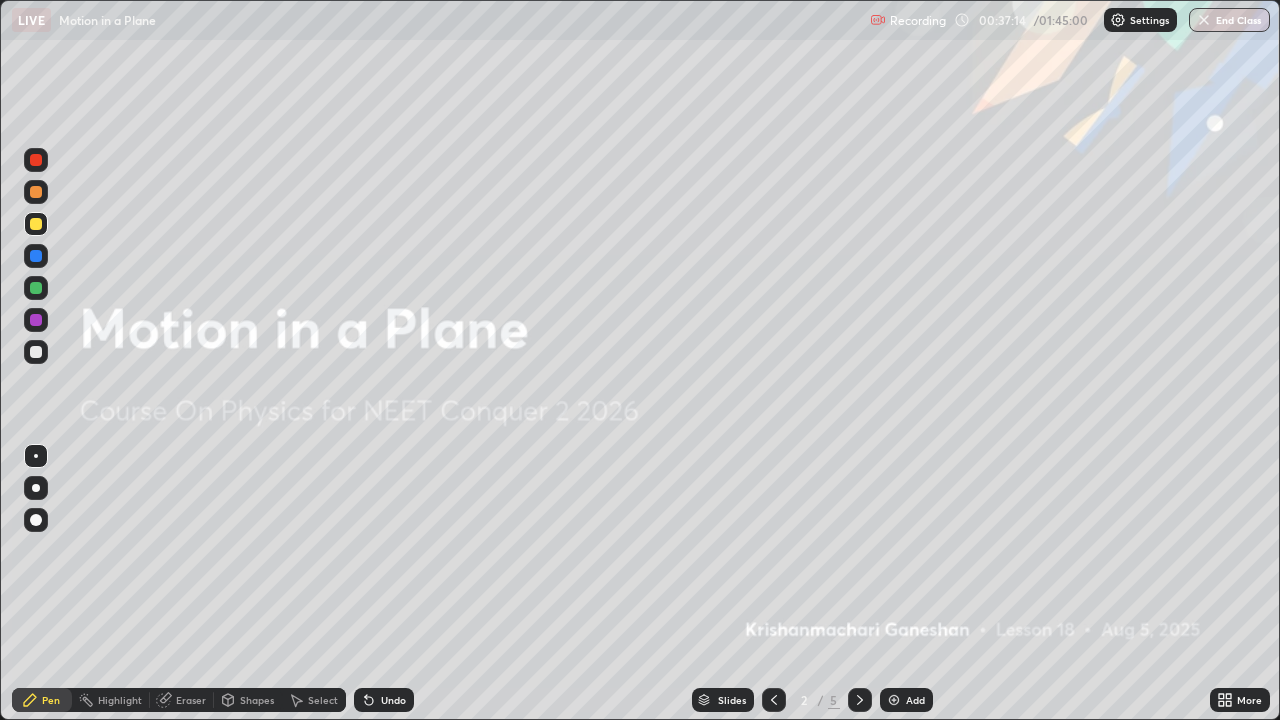 click 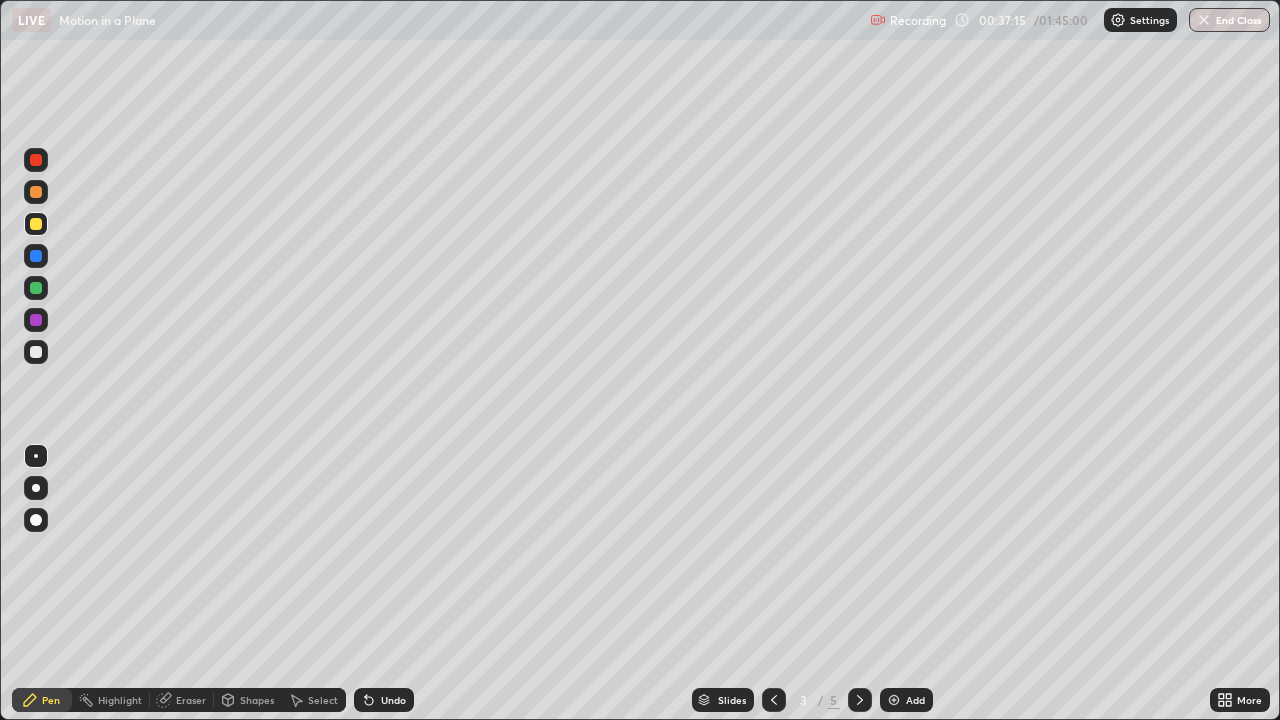 click 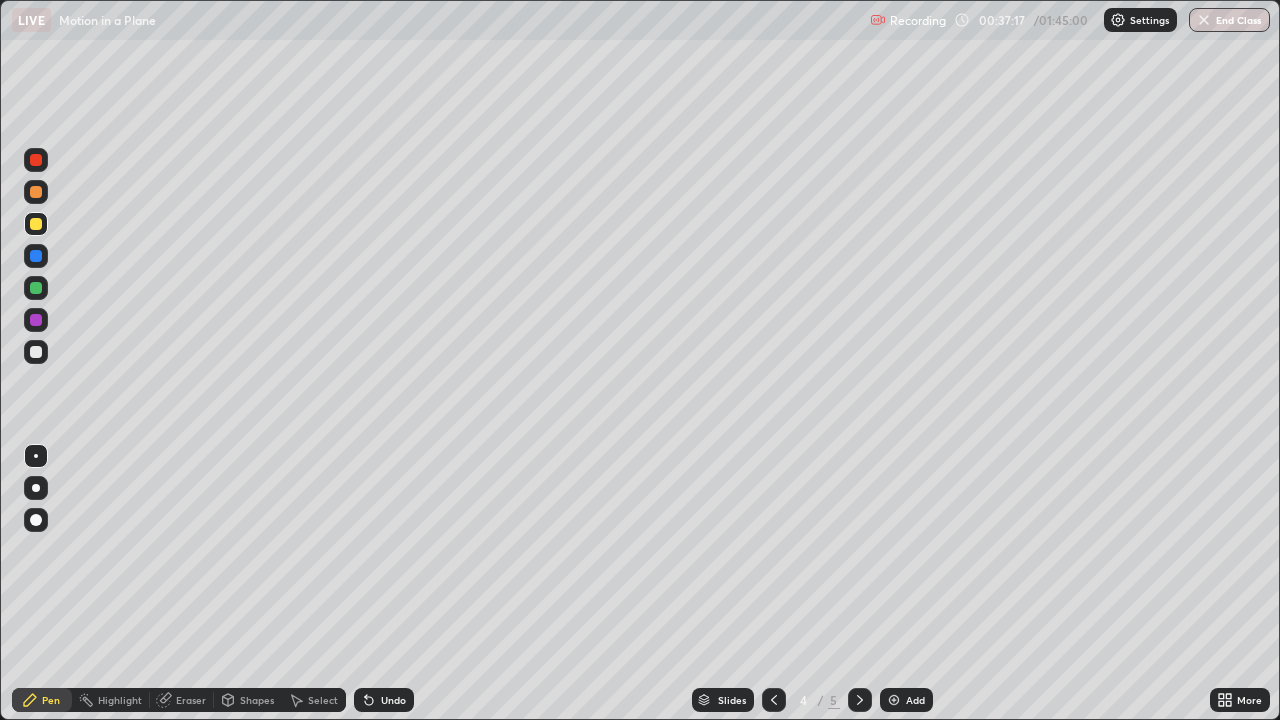 click 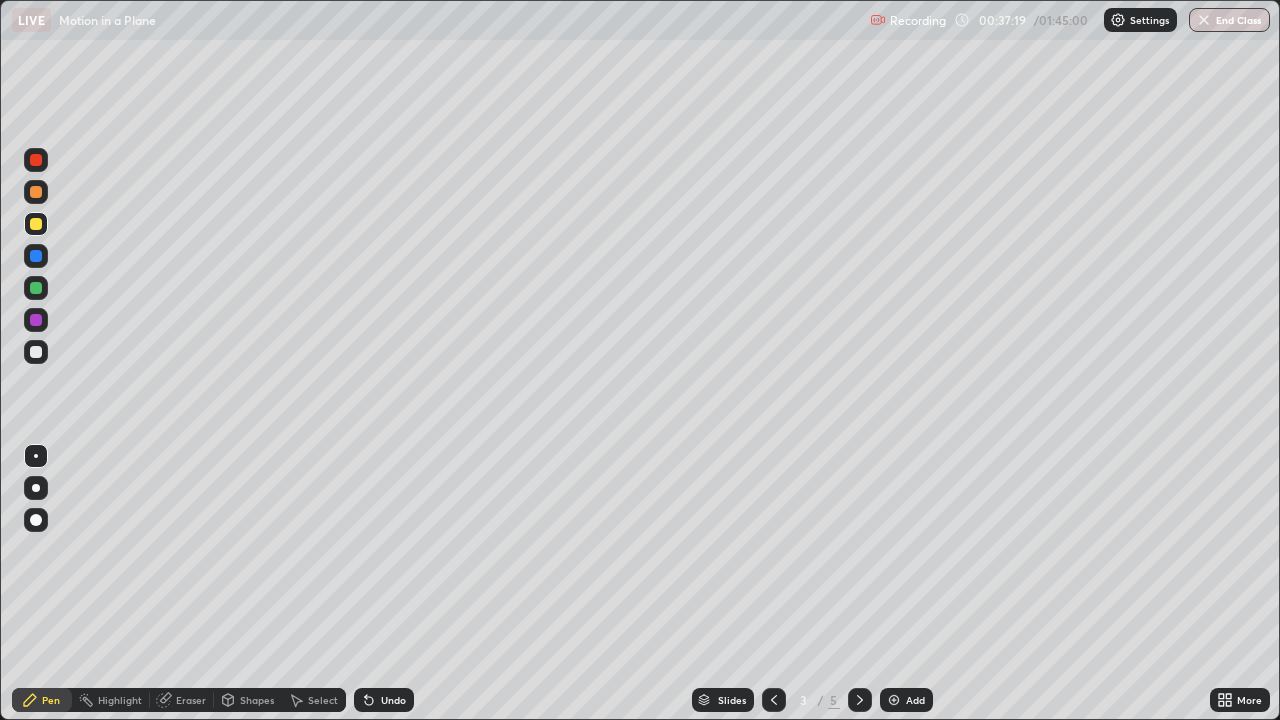 click 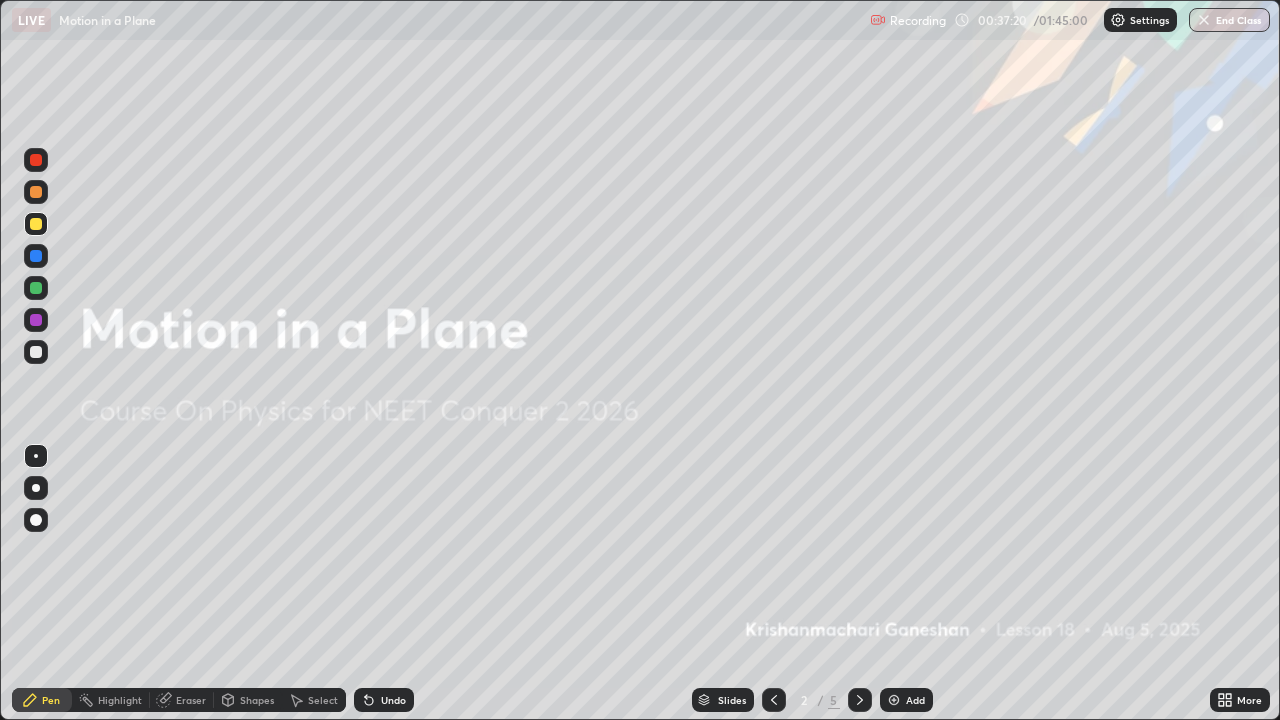 click 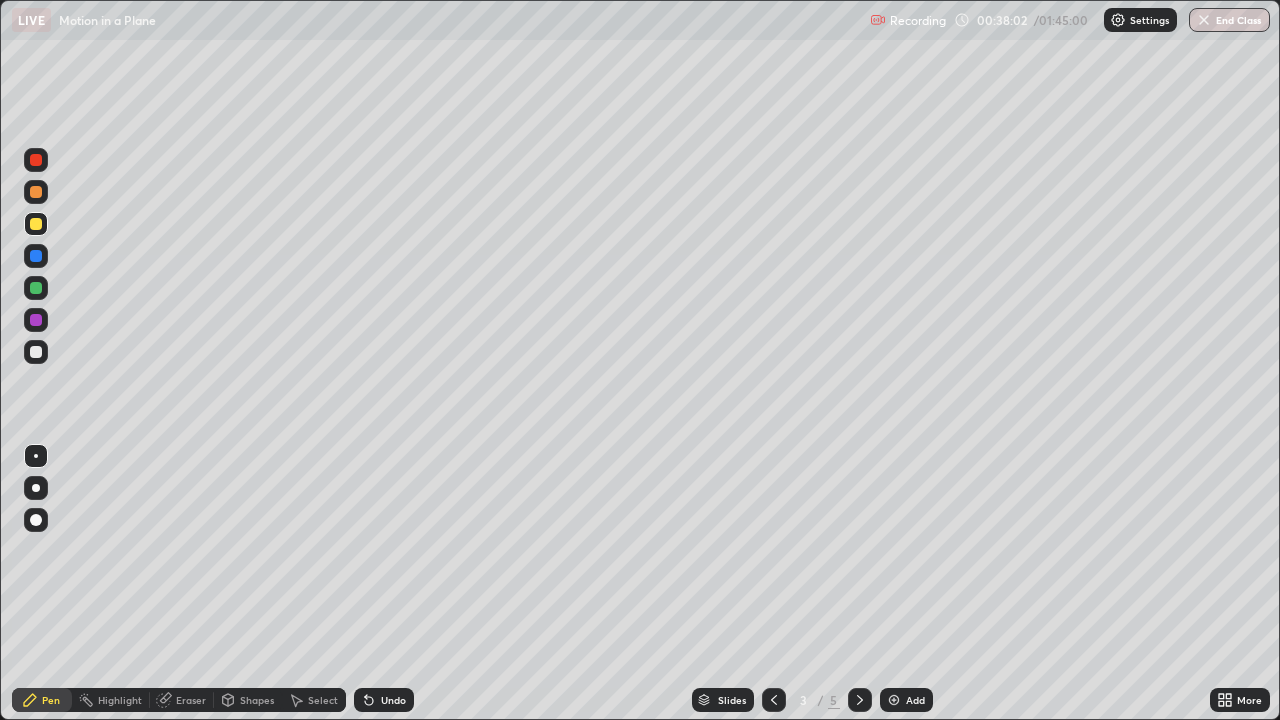 click 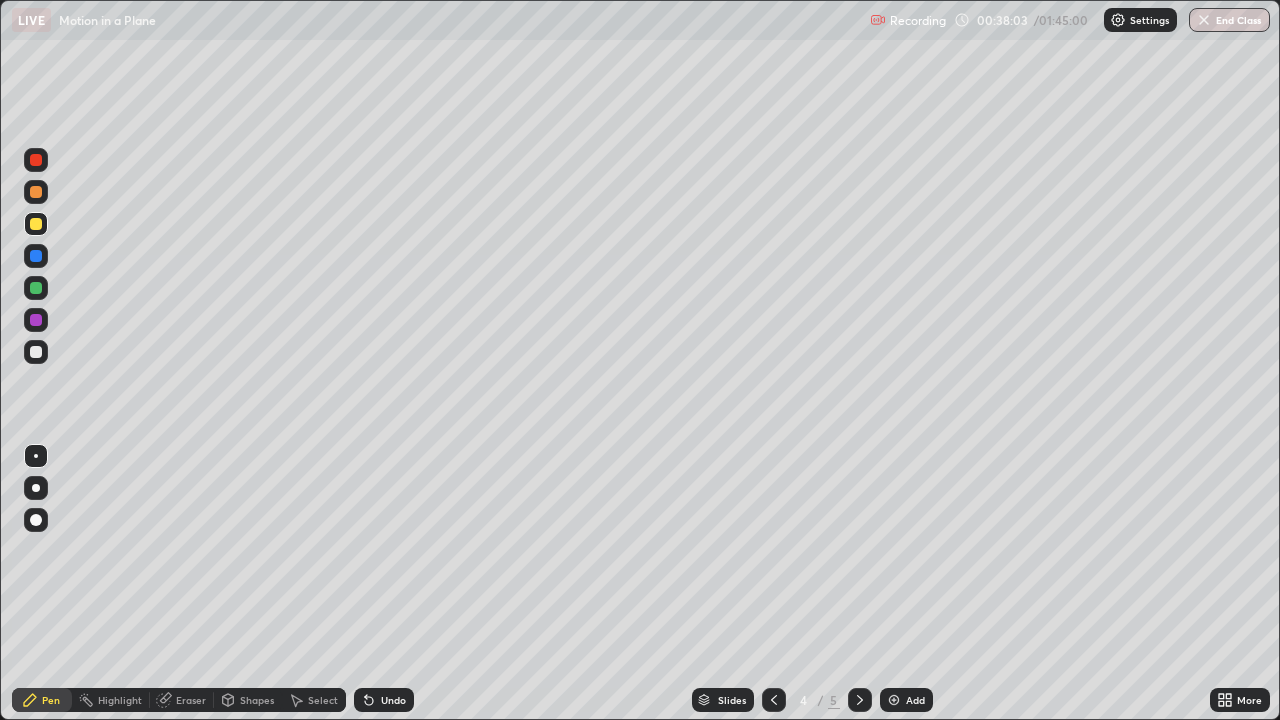 click 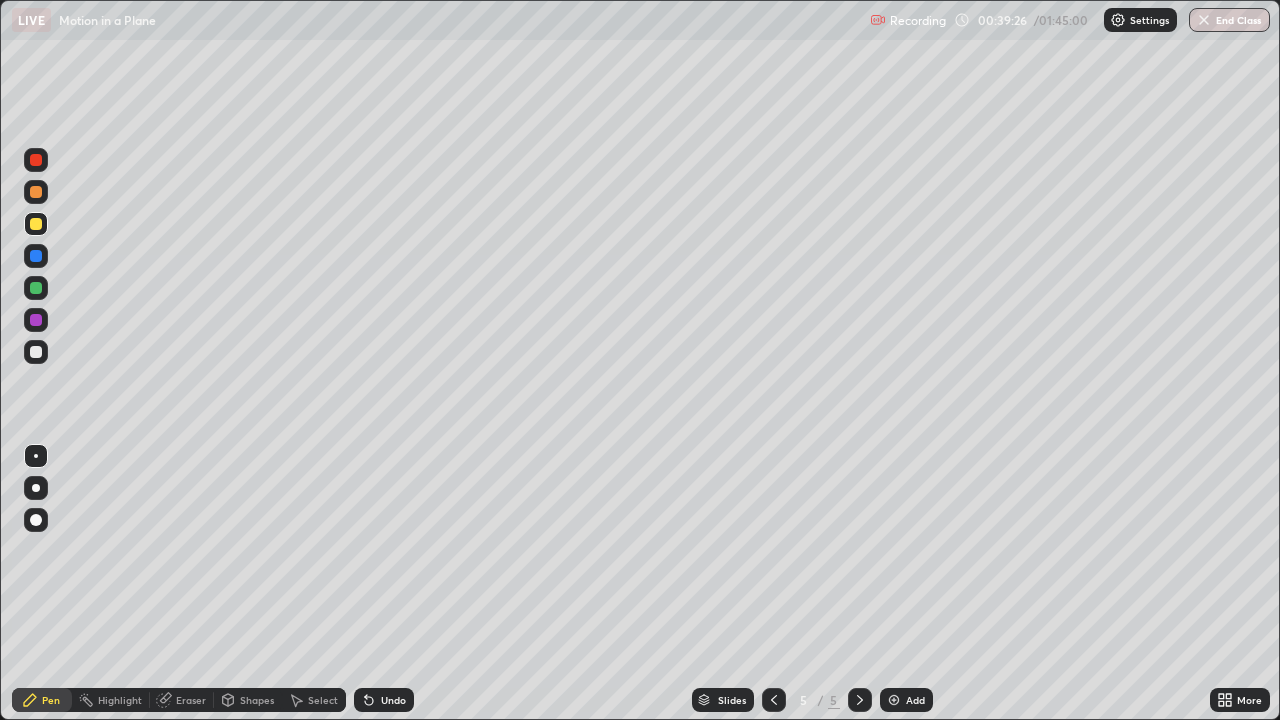click at bounding box center [894, 700] 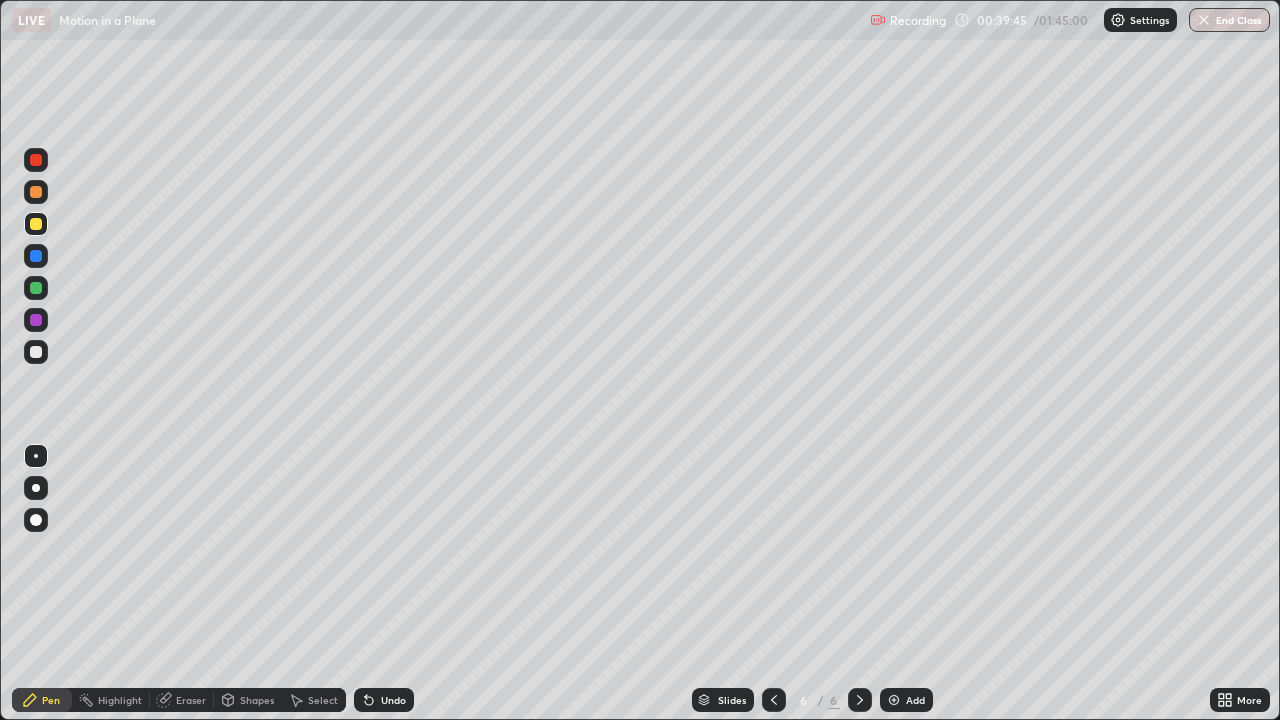 click at bounding box center (36, 352) 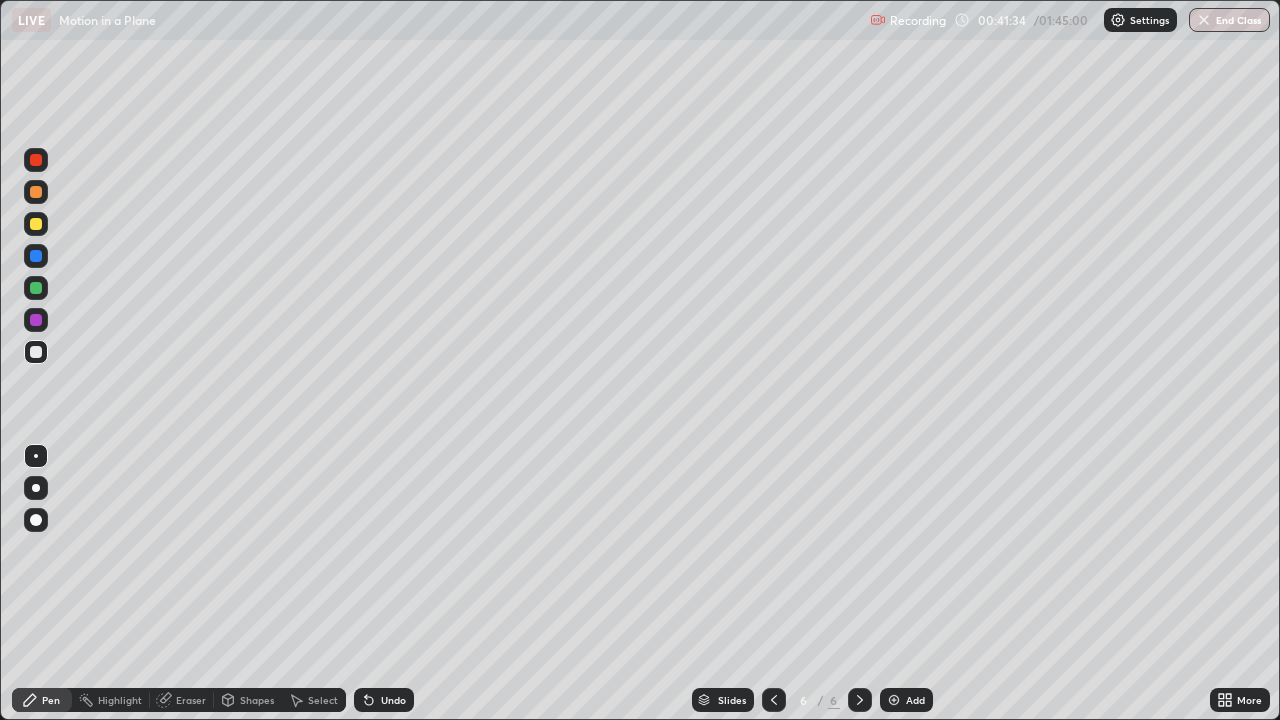 click on "Eraser" at bounding box center (191, 700) 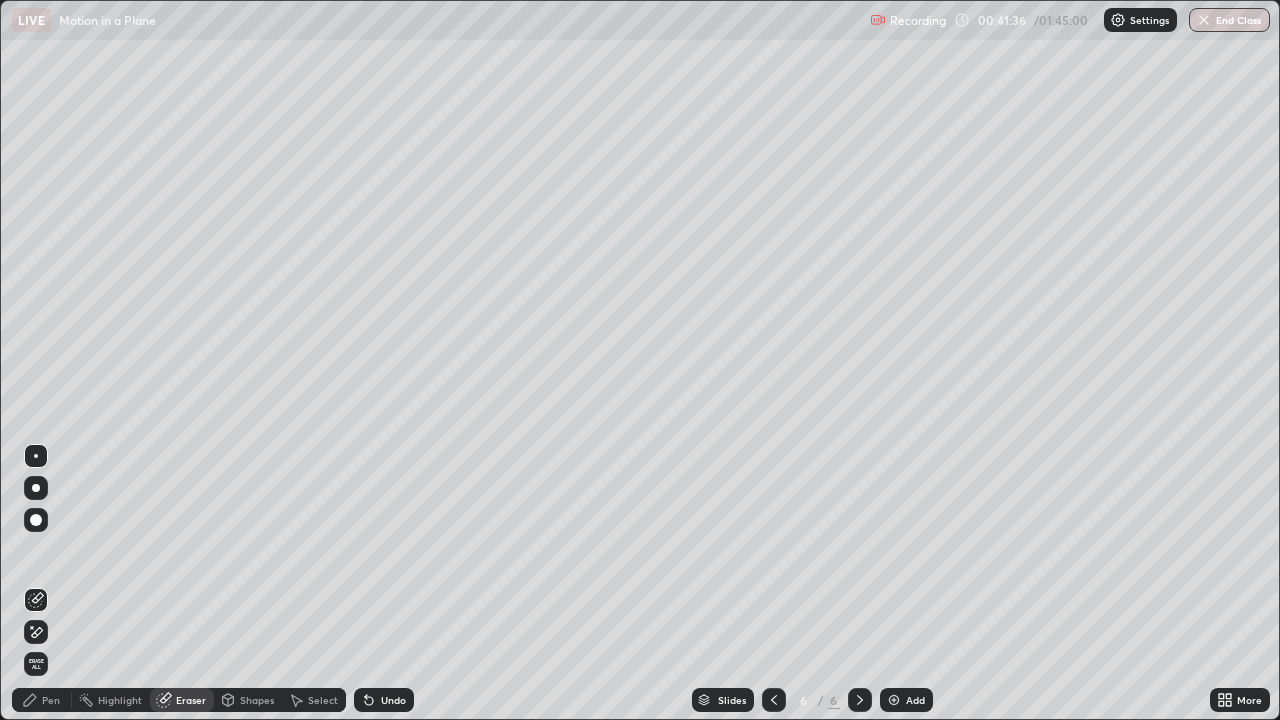 click on "Pen" at bounding box center [51, 700] 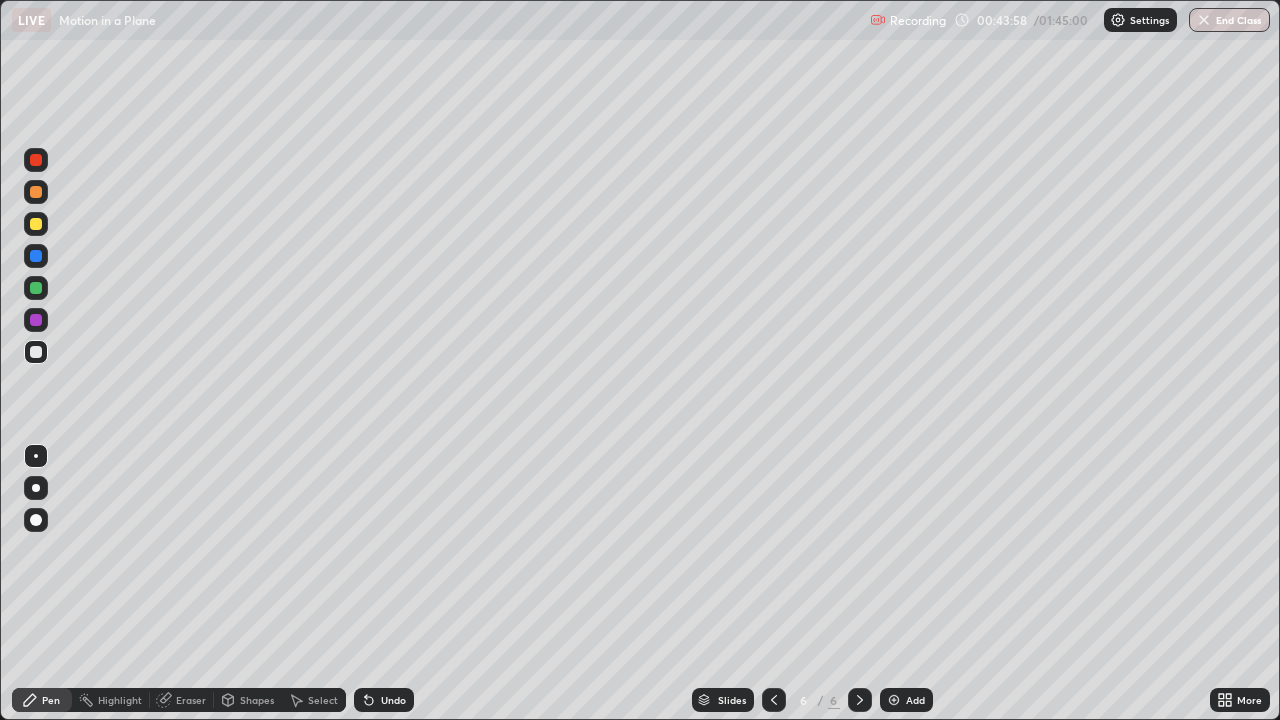 click at bounding box center (894, 700) 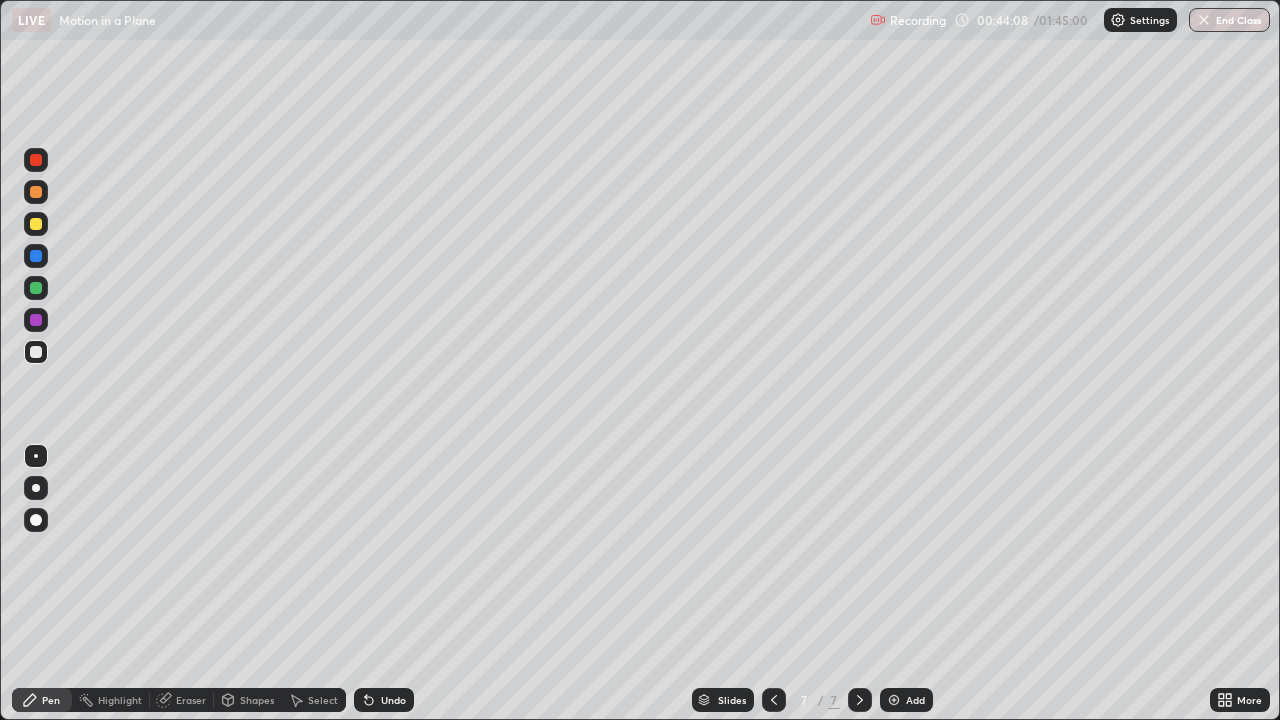 click at bounding box center [36, 224] 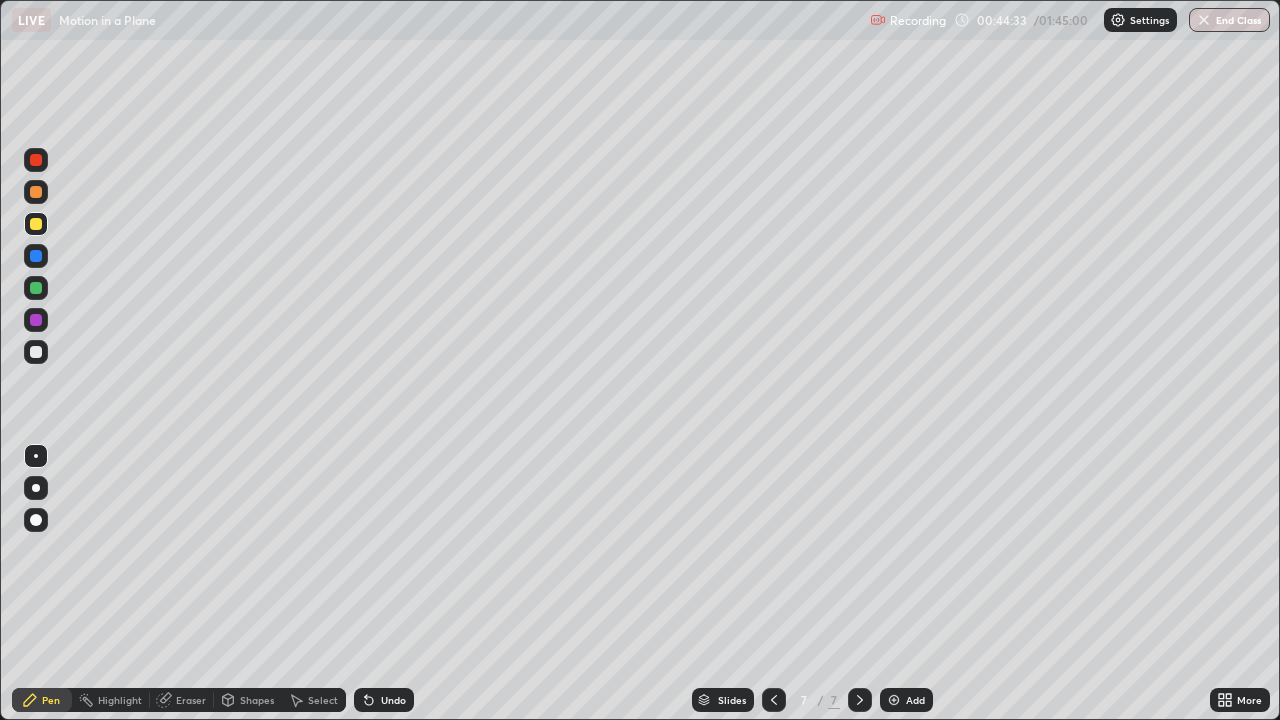 click at bounding box center (36, 352) 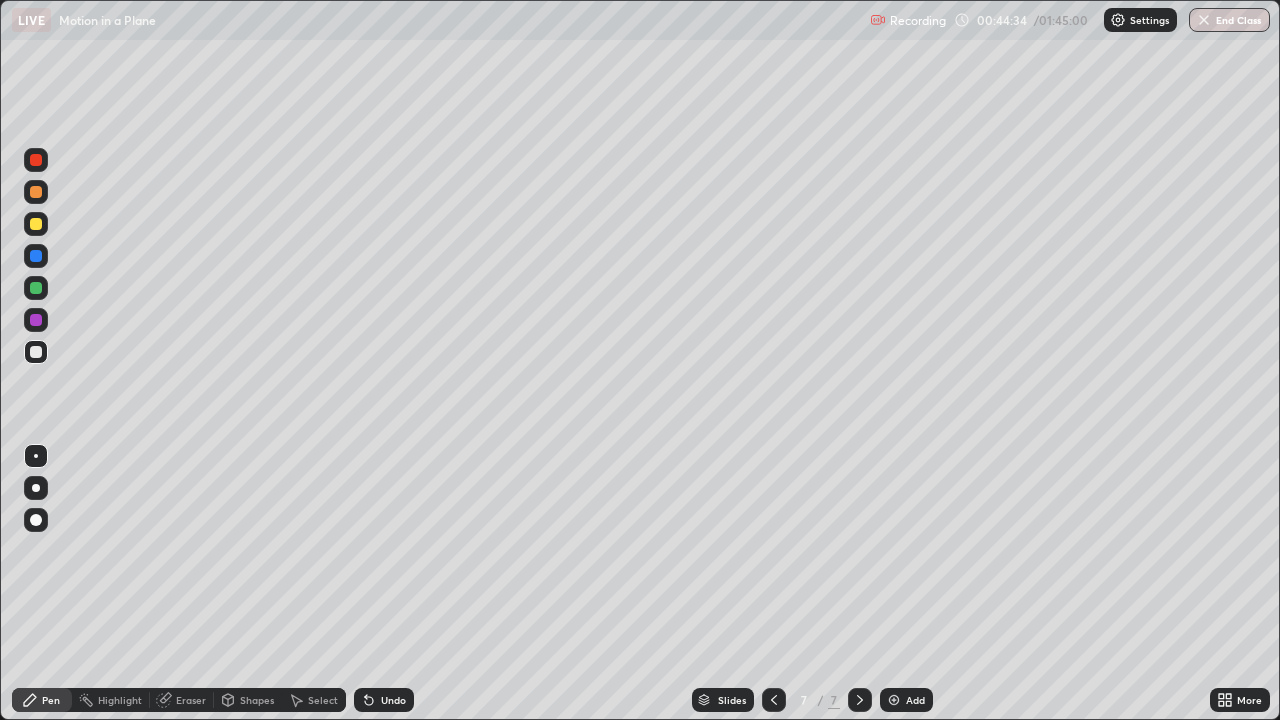 click on "Pen" at bounding box center [42, 700] 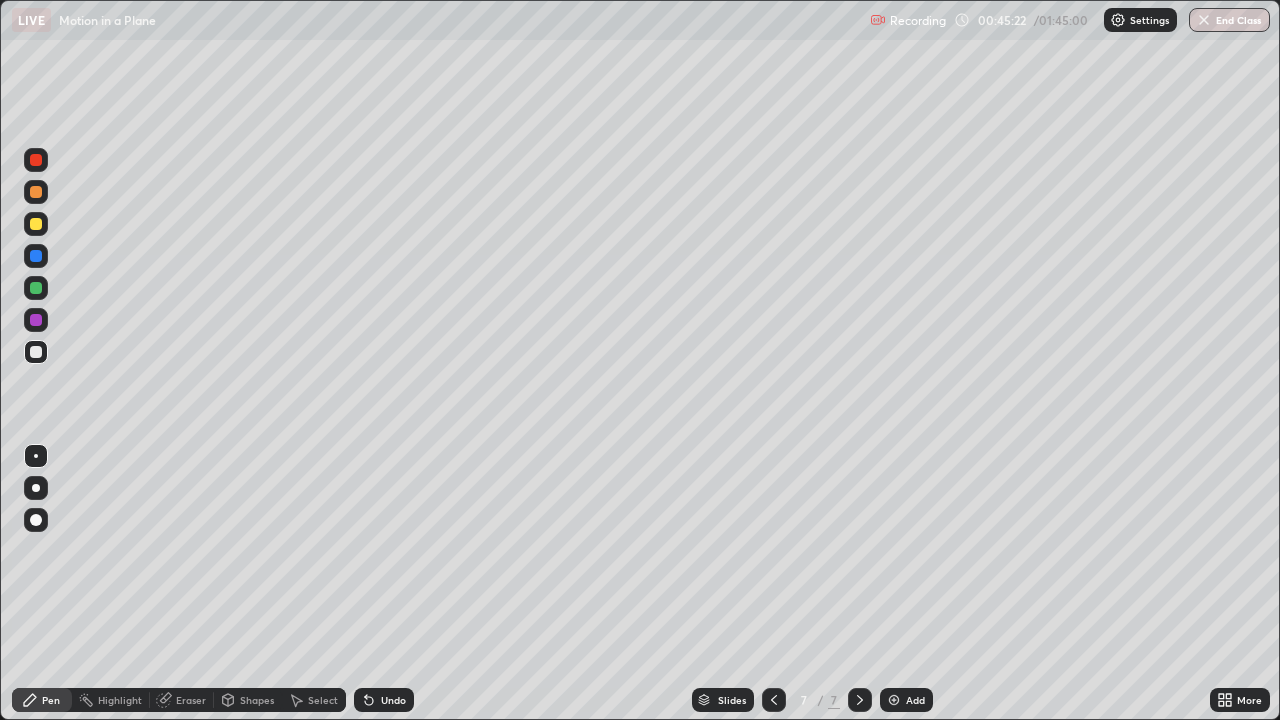 click on "Eraser" at bounding box center (191, 700) 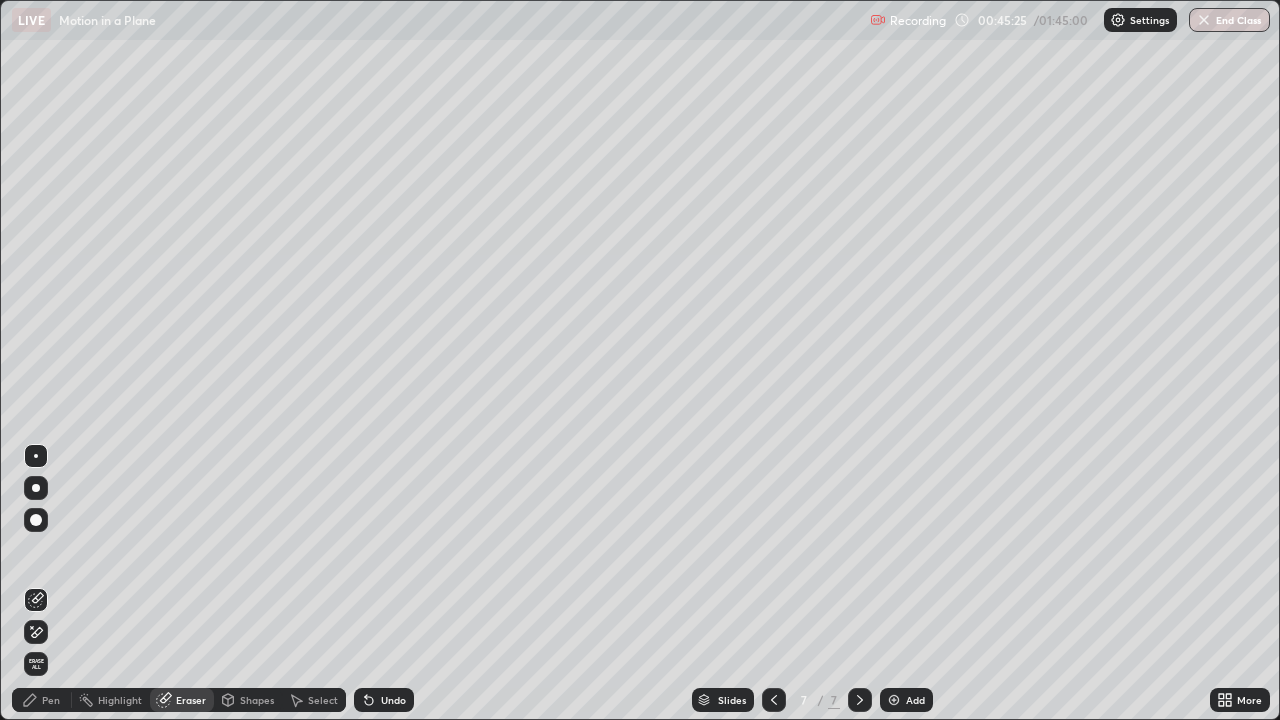 click on "Pen" at bounding box center (51, 700) 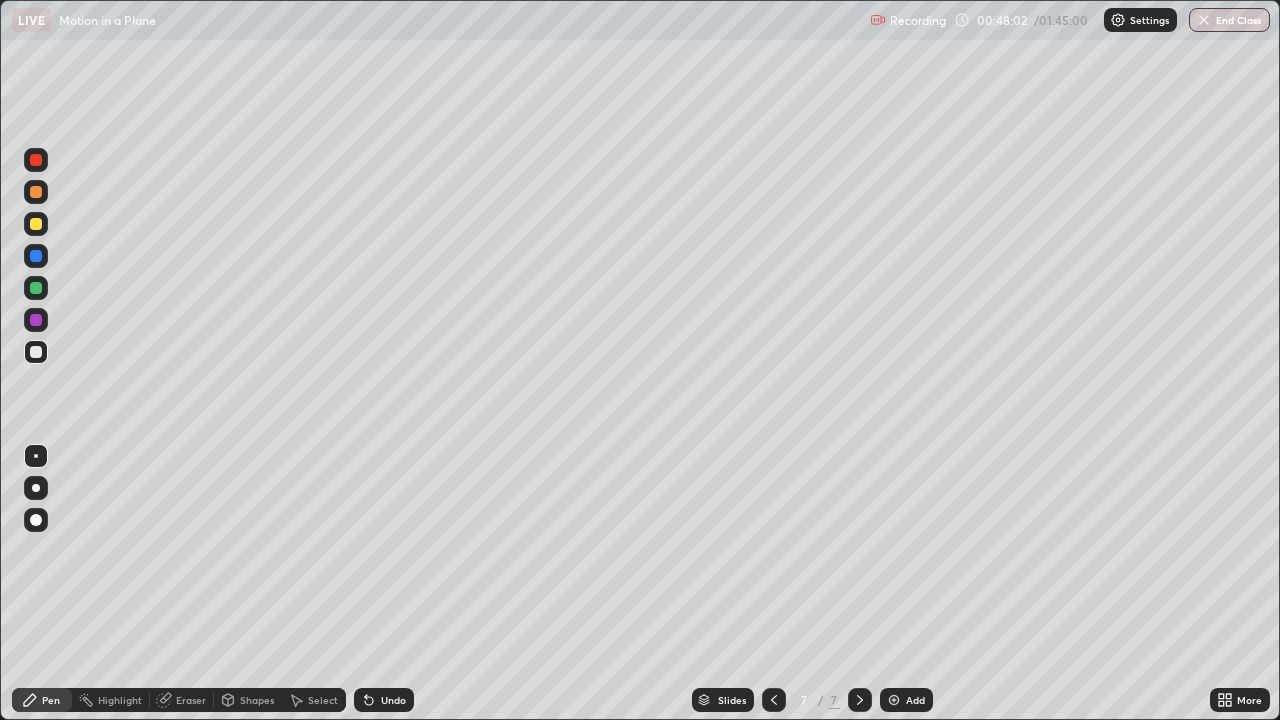 click on "Eraser" at bounding box center [191, 700] 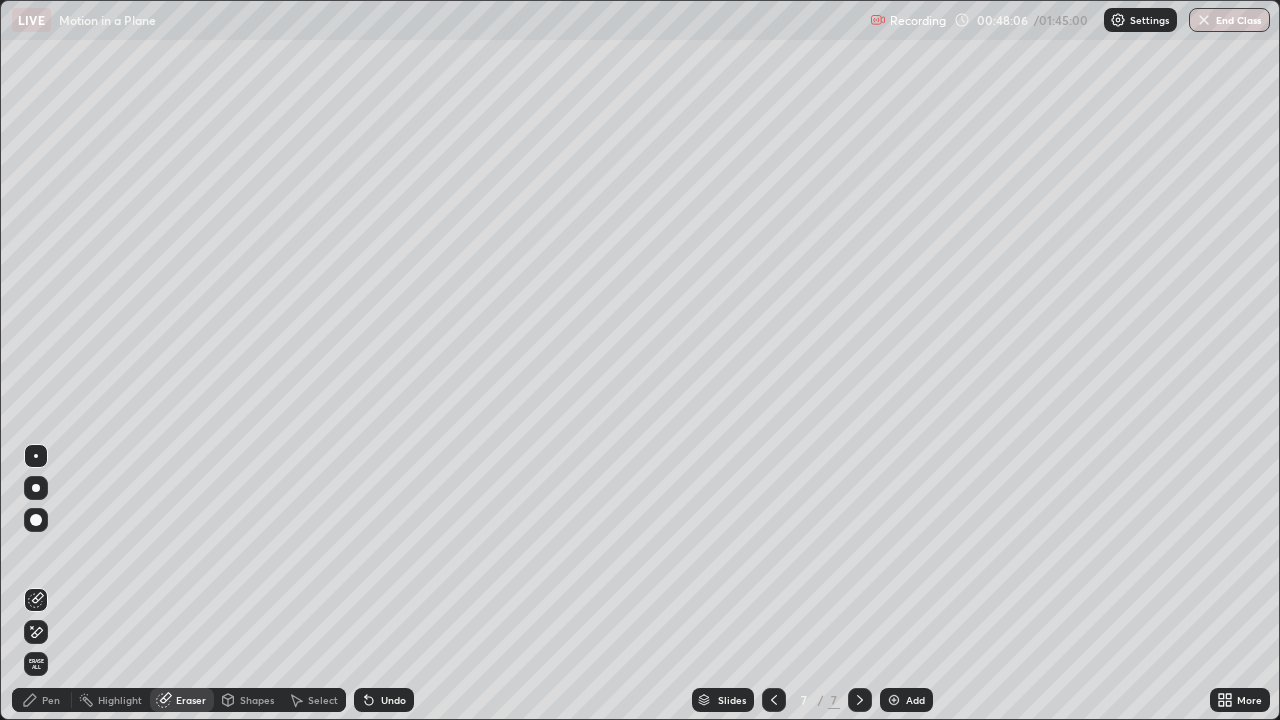 click on "Pen" at bounding box center [51, 700] 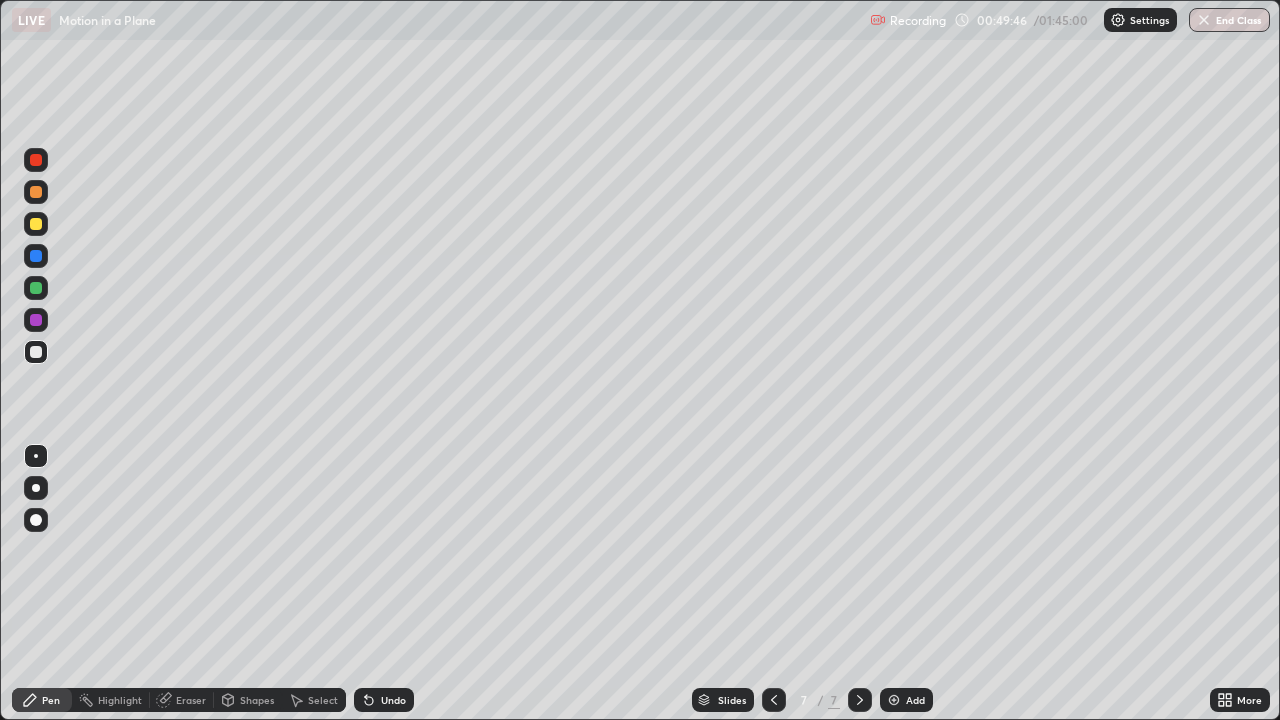 click at bounding box center [36, 224] 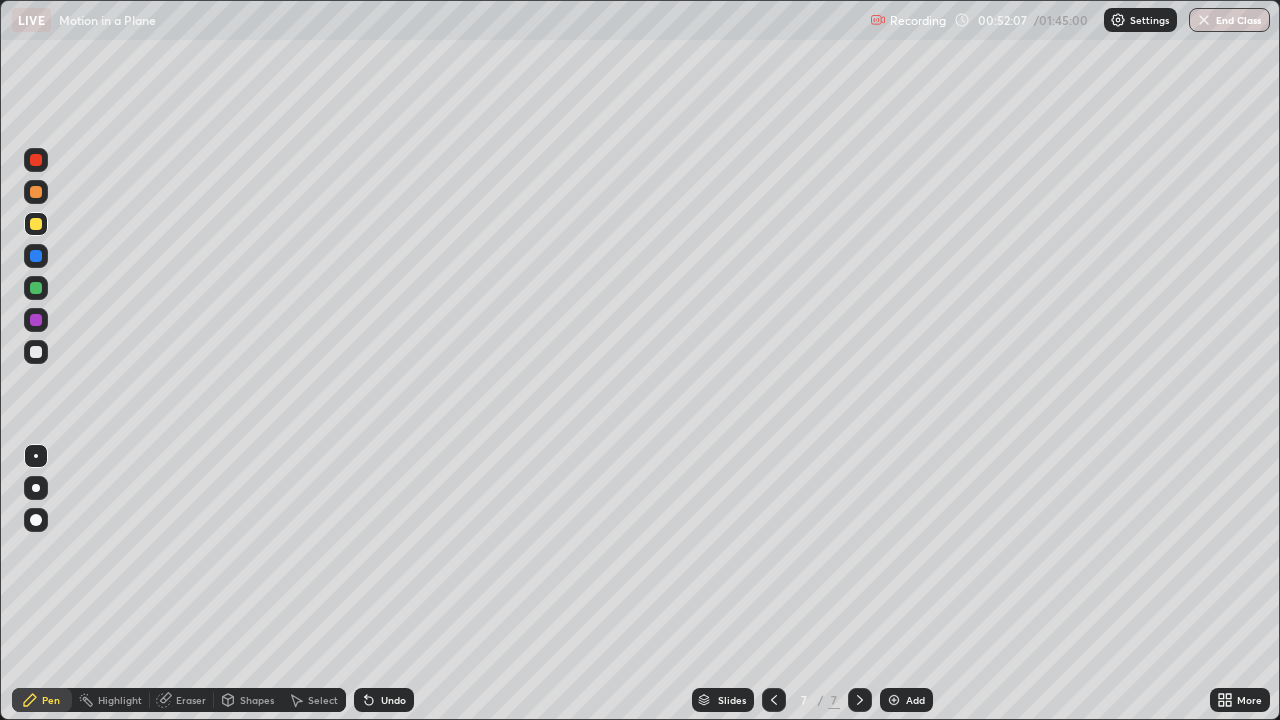 click at bounding box center [894, 700] 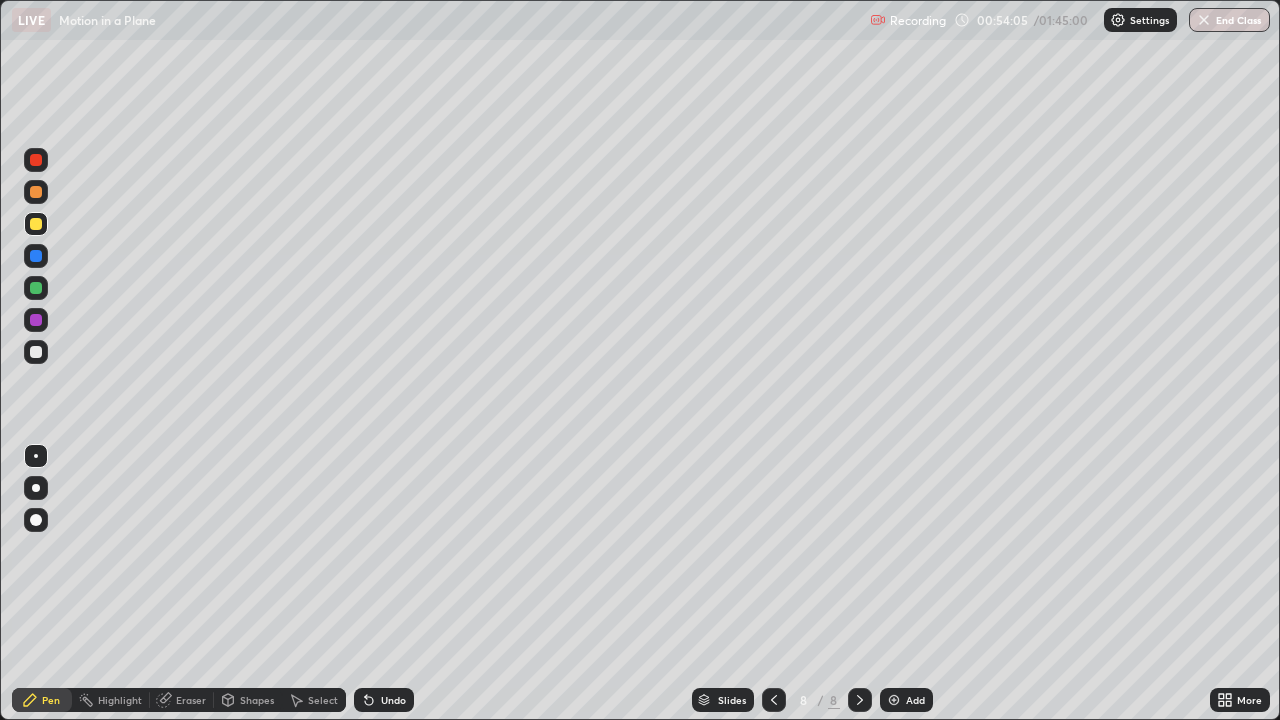 click at bounding box center [36, 352] 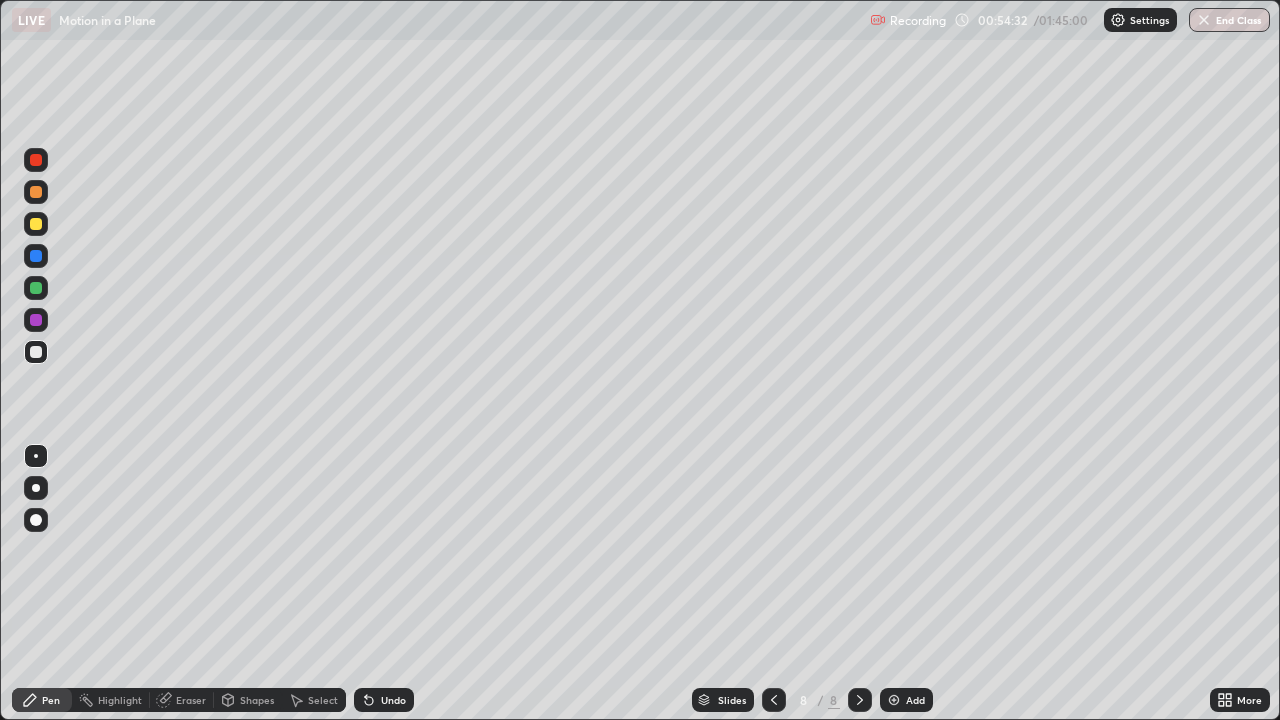 click at bounding box center (36, 224) 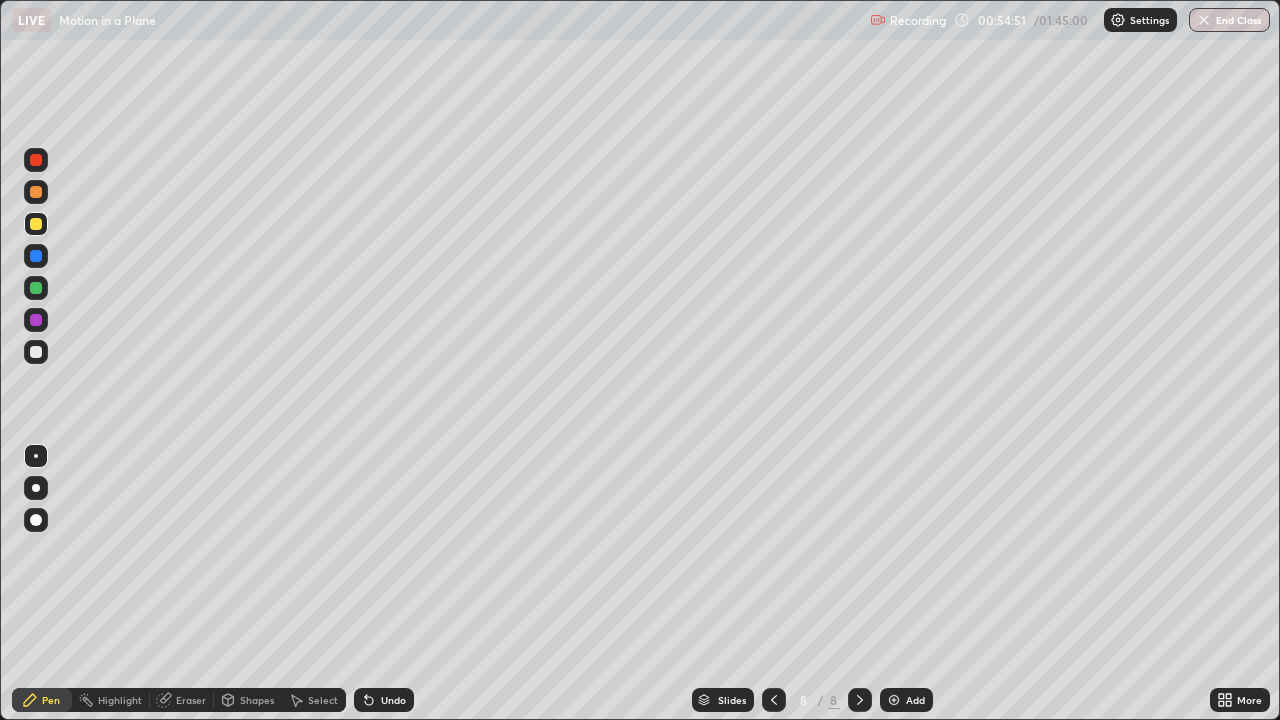 click at bounding box center [36, 288] 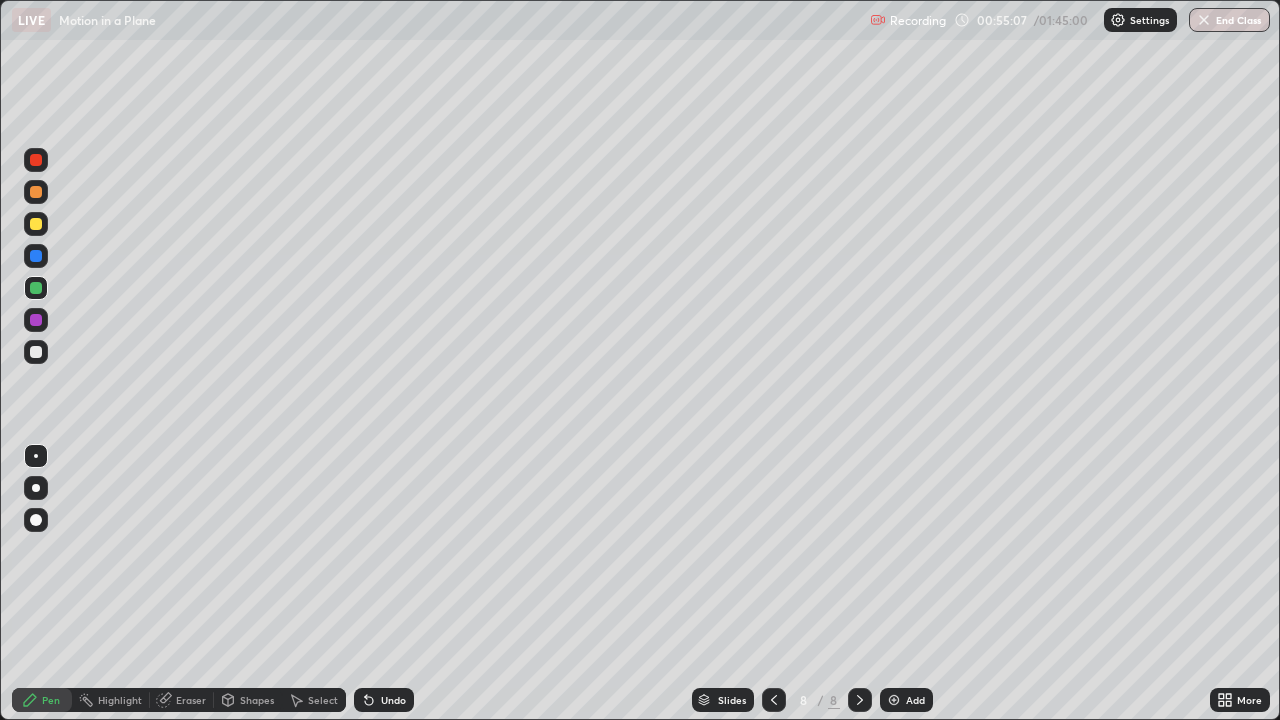 click at bounding box center [36, 224] 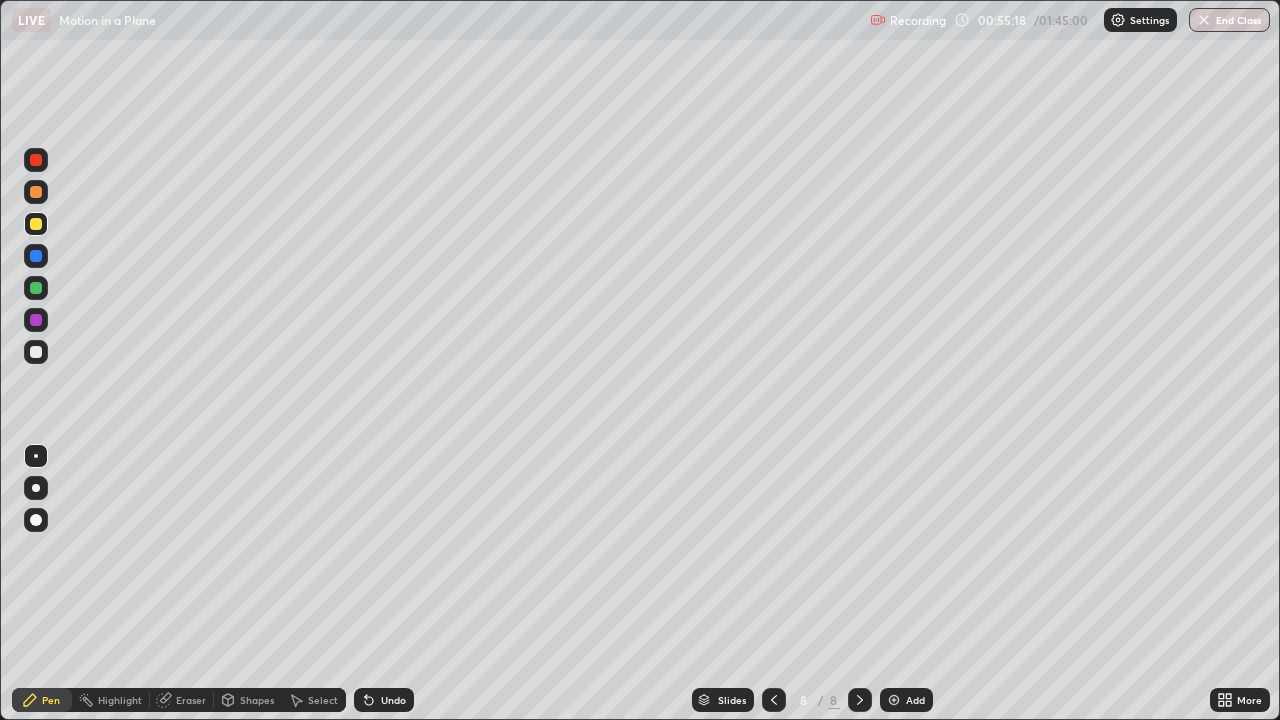 click on "Eraser" at bounding box center (191, 700) 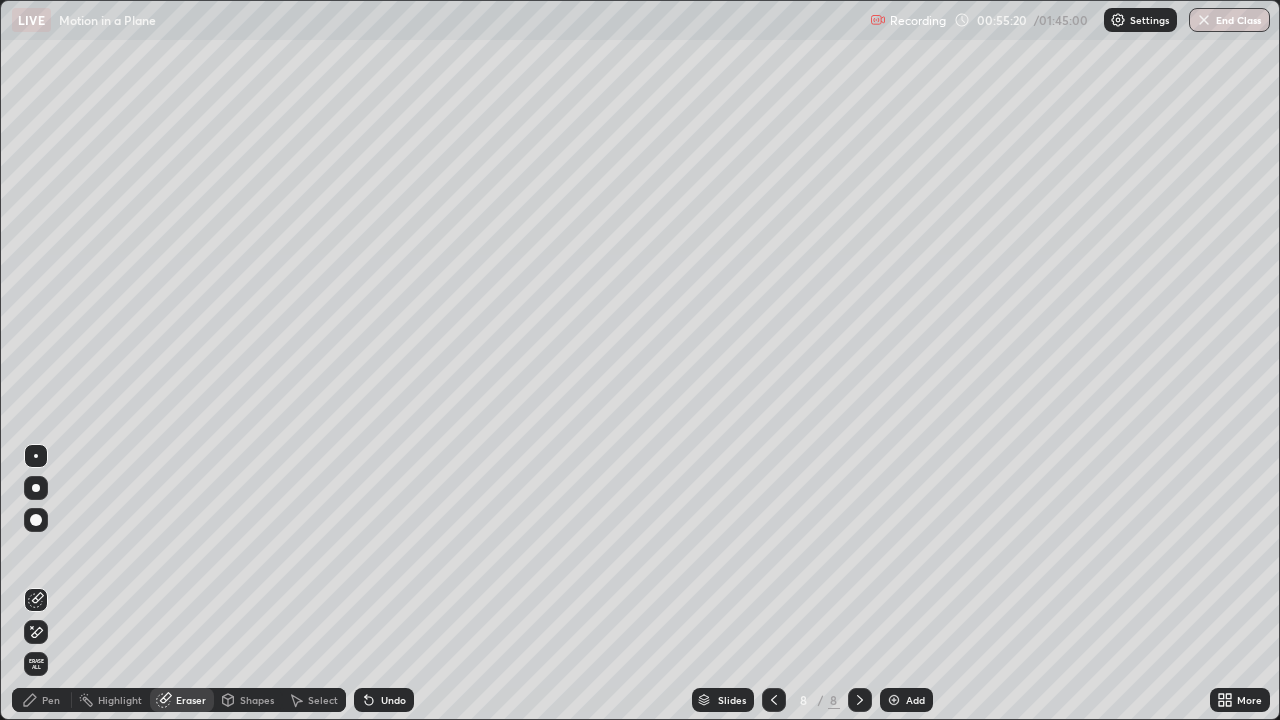 click on "Pen" at bounding box center (51, 700) 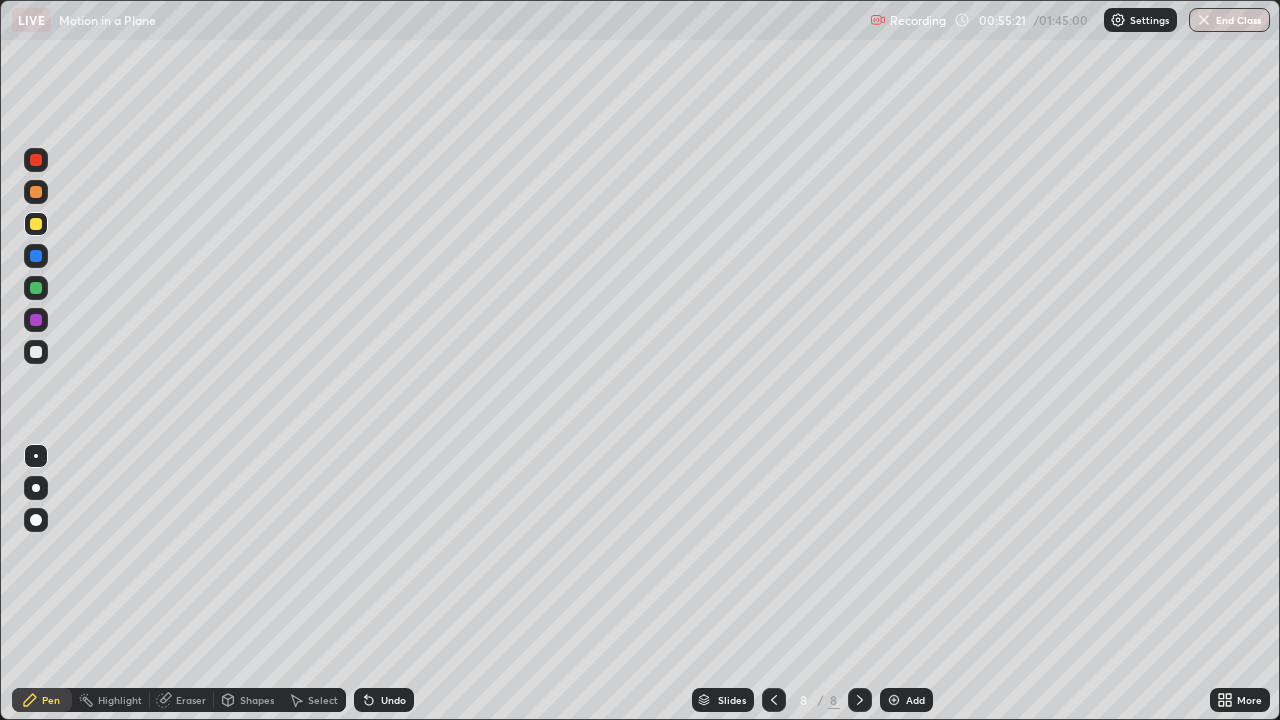 click at bounding box center (36, 224) 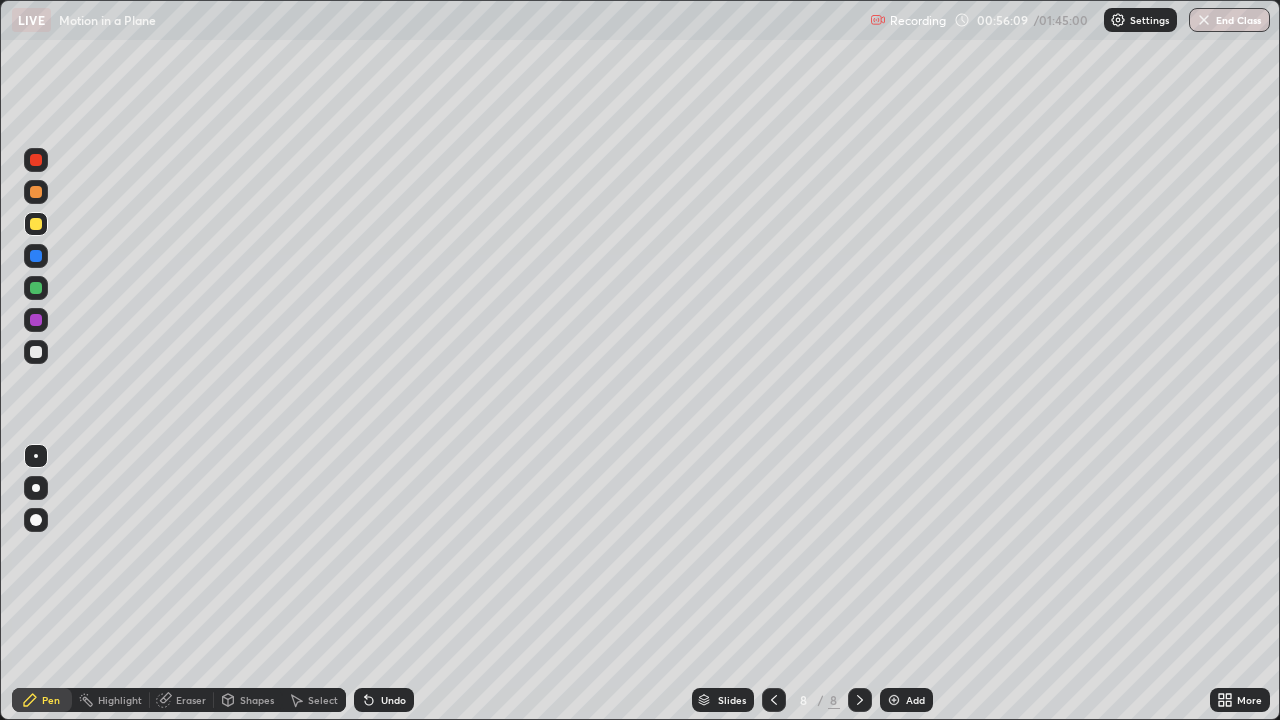 click at bounding box center (36, 352) 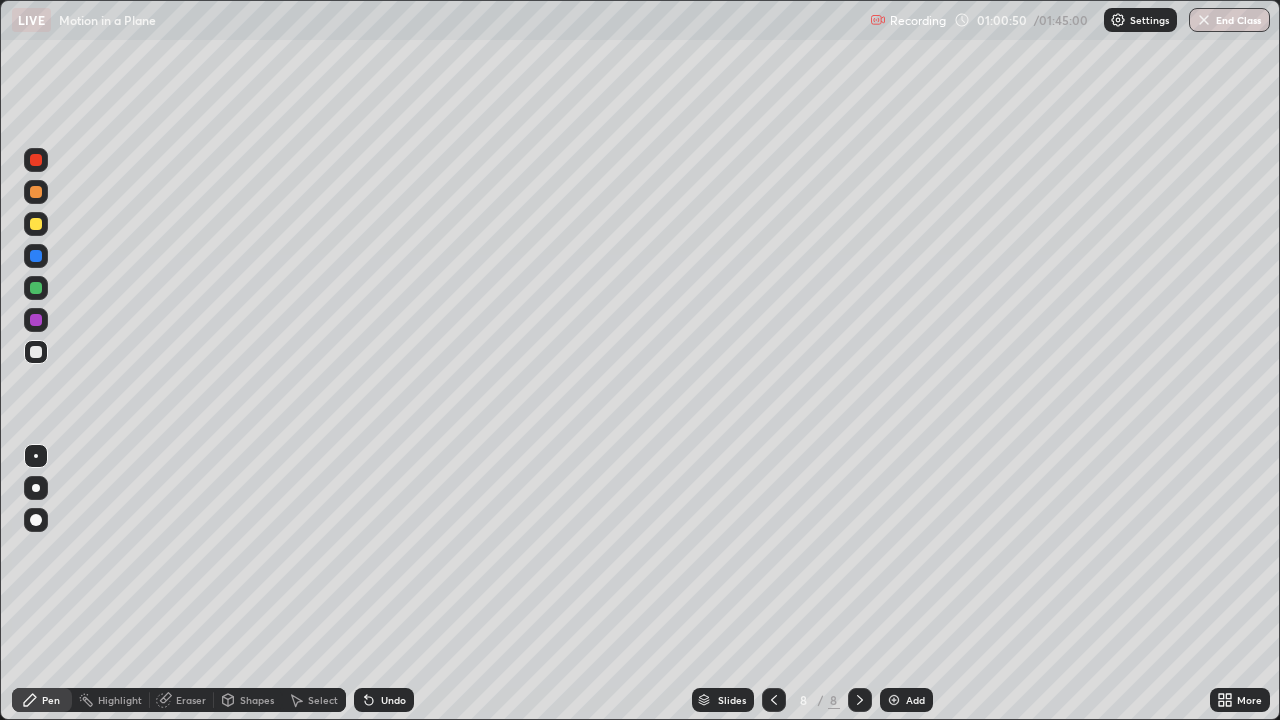 click at bounding box center [894, 700] 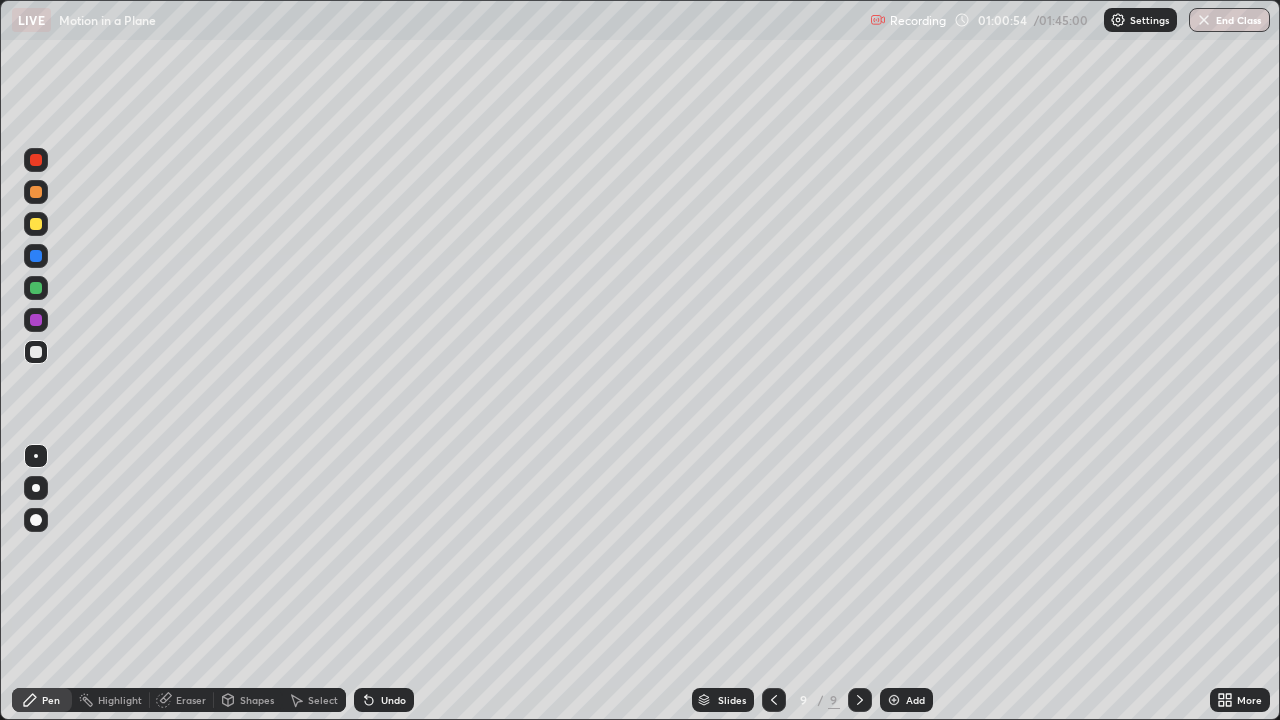 click at bounding box center [36, 224] 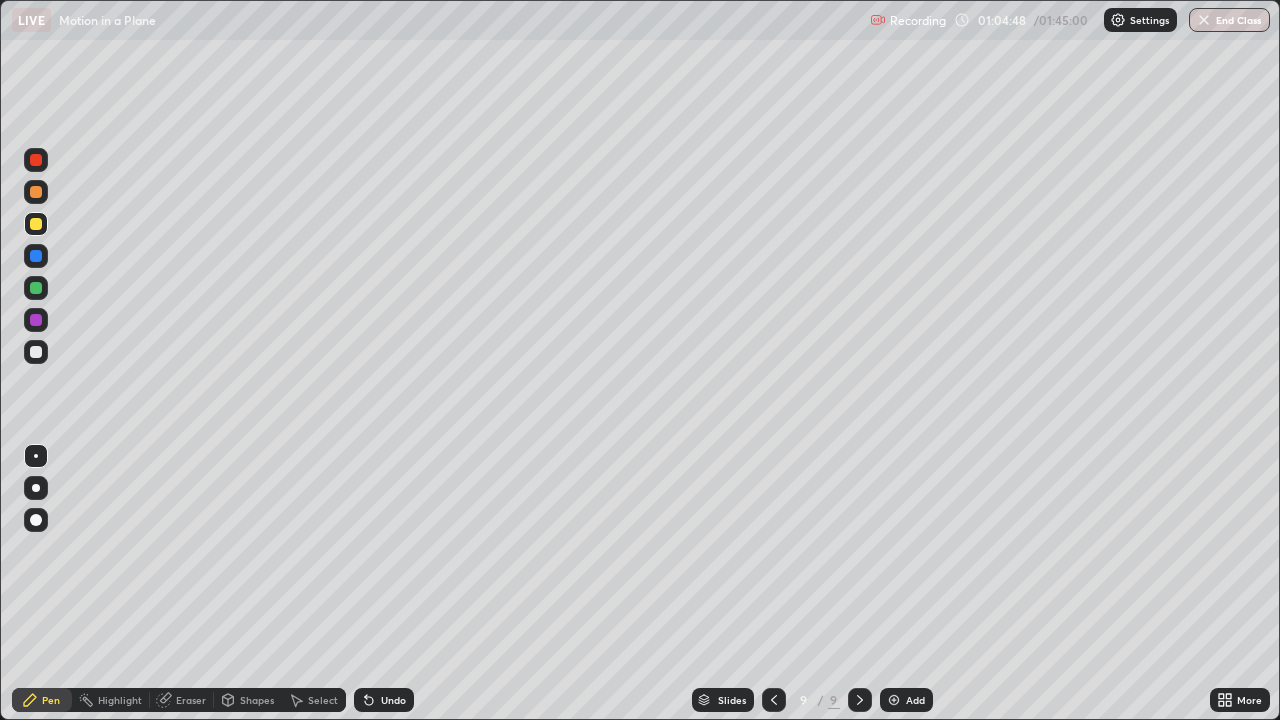 click on "Shapes" at bounding box center [257, 700] 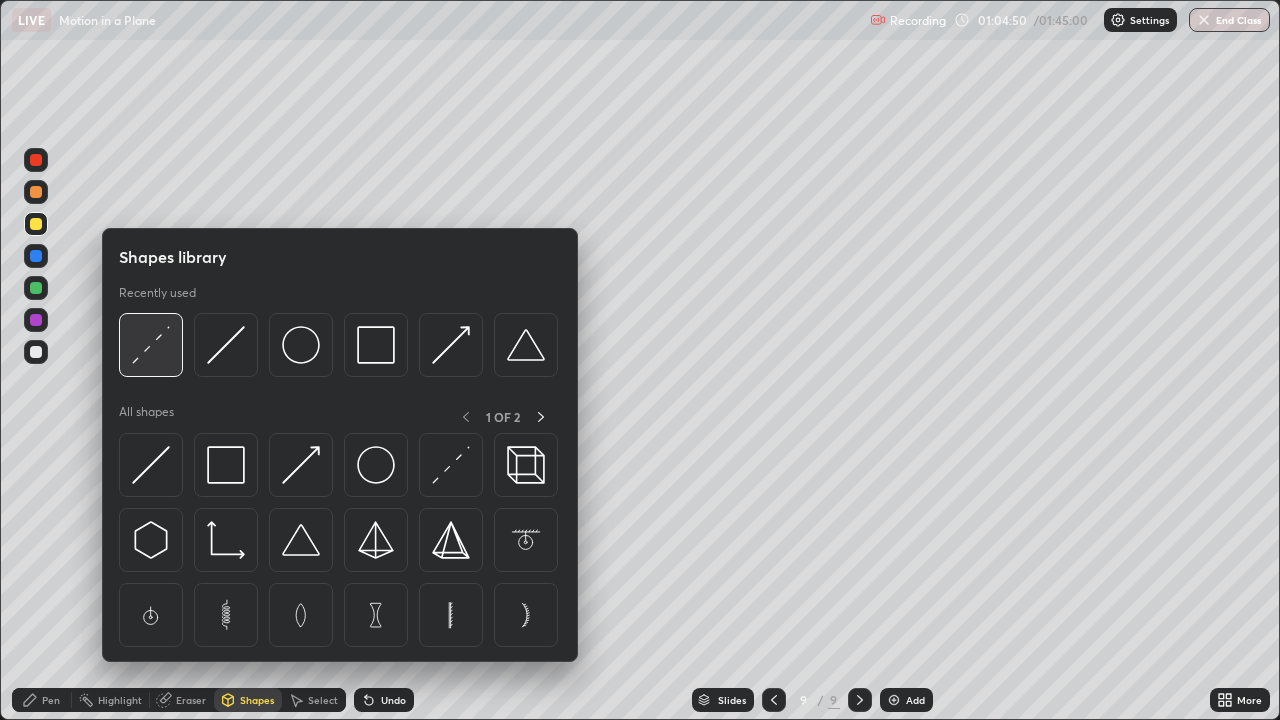 click at bounding box center [151, 345] 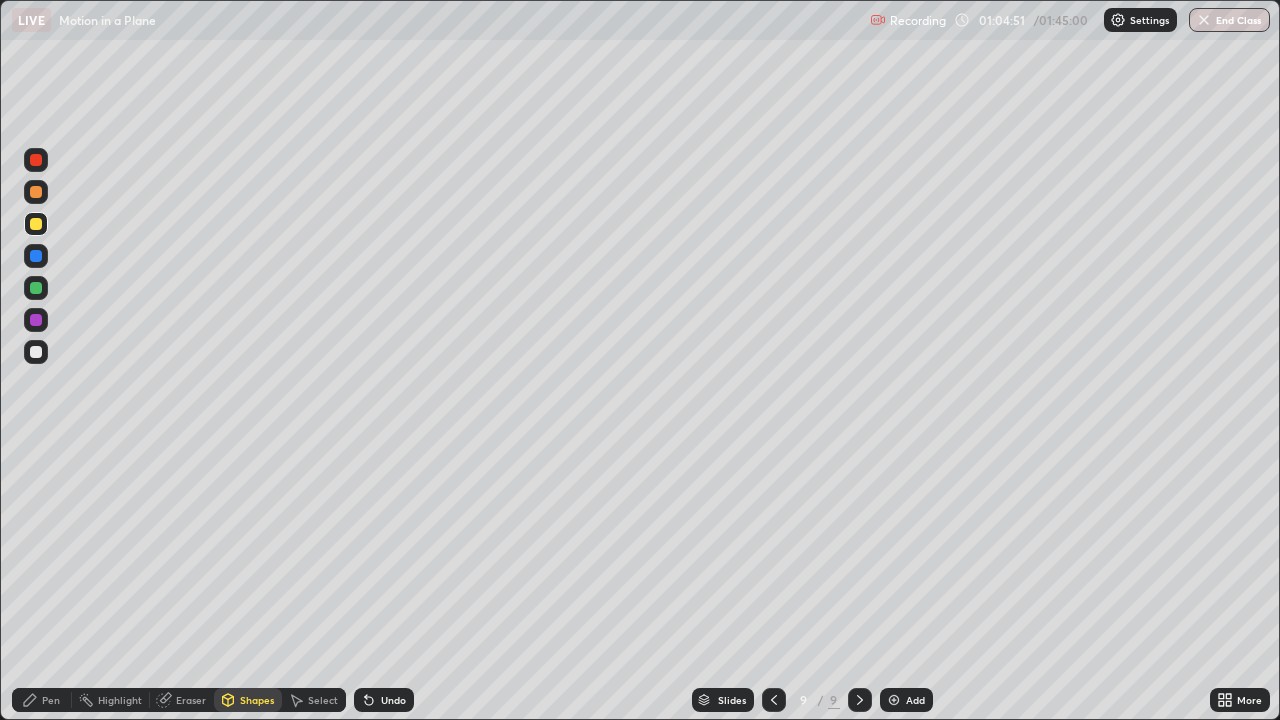click on "Eraser" at bounding box center [191, 700] 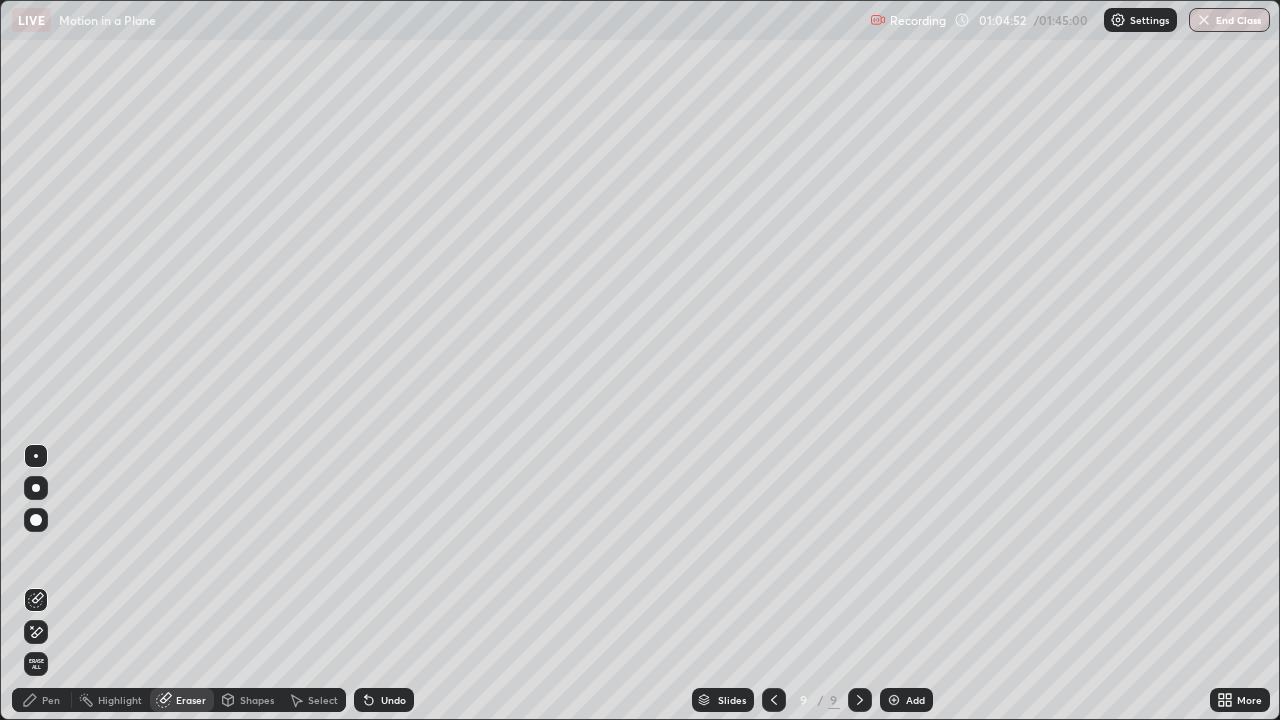 click on "Shapes" at bounding box center (257, 700) 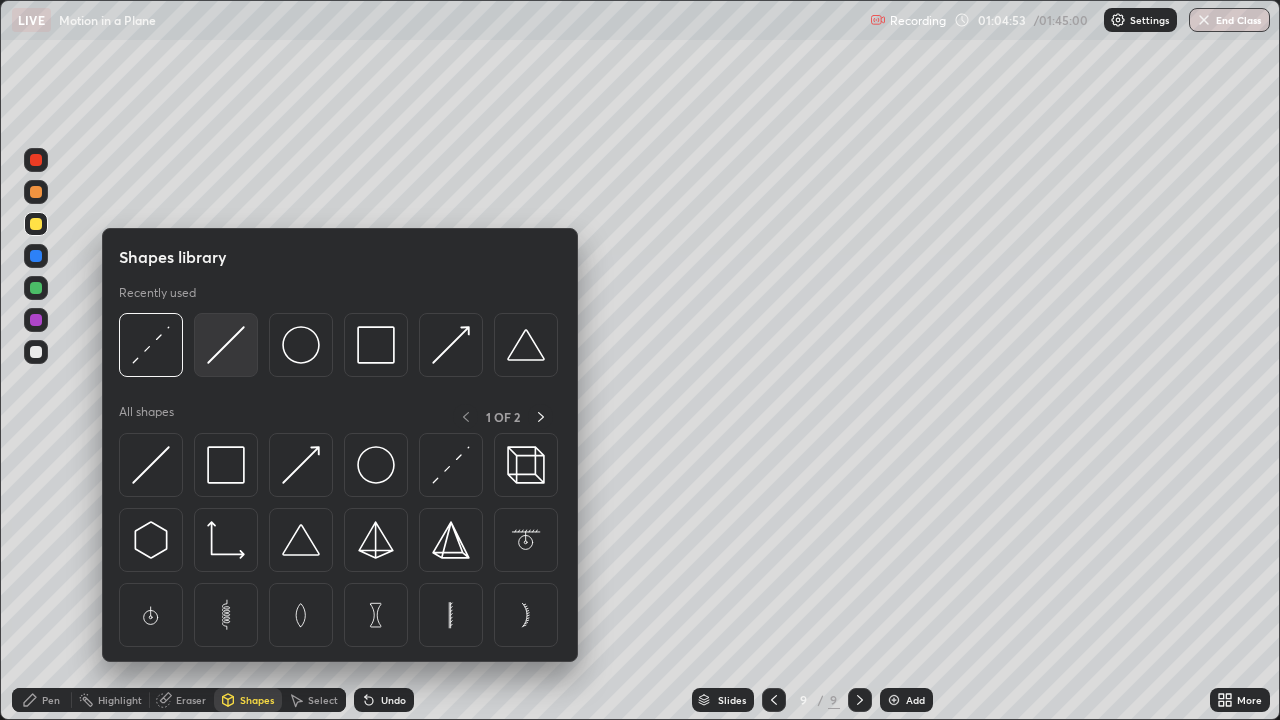 click at bounding box center [226, 345] 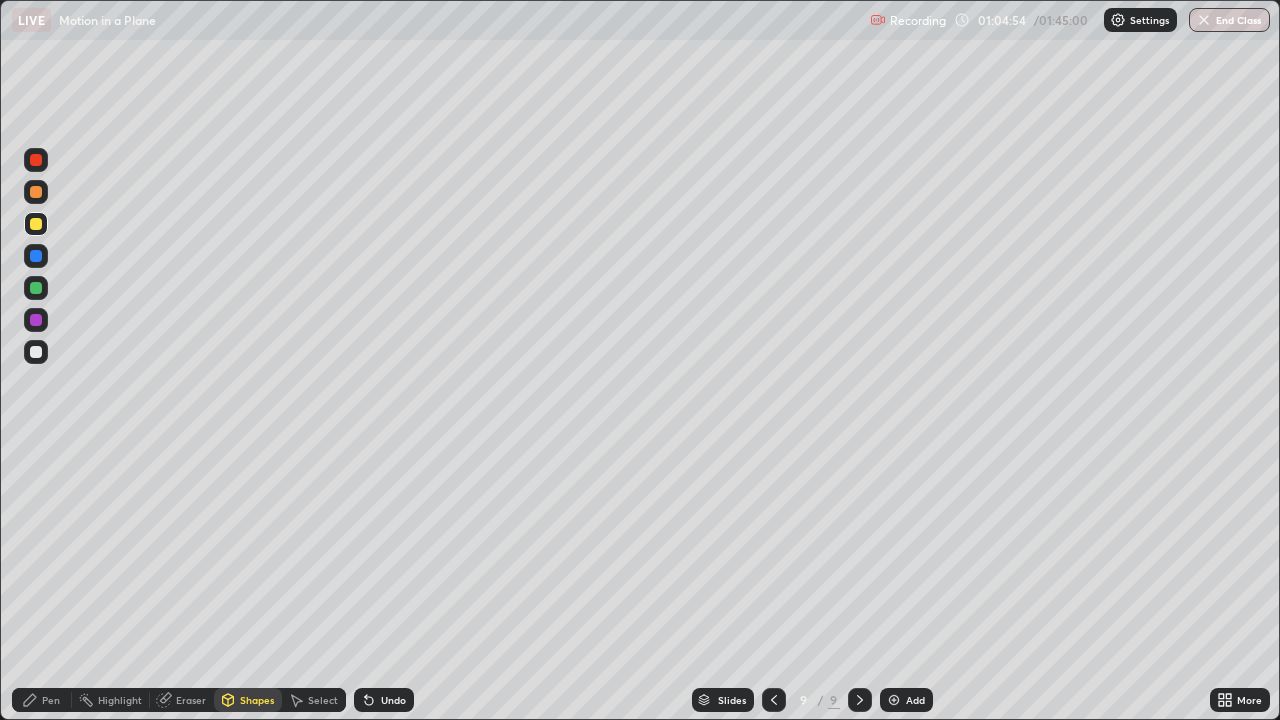 click at bounding box center [36, 352] 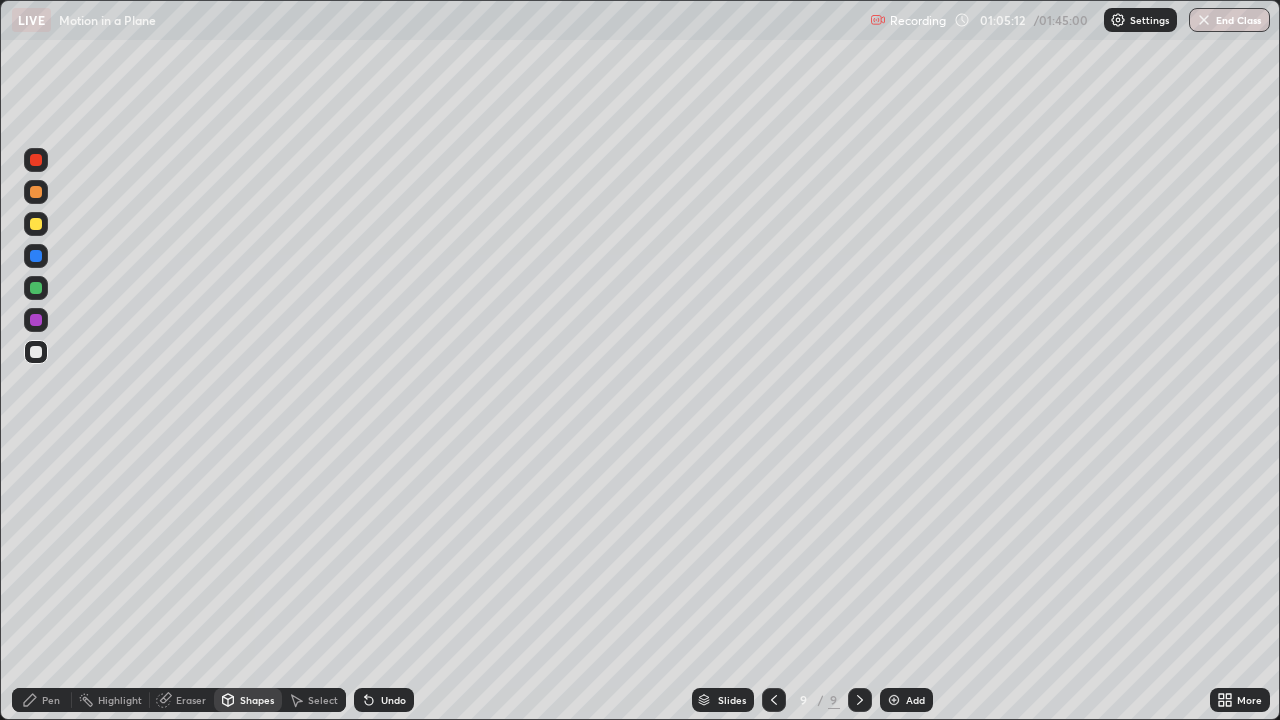 click at bounding box center [36, 224] 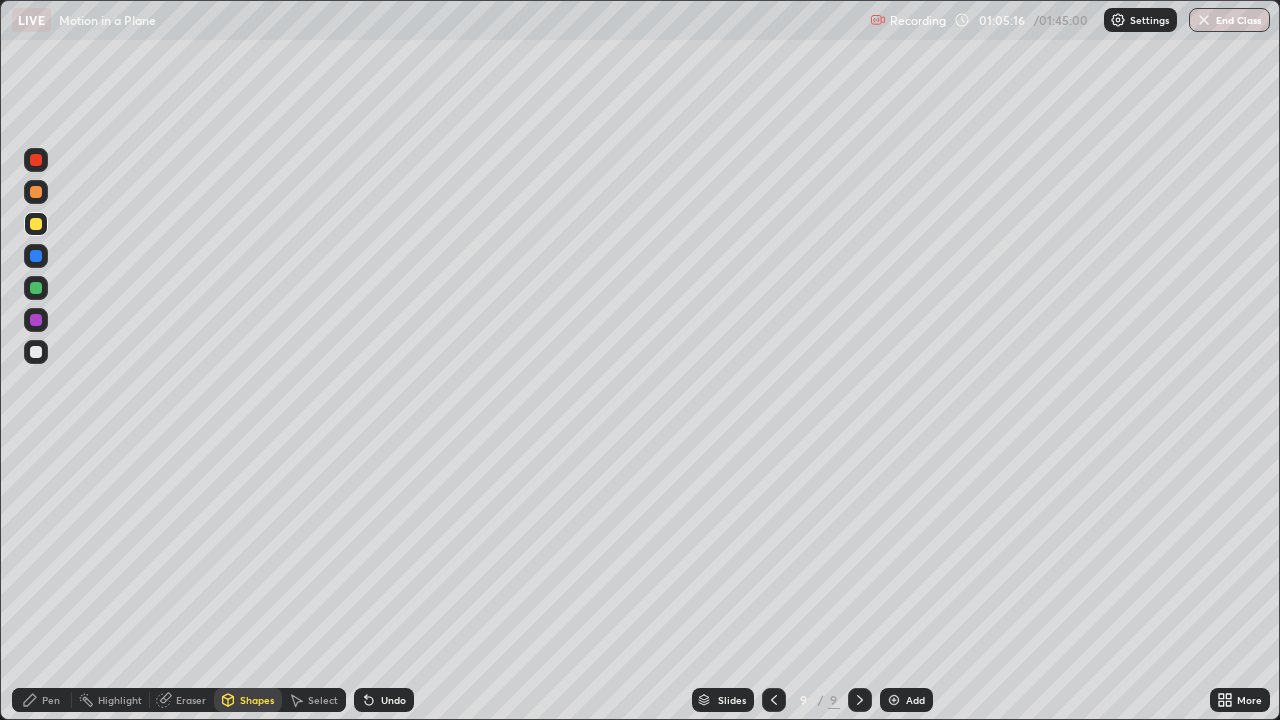 click on "Pen" at bounding box center (42, 700) 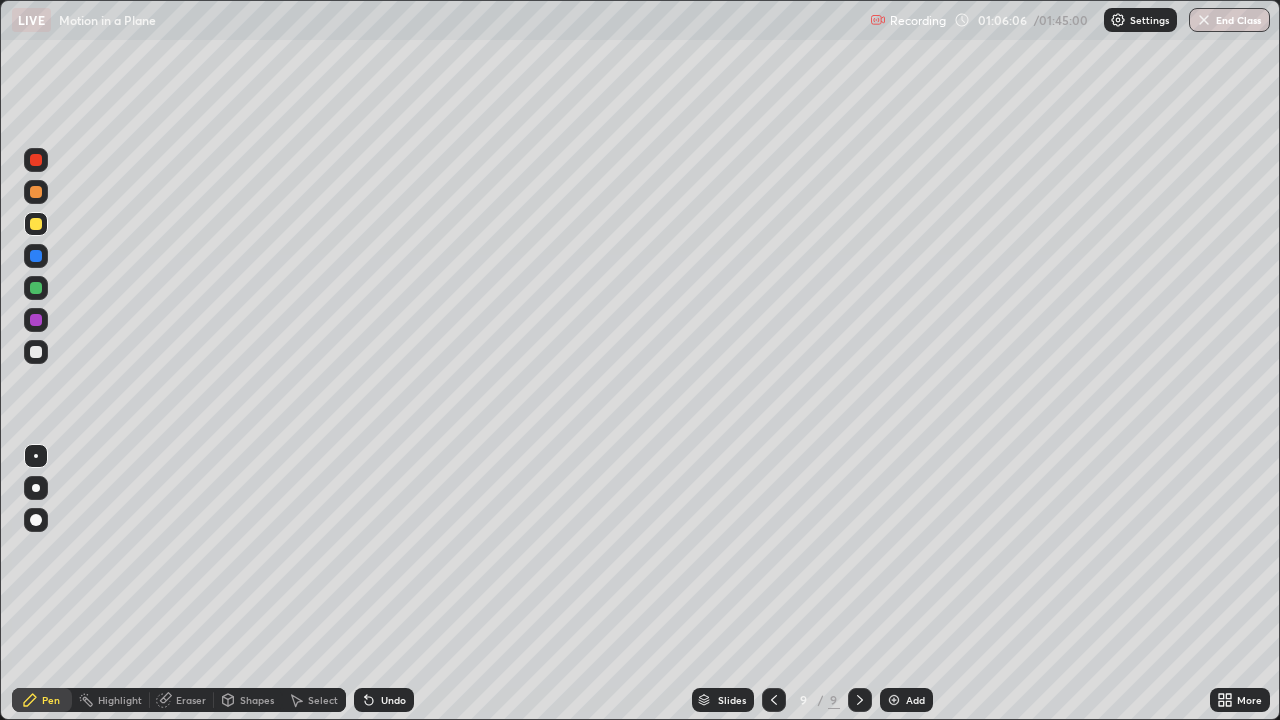 click on "Eraser" at bounding box center [191, 700] 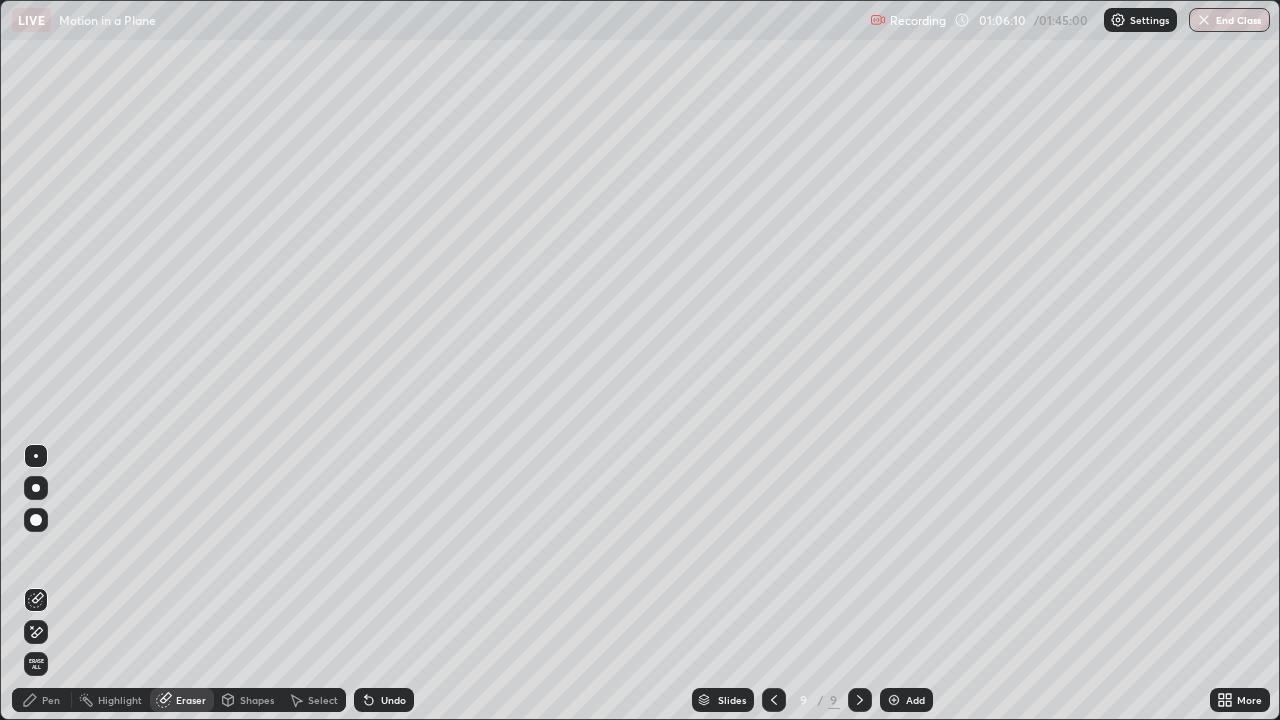 click 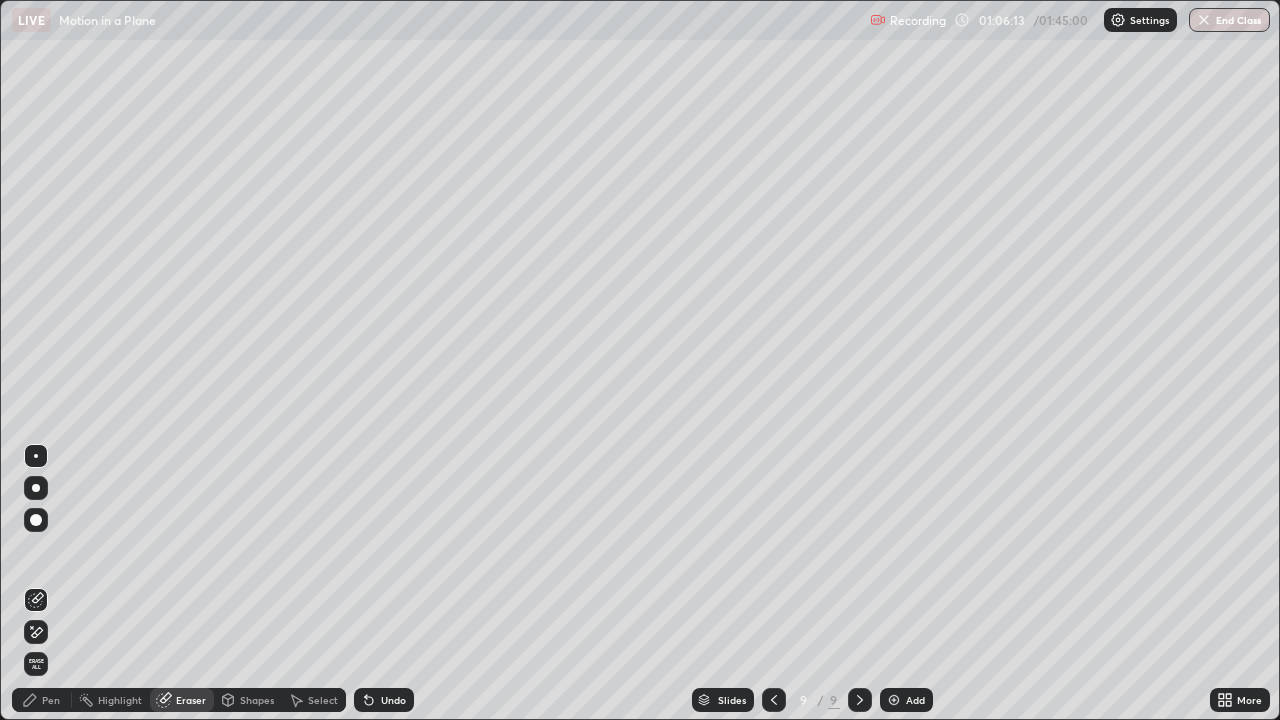 click on "Pen" at bounding box center (51, 700) 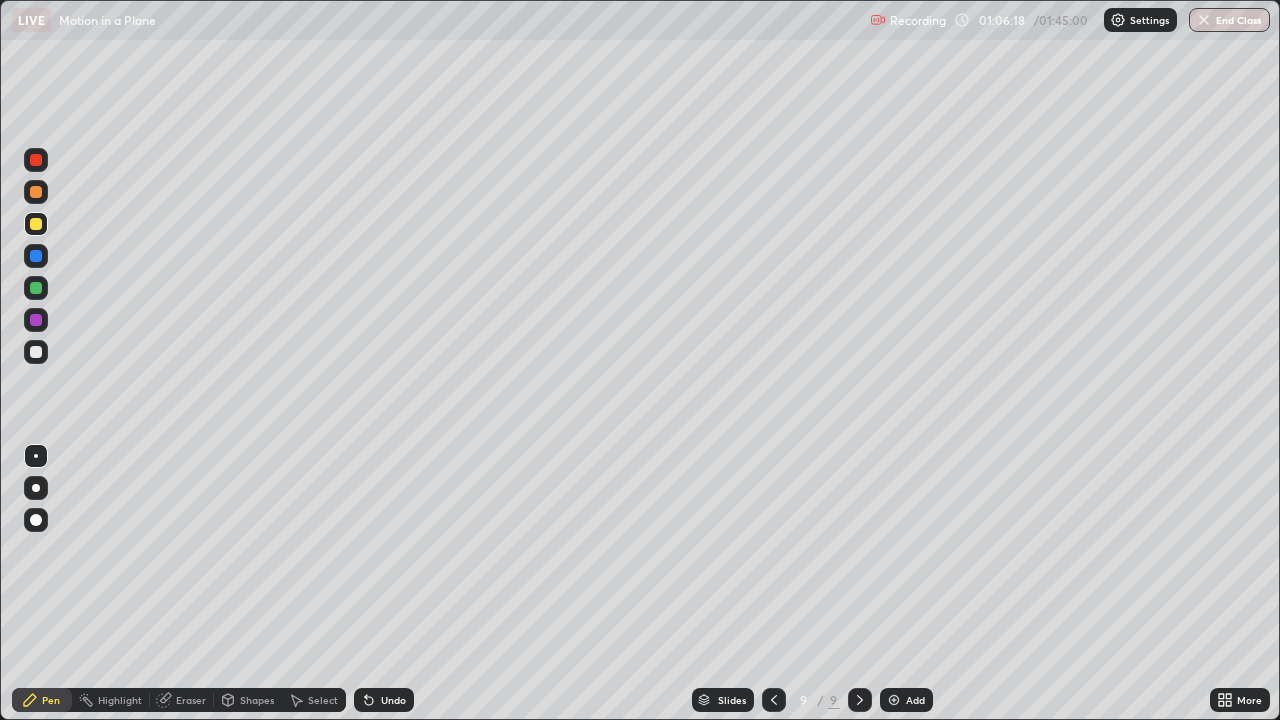 click on "Pen" at bounding box center [51, 700] 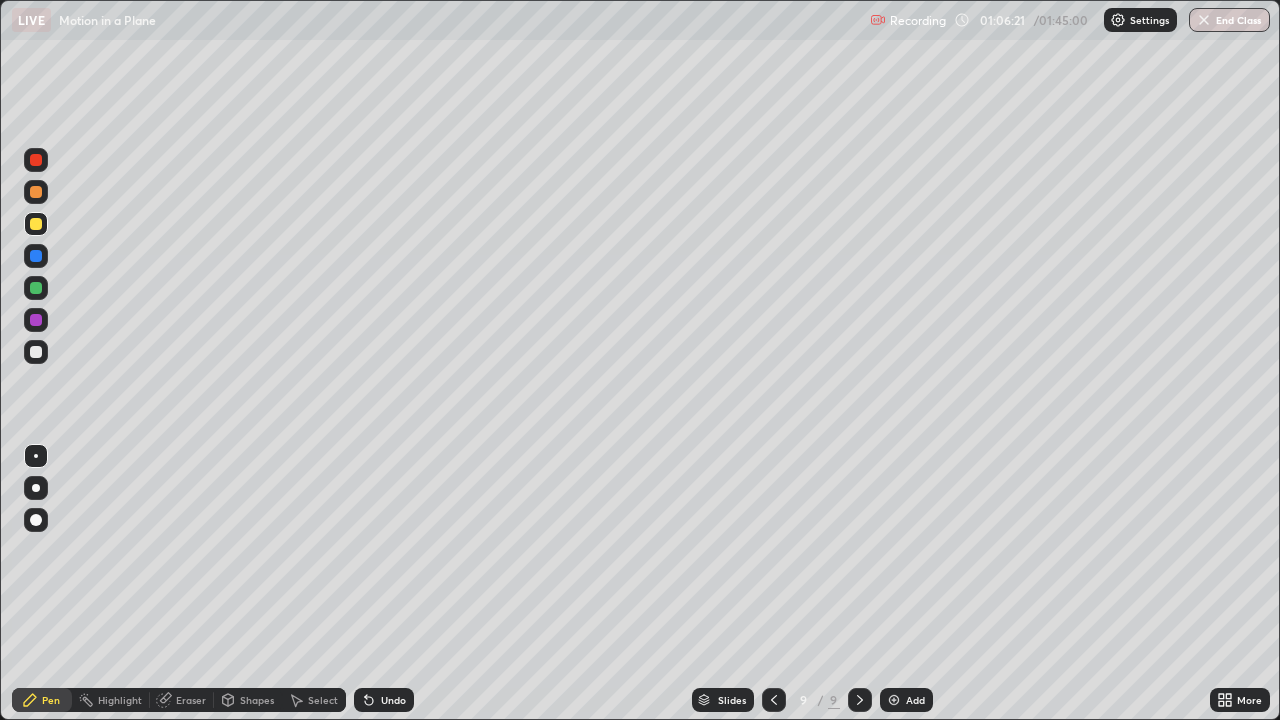 click at bounding box center (36, 352) 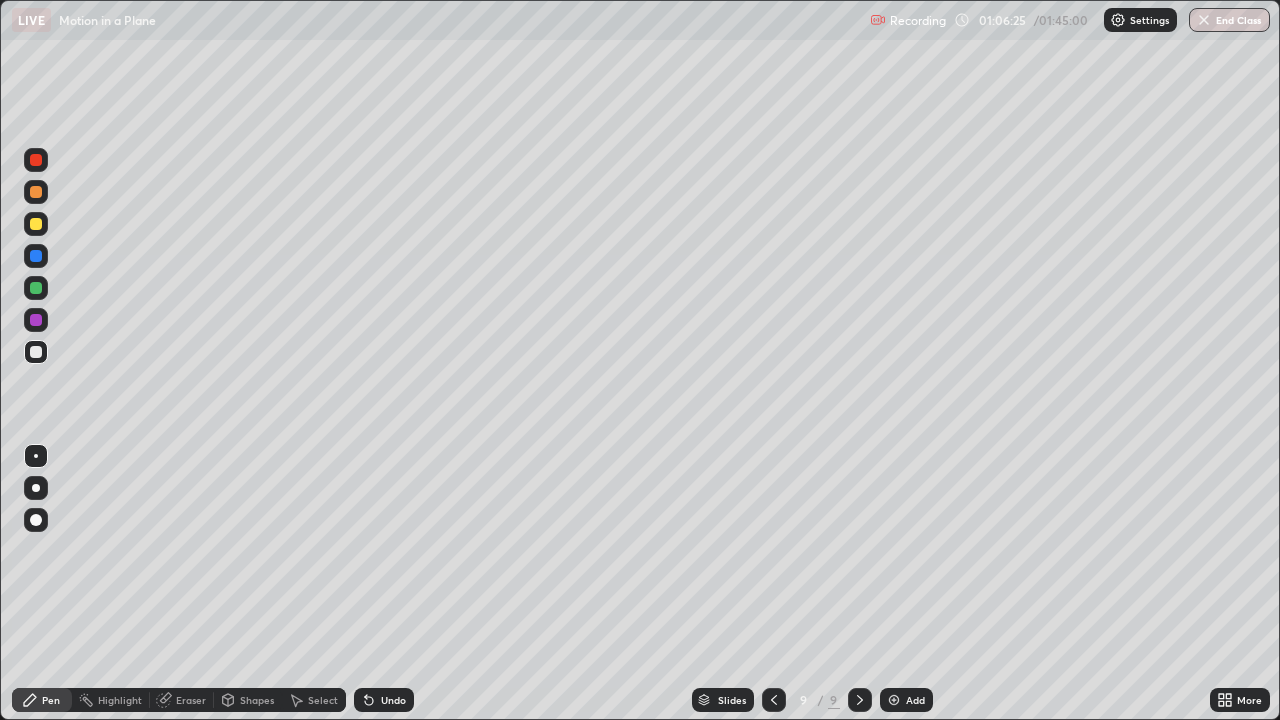 click 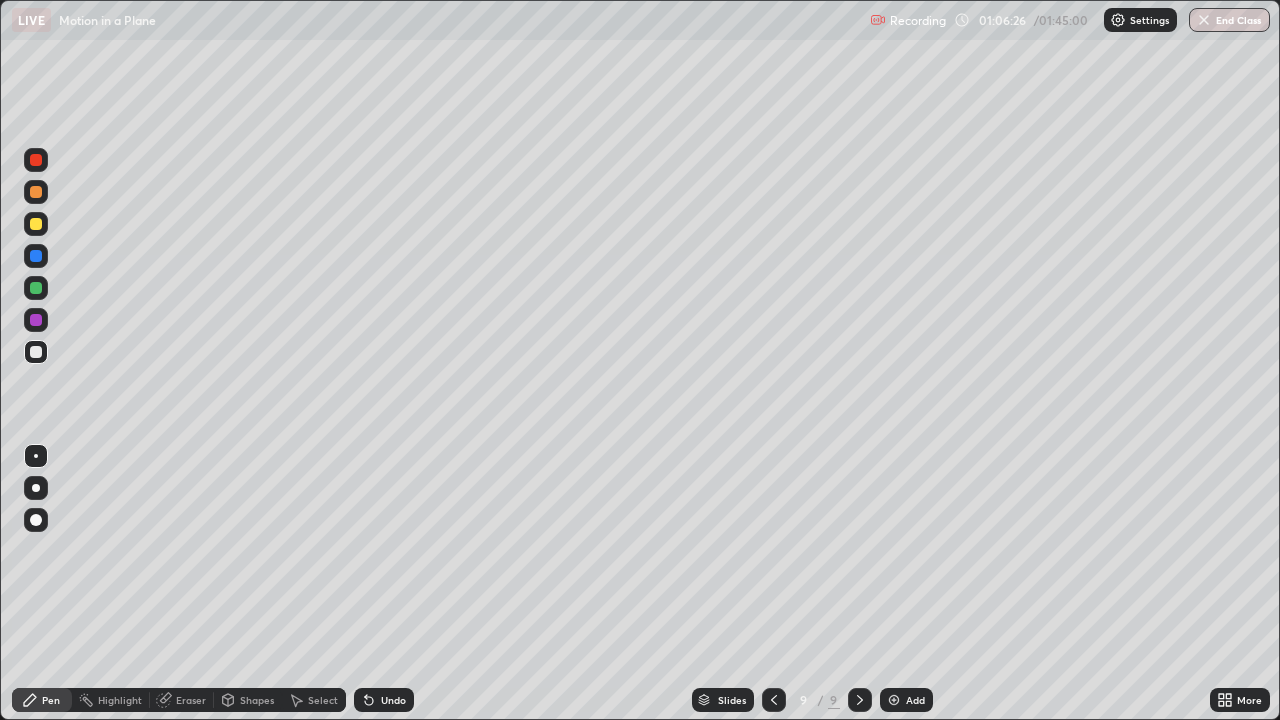 click on "Pen" at bounding box center (42, 700) 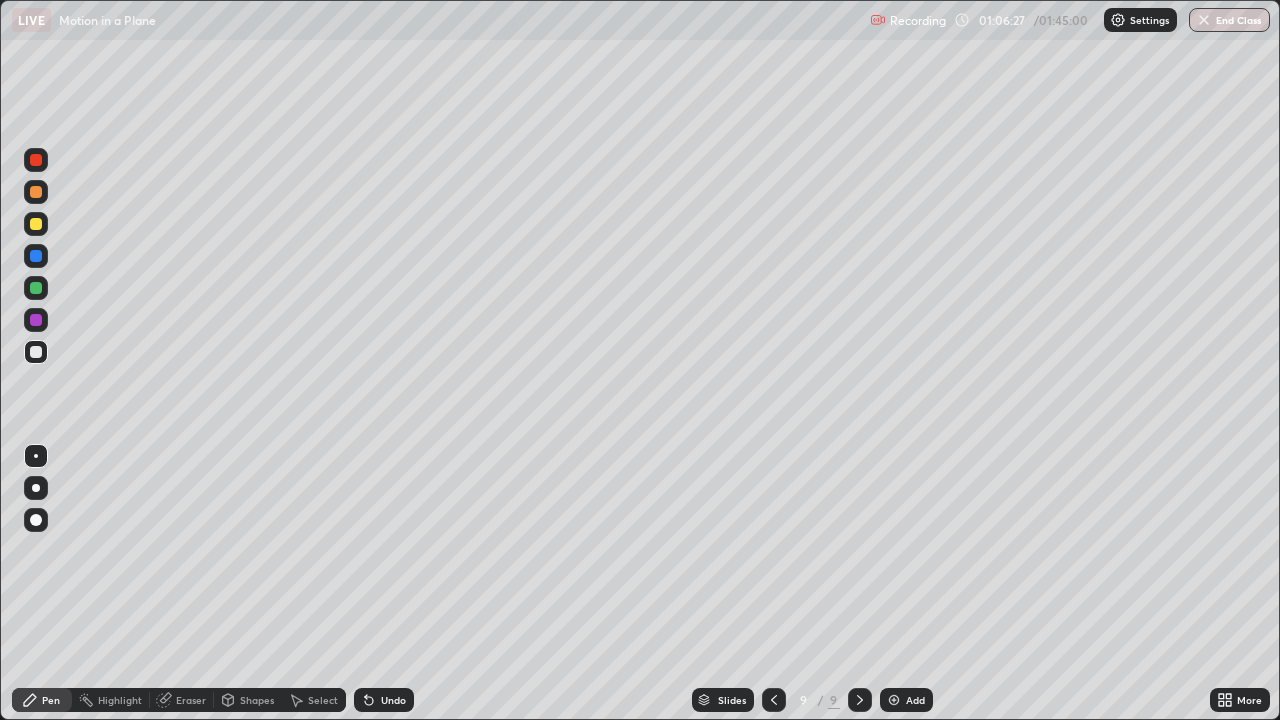 click 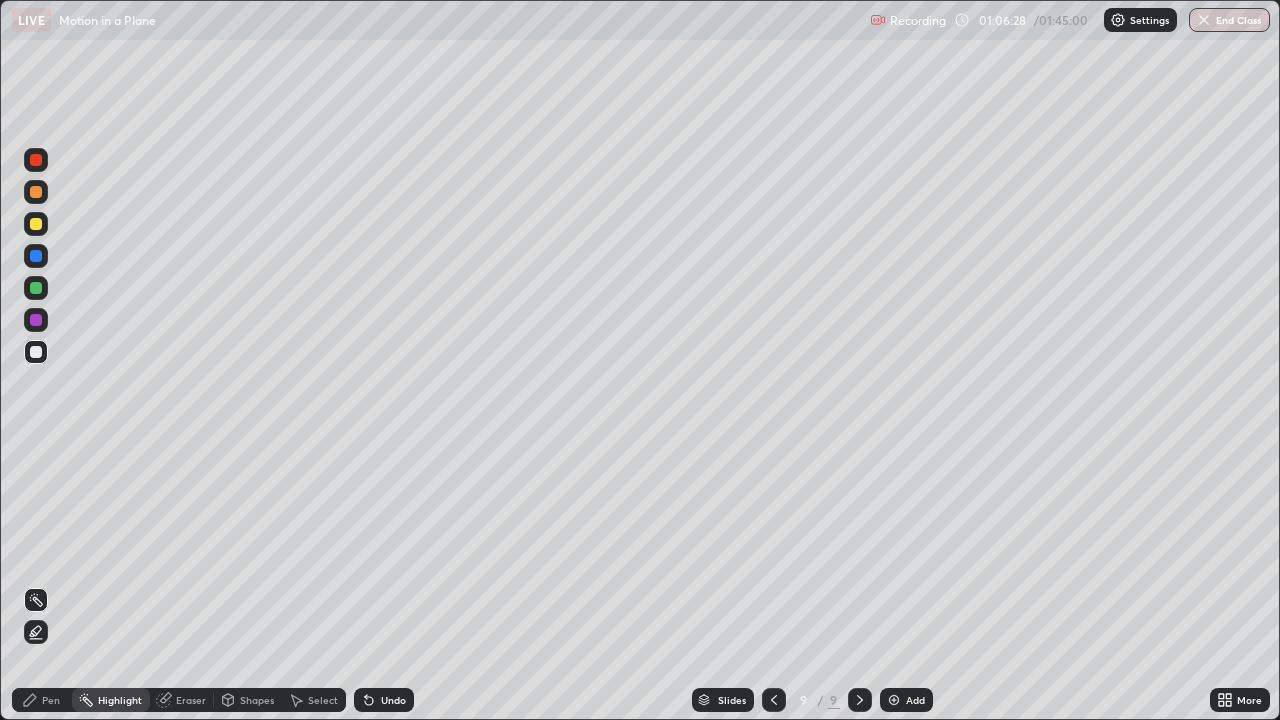 click 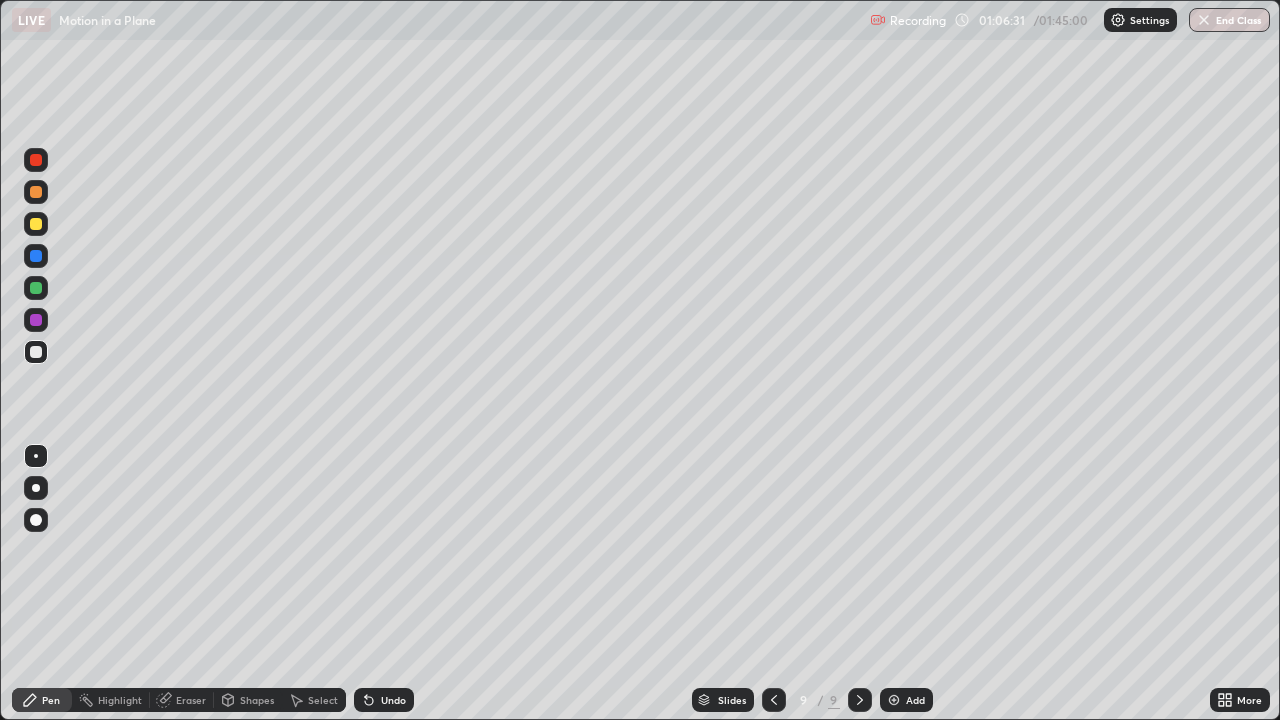 click at bounding box center [36, 352] 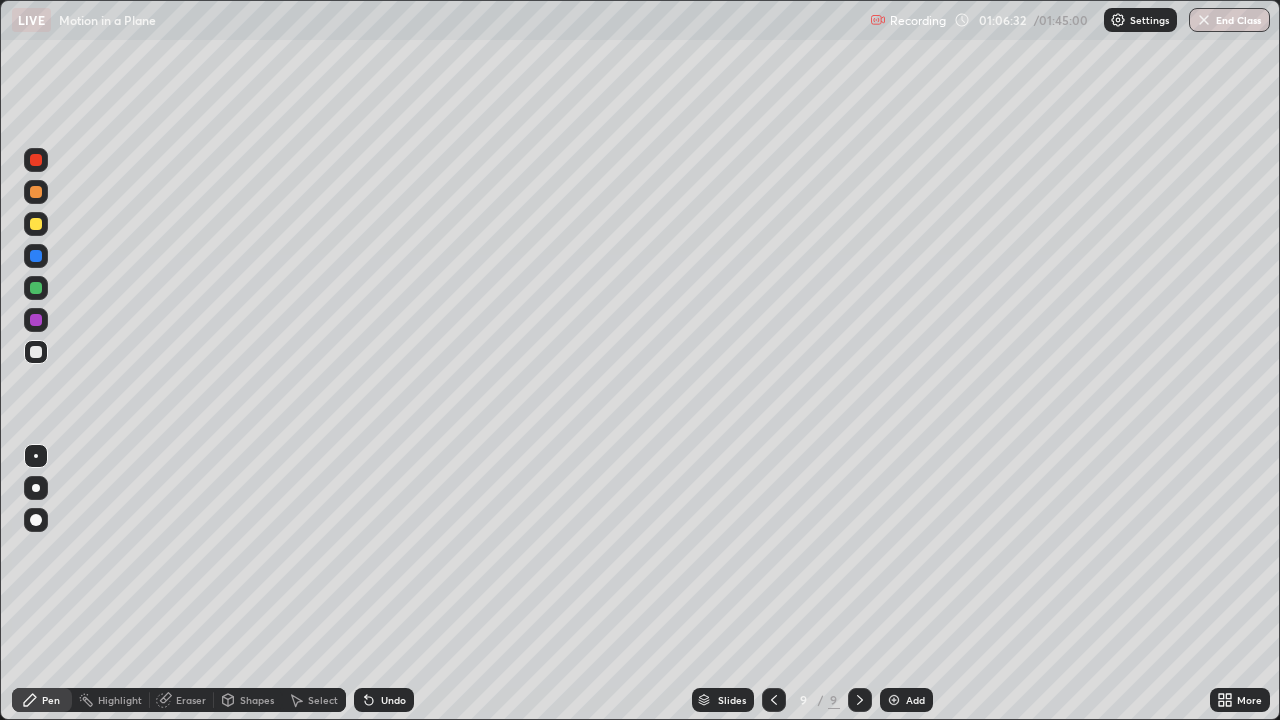 click at bounding box center [36, 288] 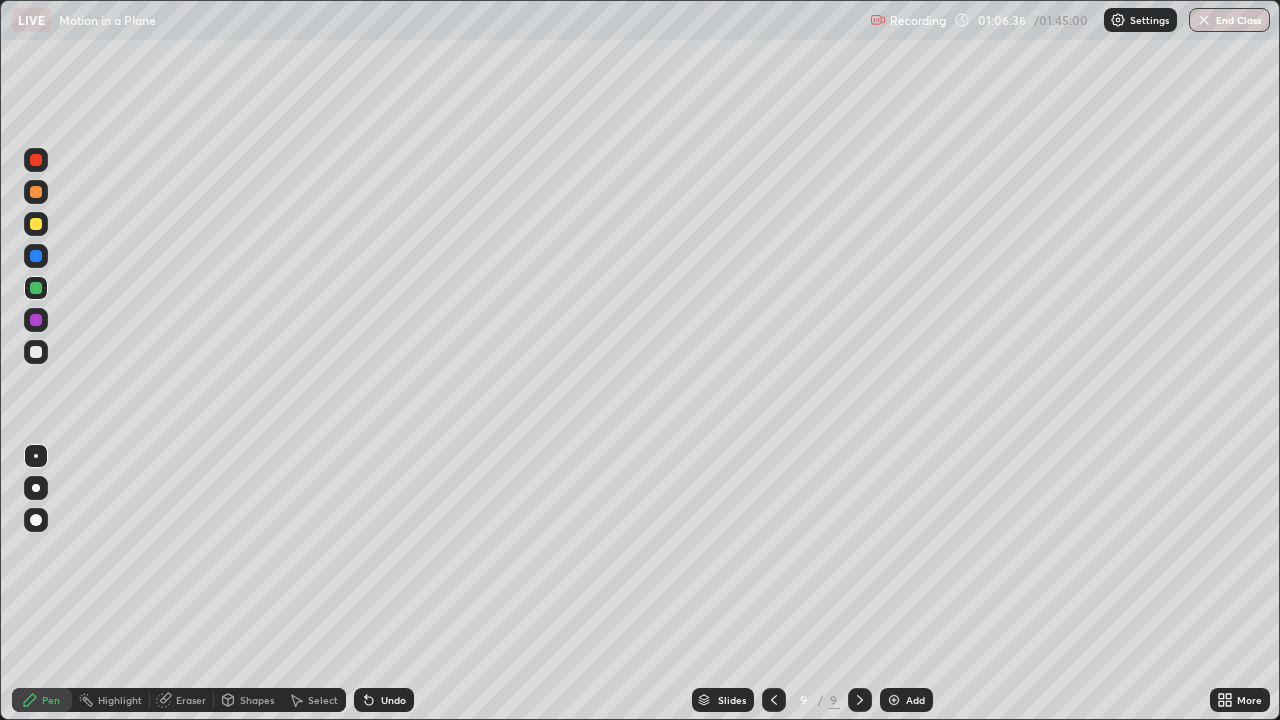 click at bounding box center (36, 352) 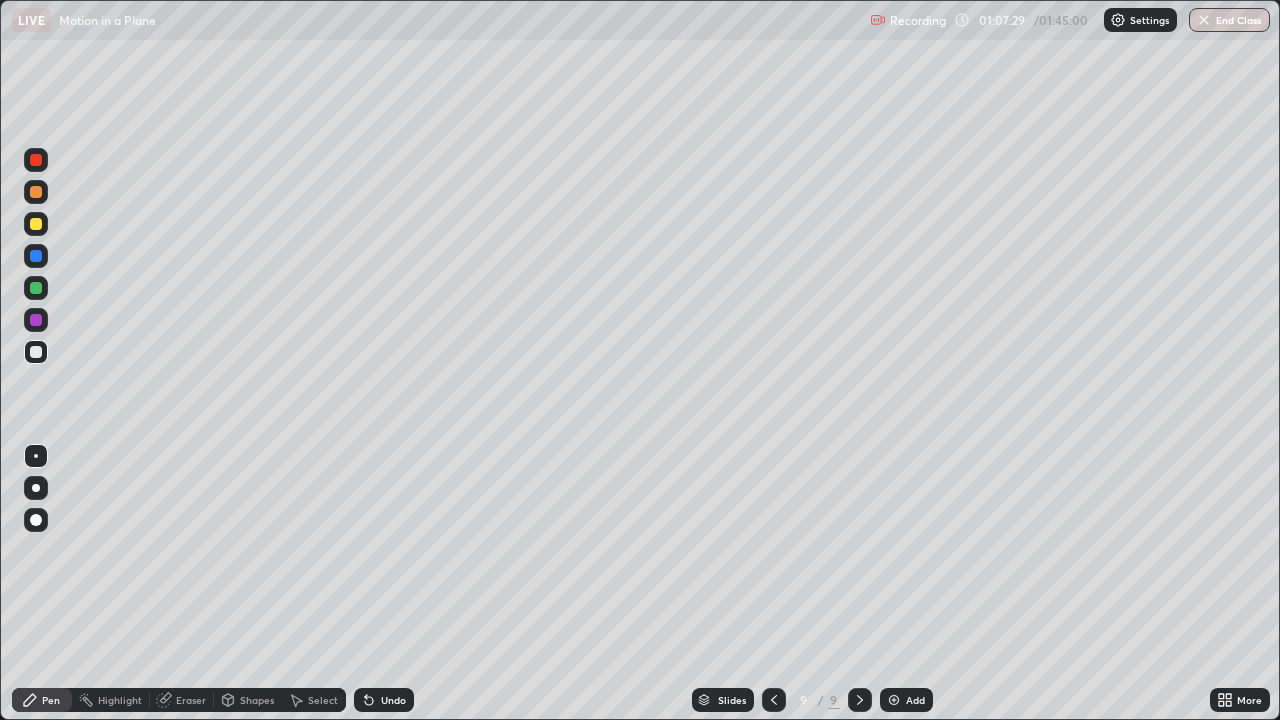 click on "Eraser" at bounding box center [191, 700] 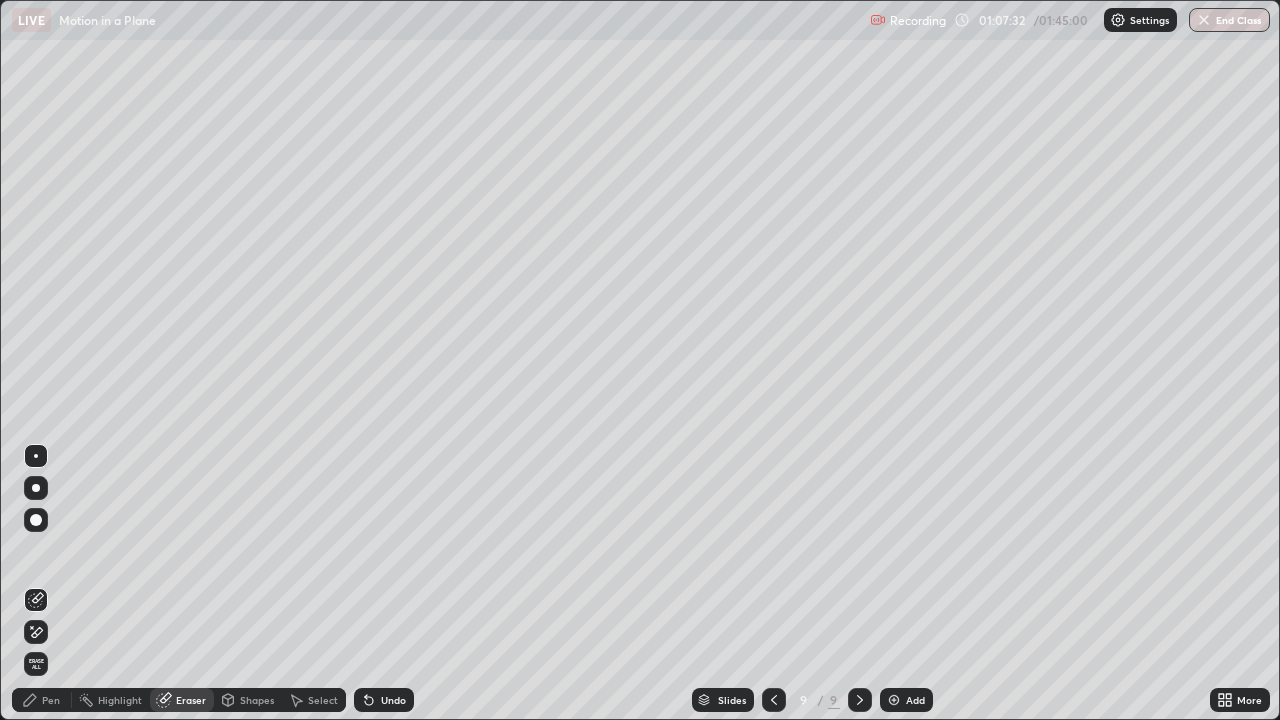 click on "Pen" at bounding box center (51, 700) 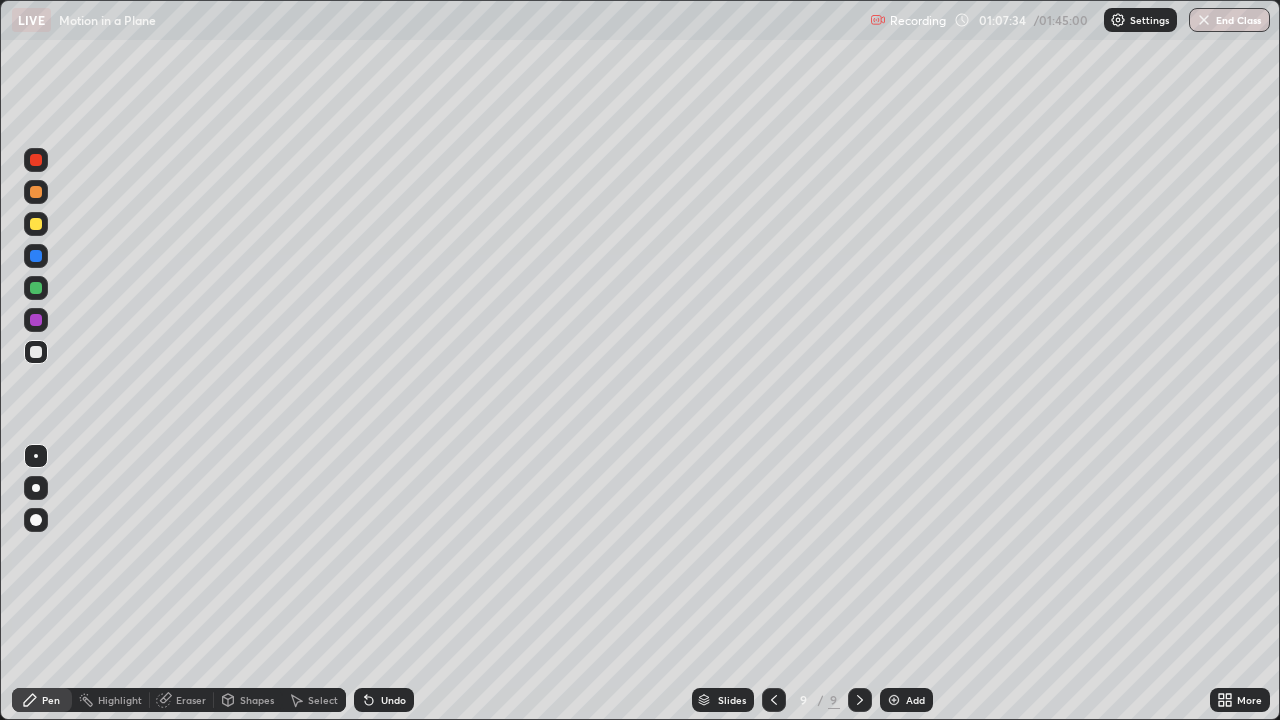 click at bounding box center [36, 352] 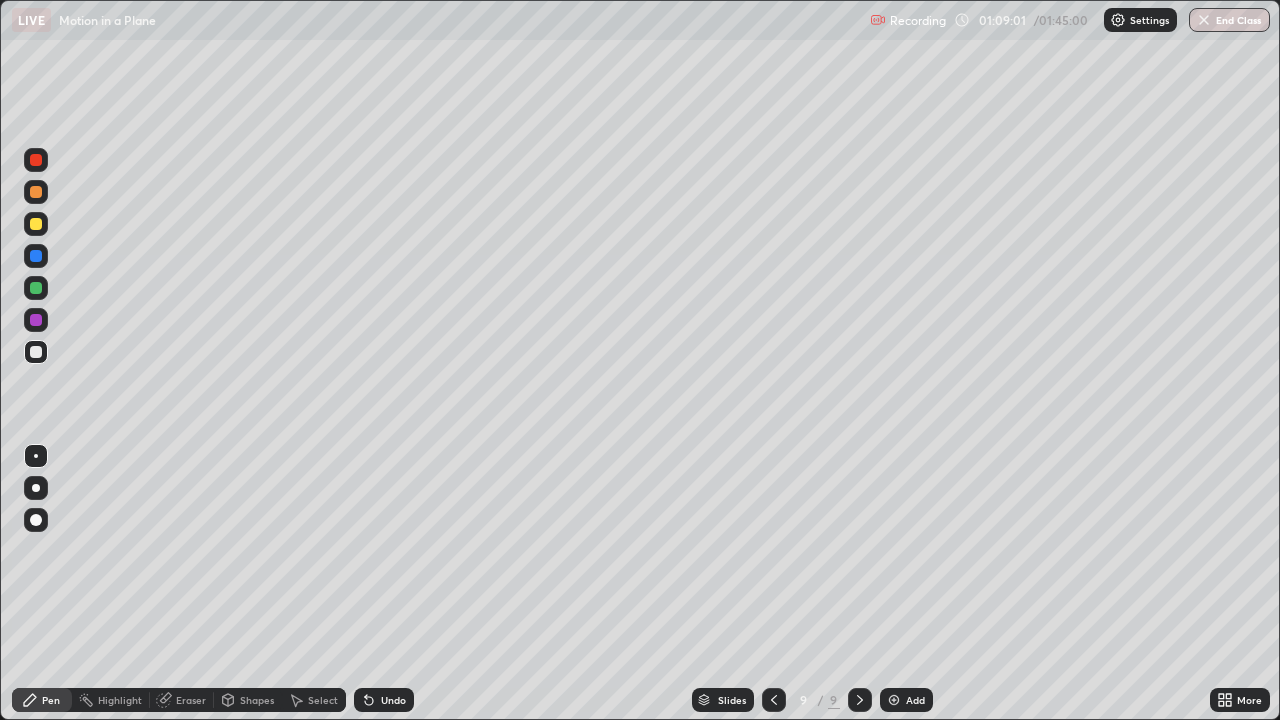 click on "Select" at bounding box center [323, 700] 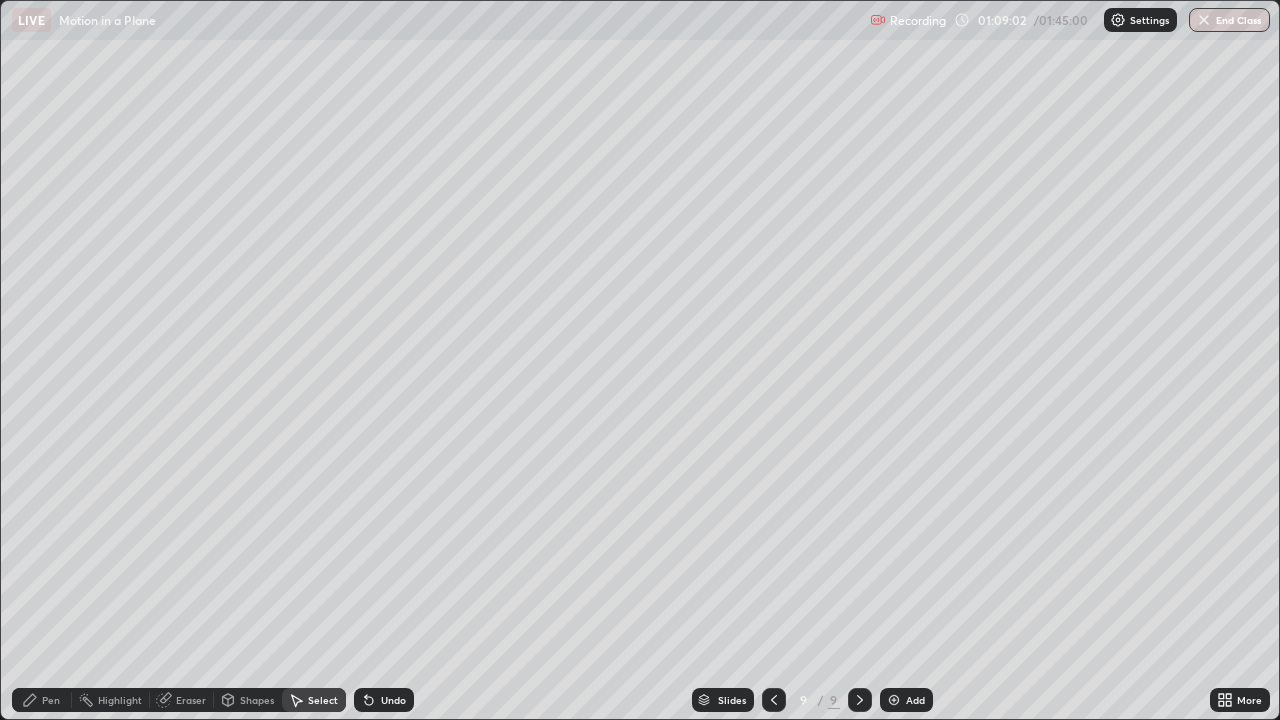click on "Eraser" at bounding box center (191, 700) 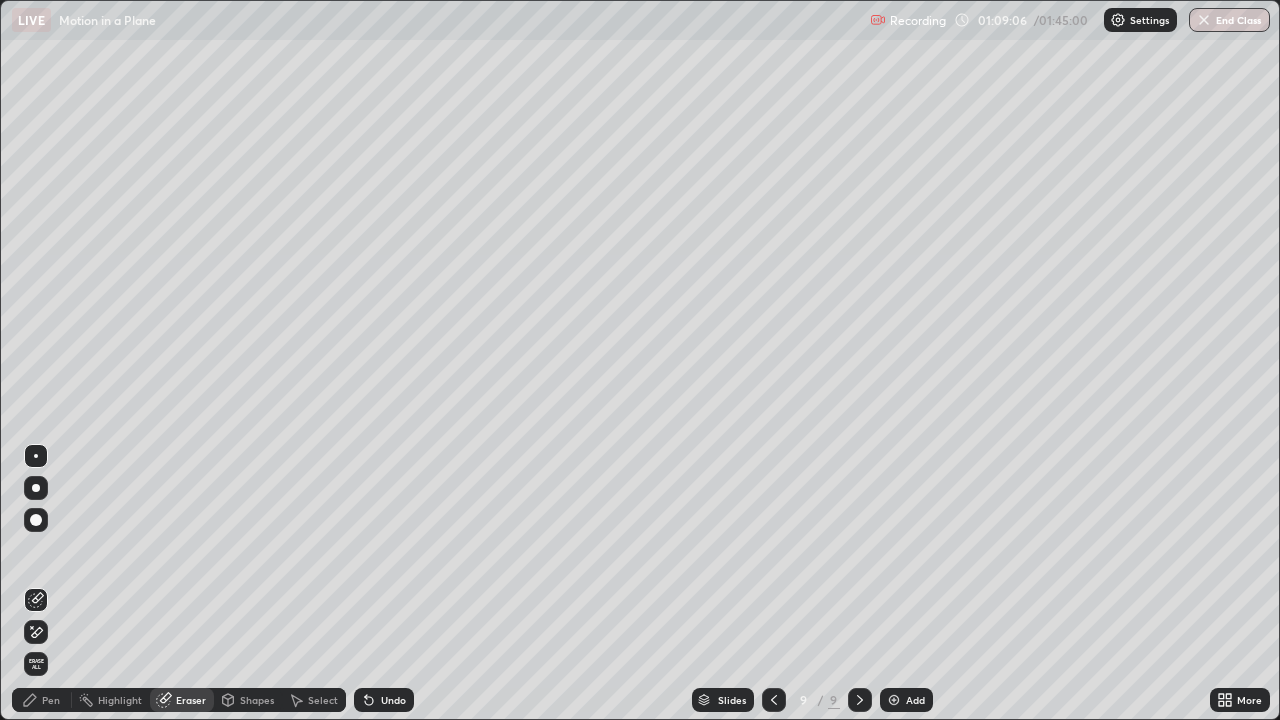 click on "Pen" at bounding box center (51, 700) 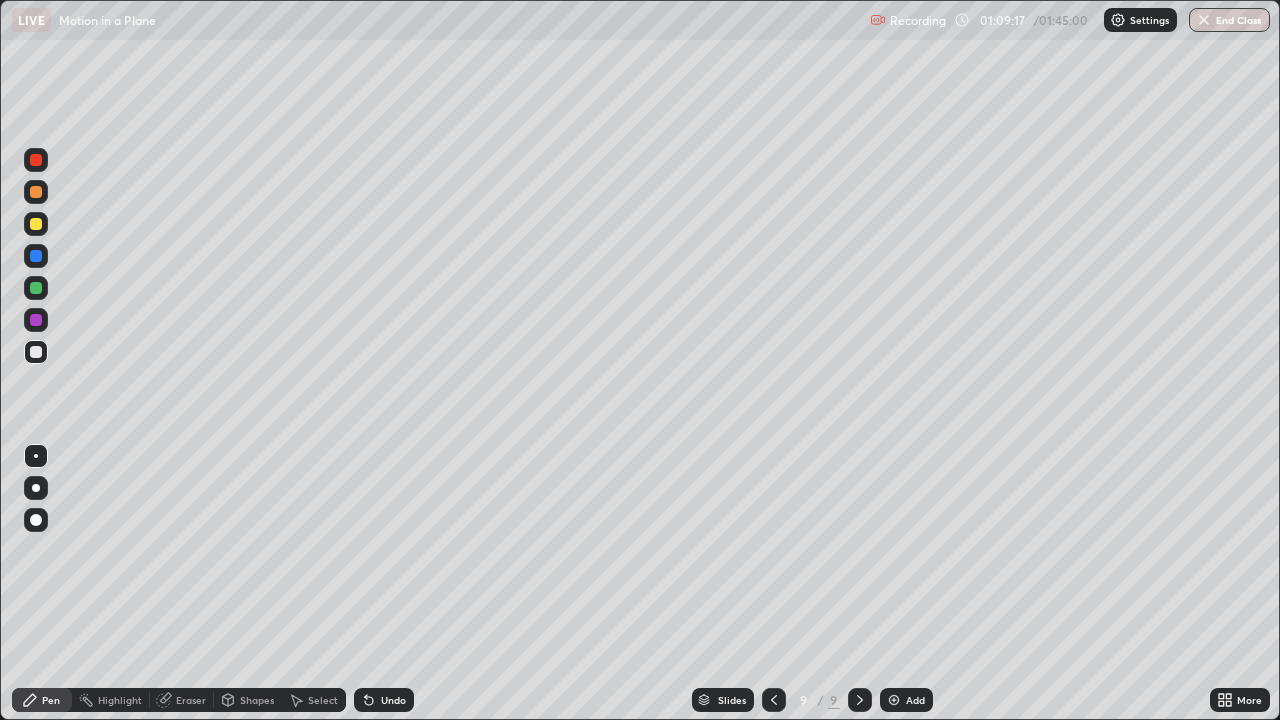 click on "Eraser" at bounding box center [191, 700] 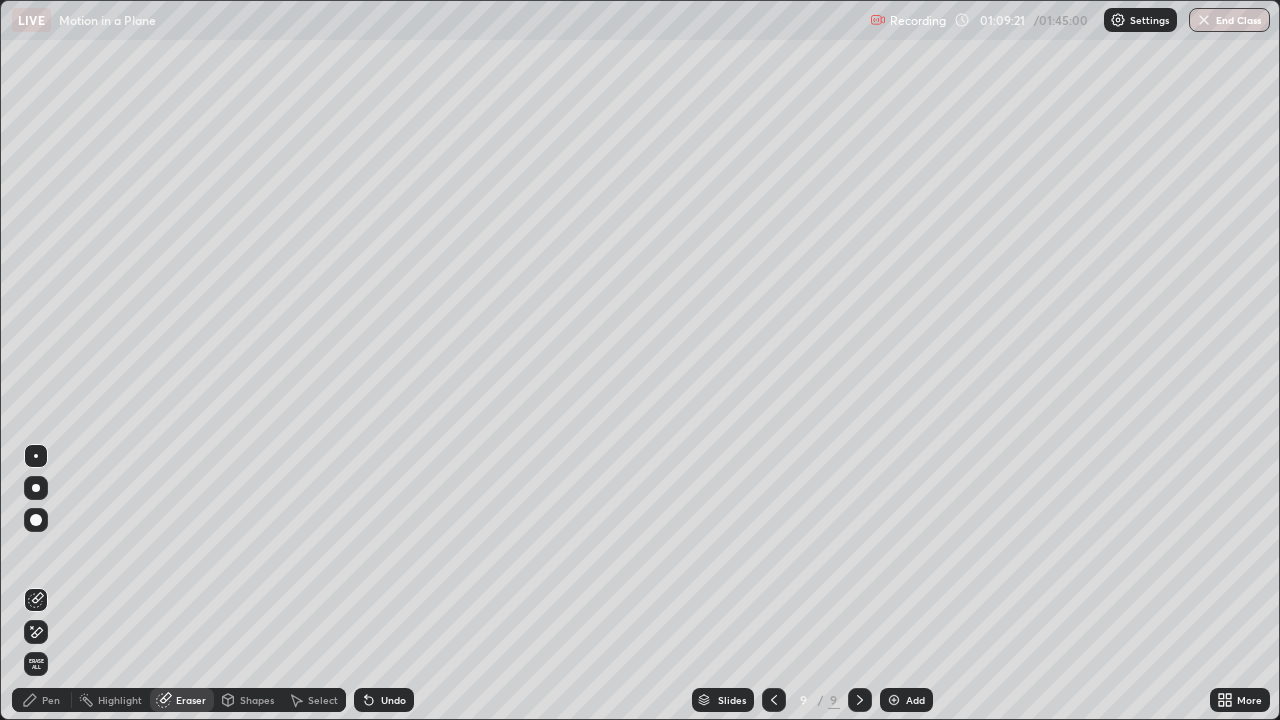 click on "Pen" at bounding box center (51, 700) 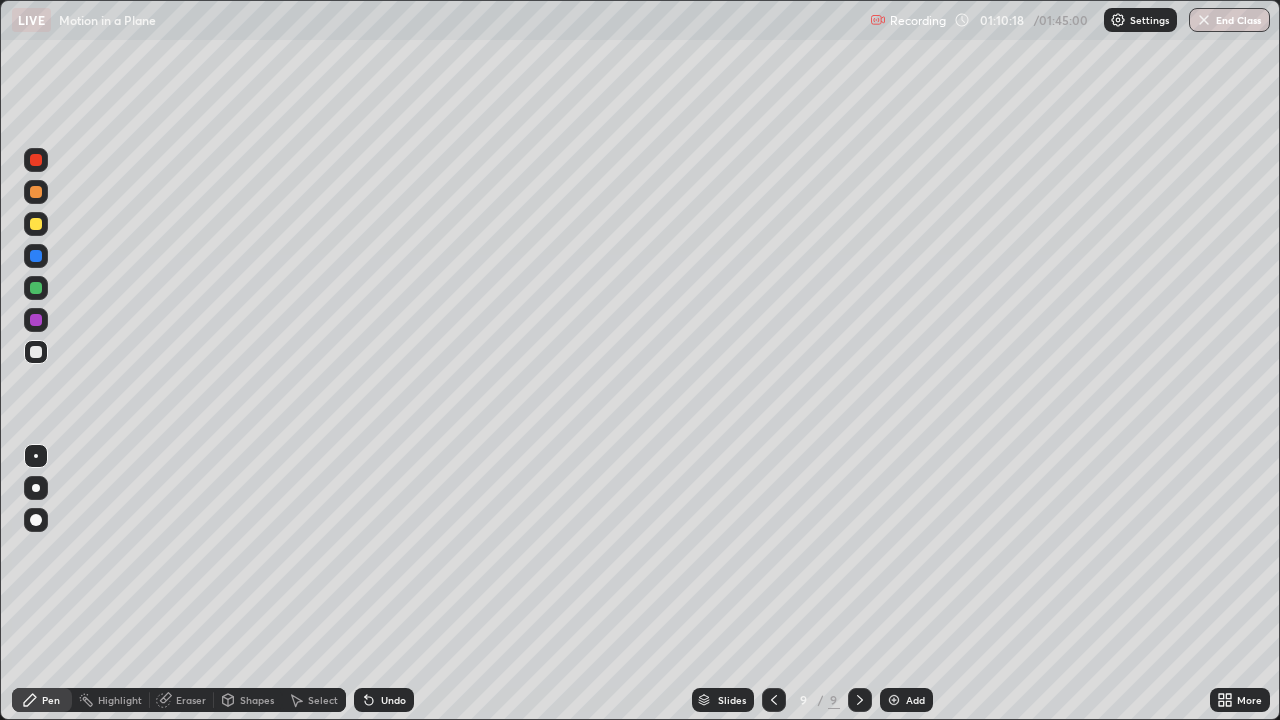 click on "Eraser" at bounding box center (191, 700) 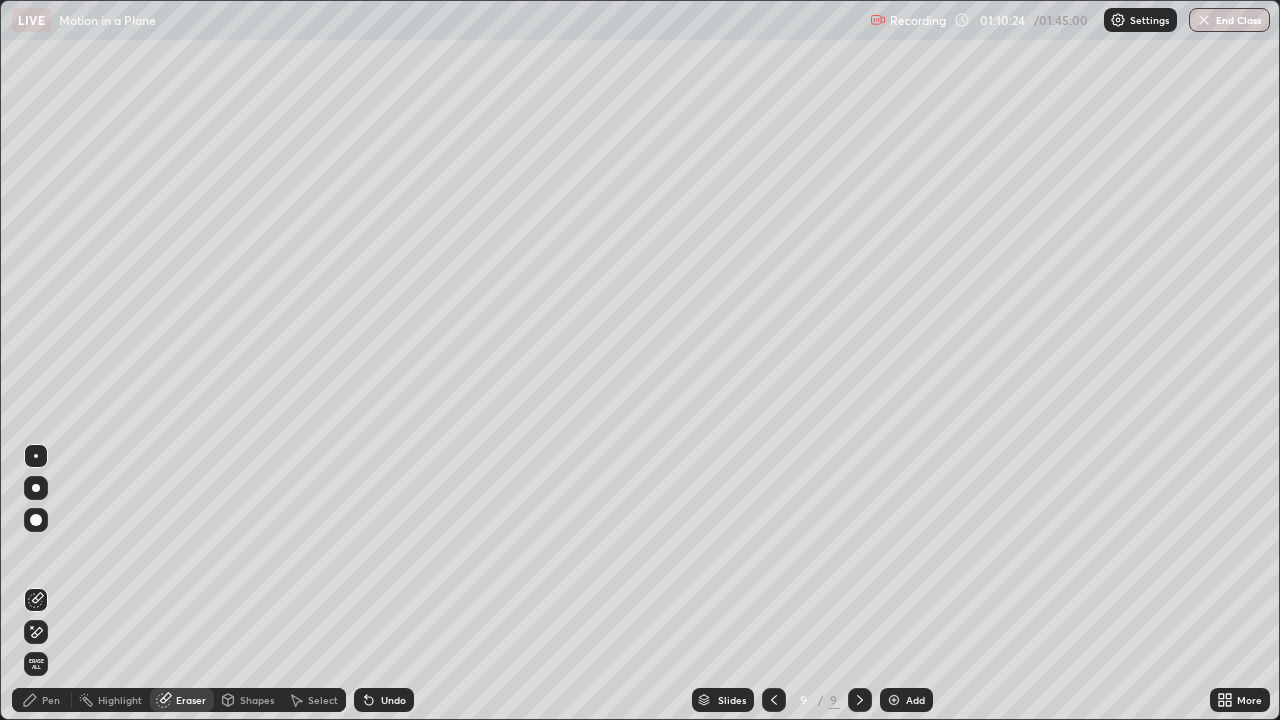 click on "Pen" at bounding box center [42, 700] 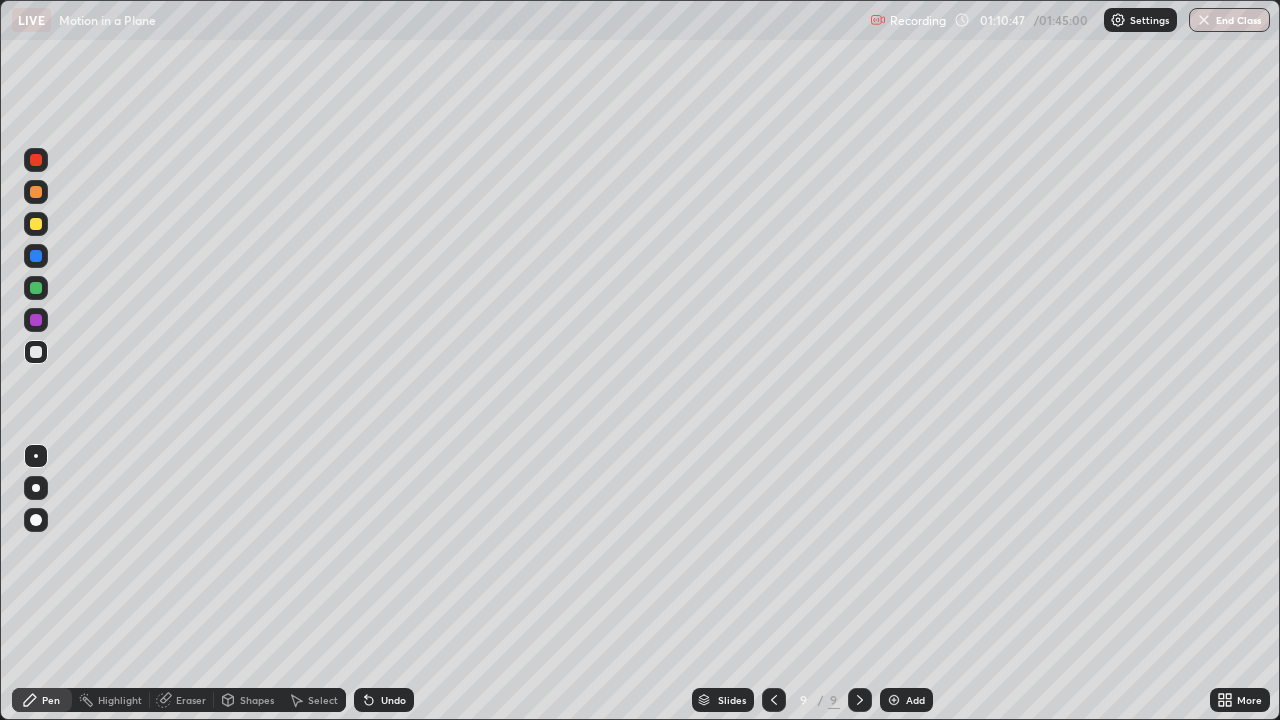 click at bounding box center (36, 224) 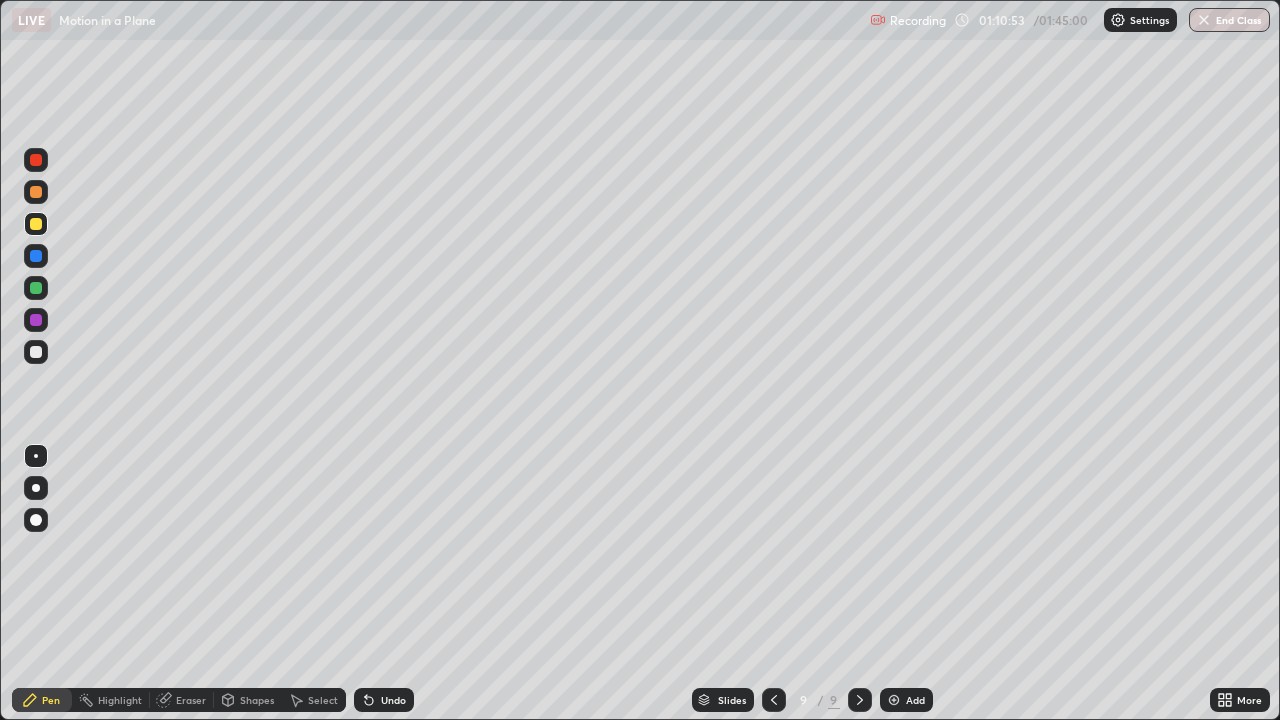 click on "Highlight" at bounding box center [120, 700] 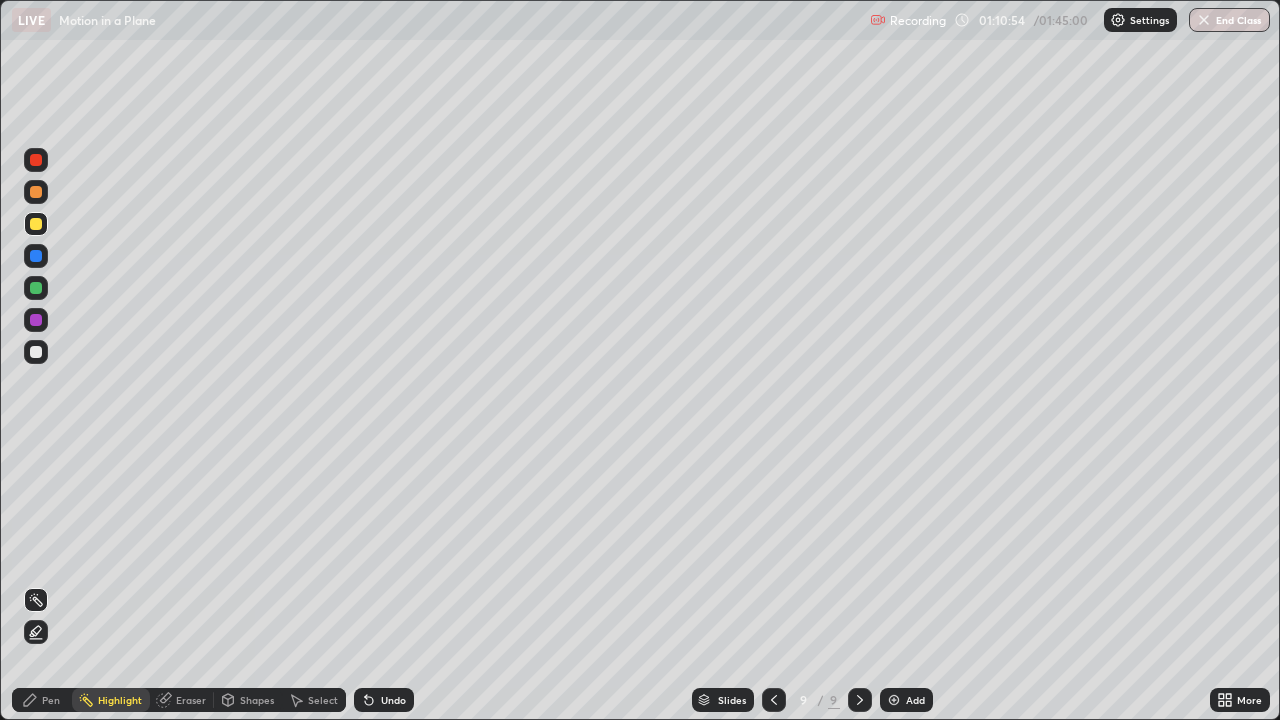 click on "Eraser" at bounding box center (191, 700) 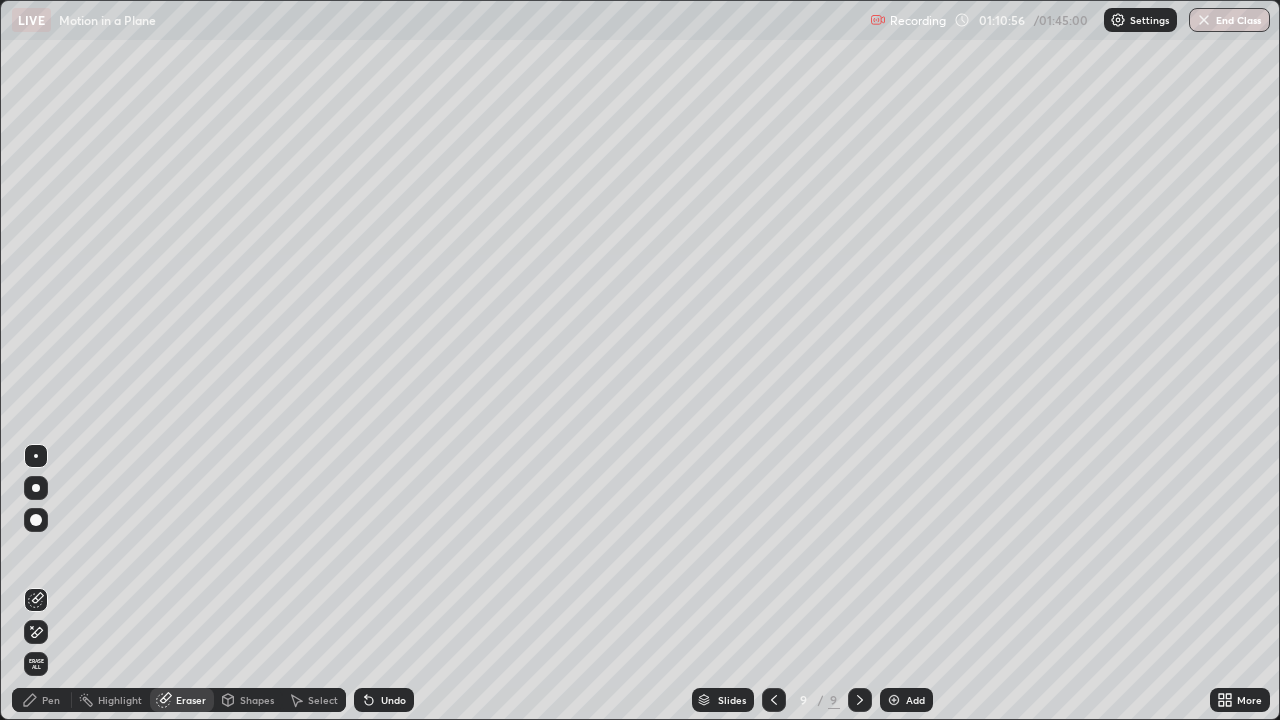 click on "Pen" at bounding box center (51, 700) 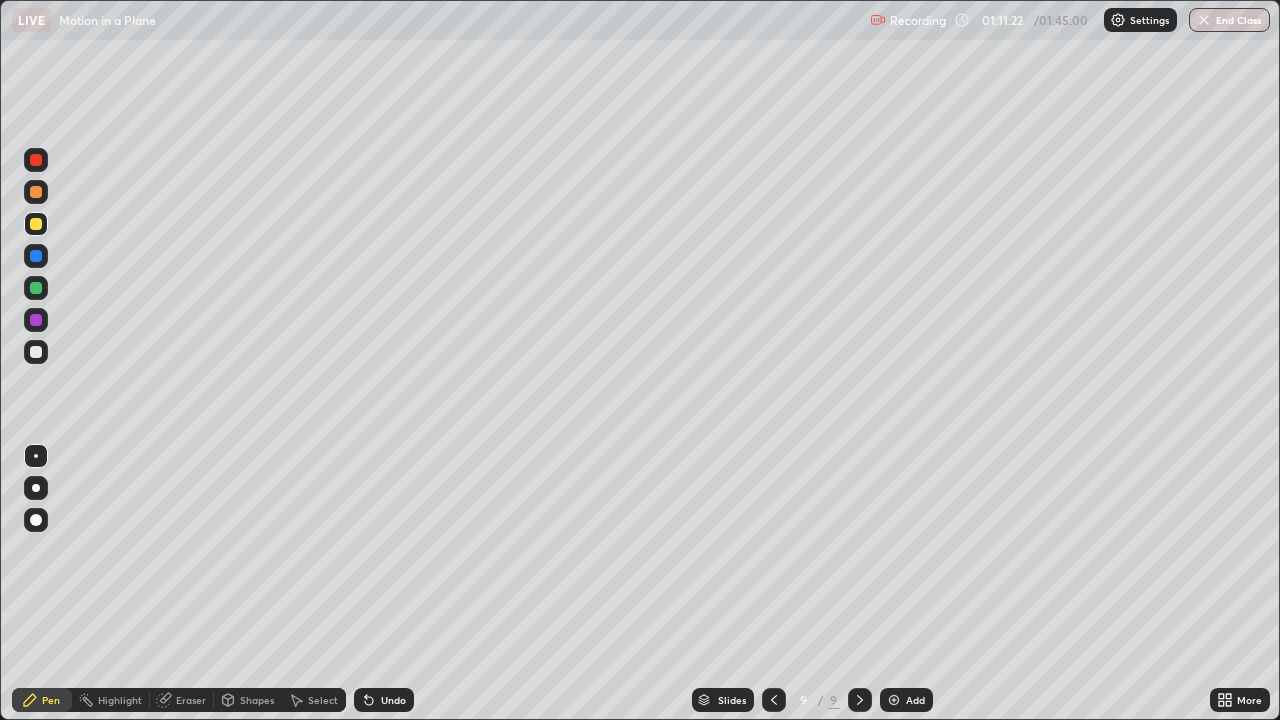 click on "Eraser" at bounding box center (191, 700) 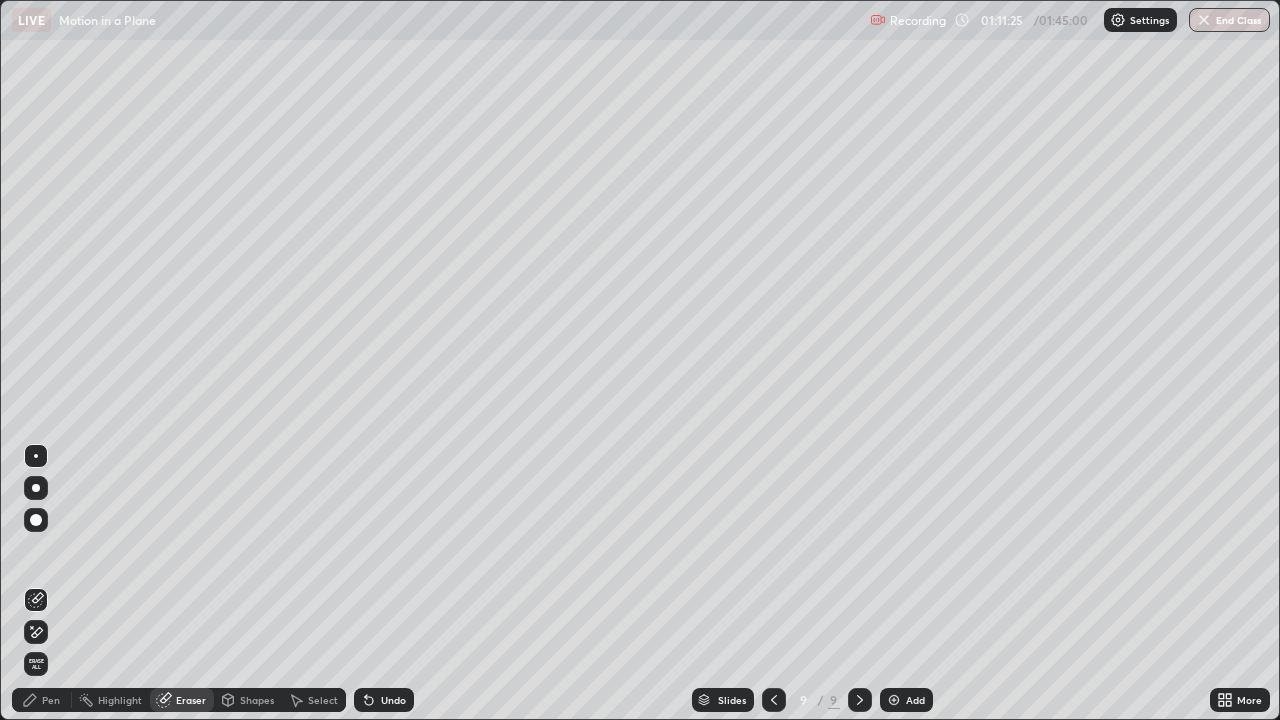 click on "Pen" at bounding box center [51, 700] 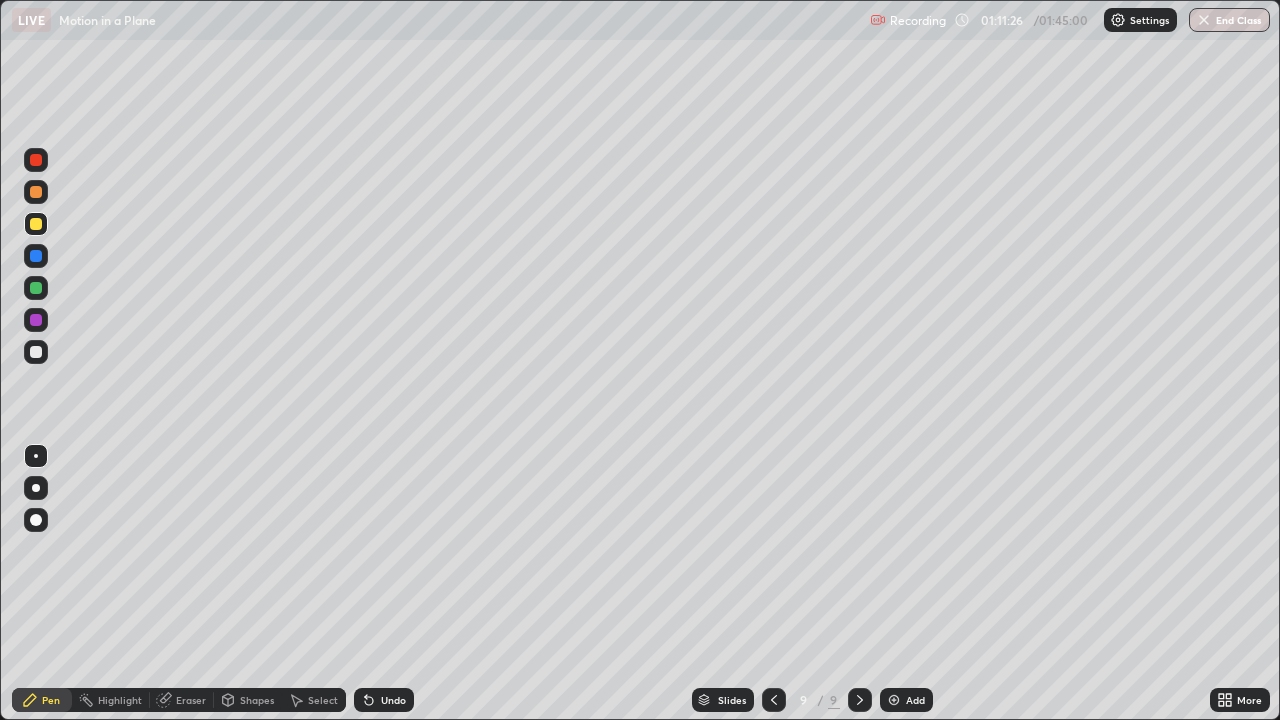 click on "Highlight" at bounding box center [120, 700] 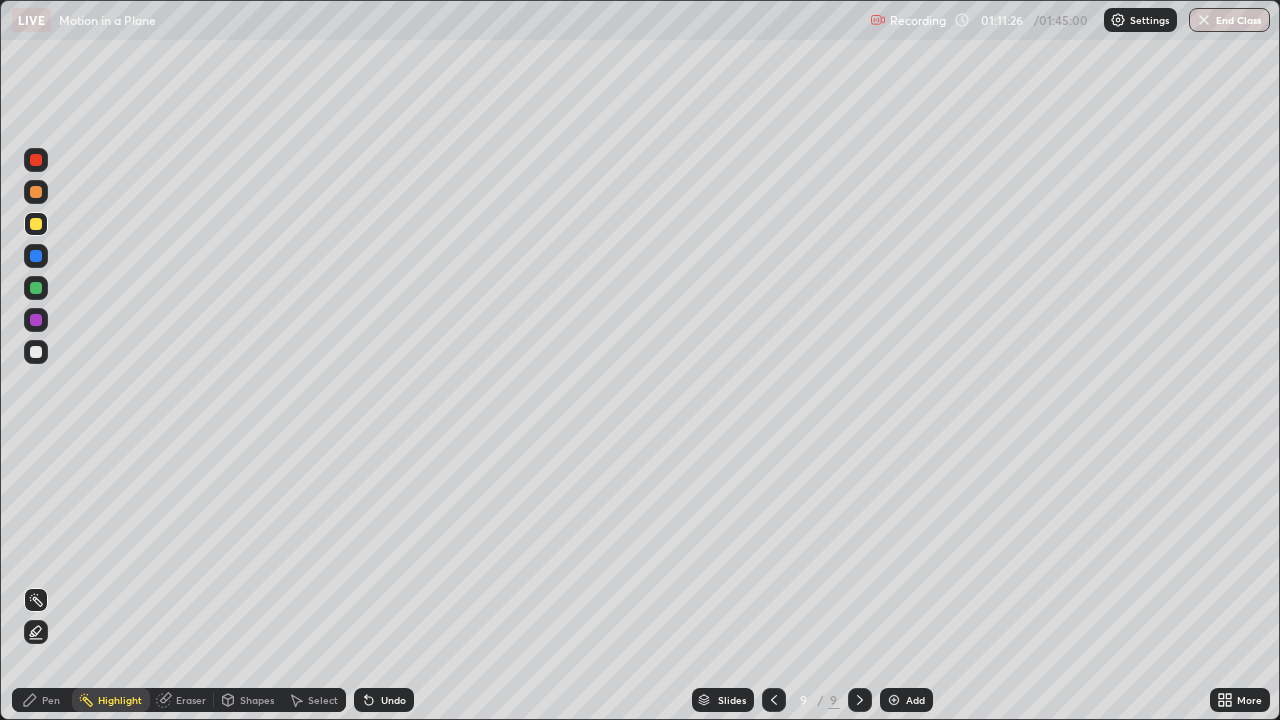 click on "Eraser" at bounding box center [191, 700] 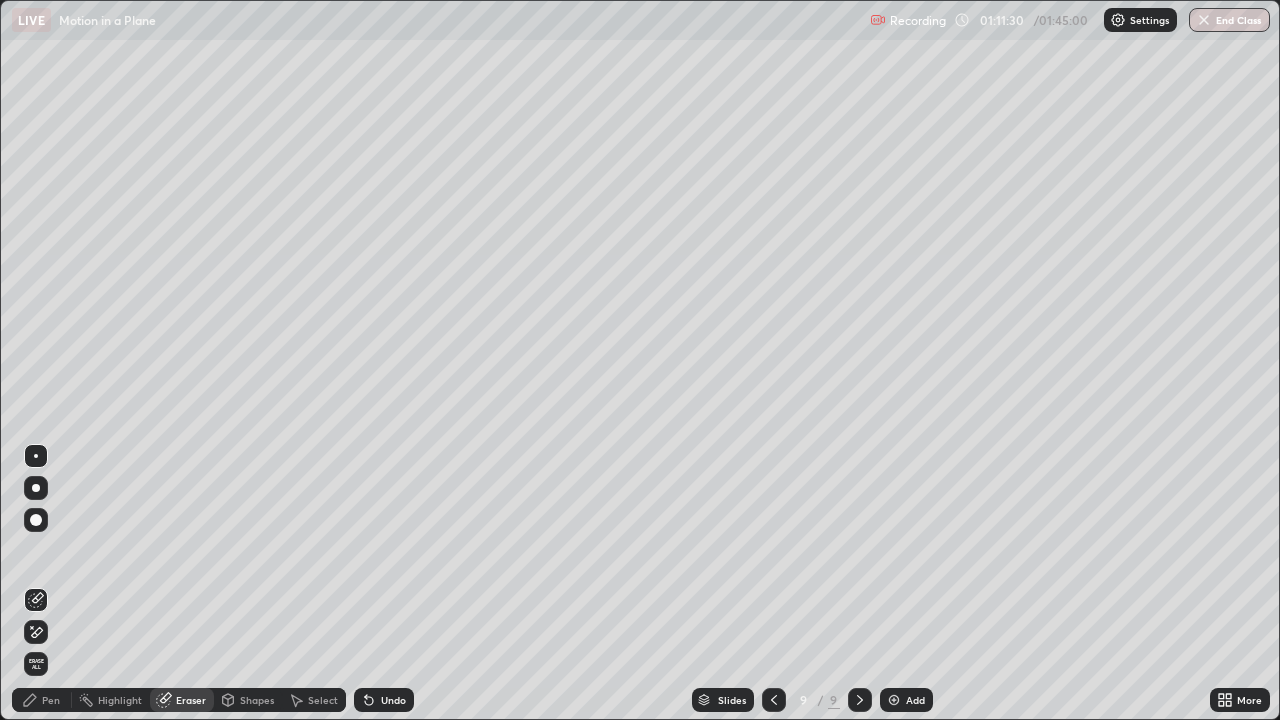 click on "Pen" at bounding box center [51, 700] 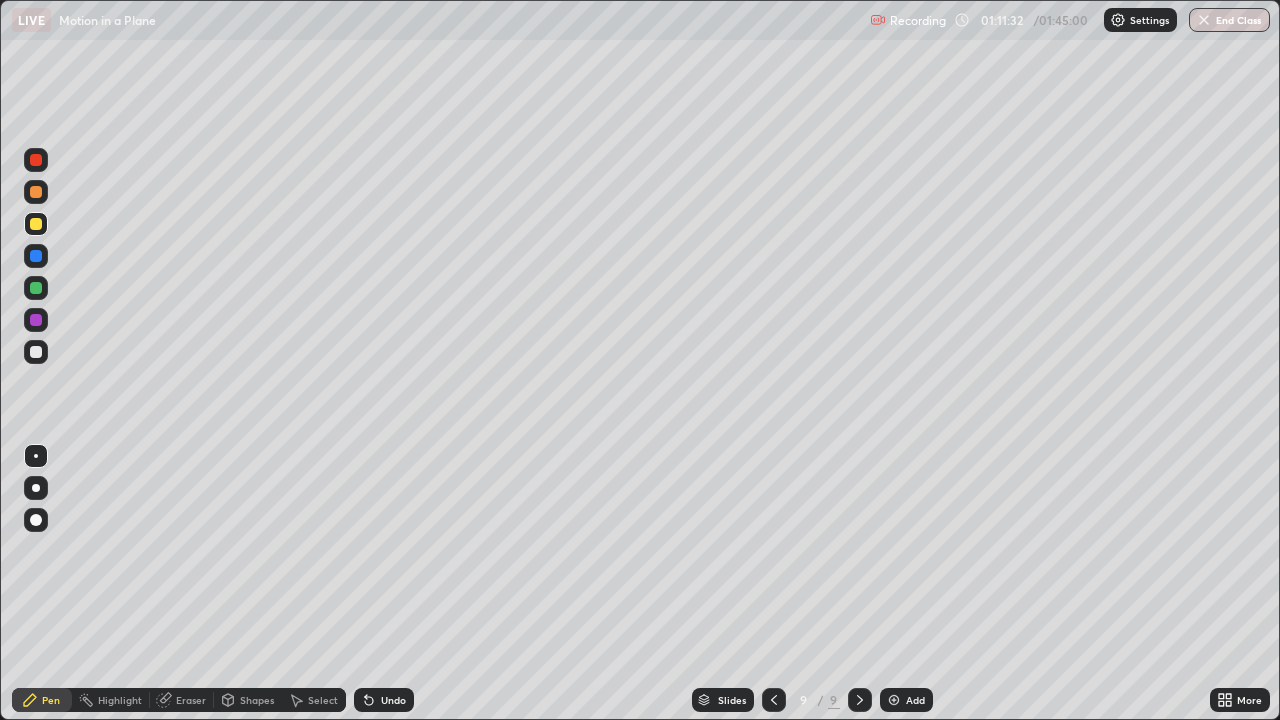 click on "Pen" at bounding box center (42, 700) 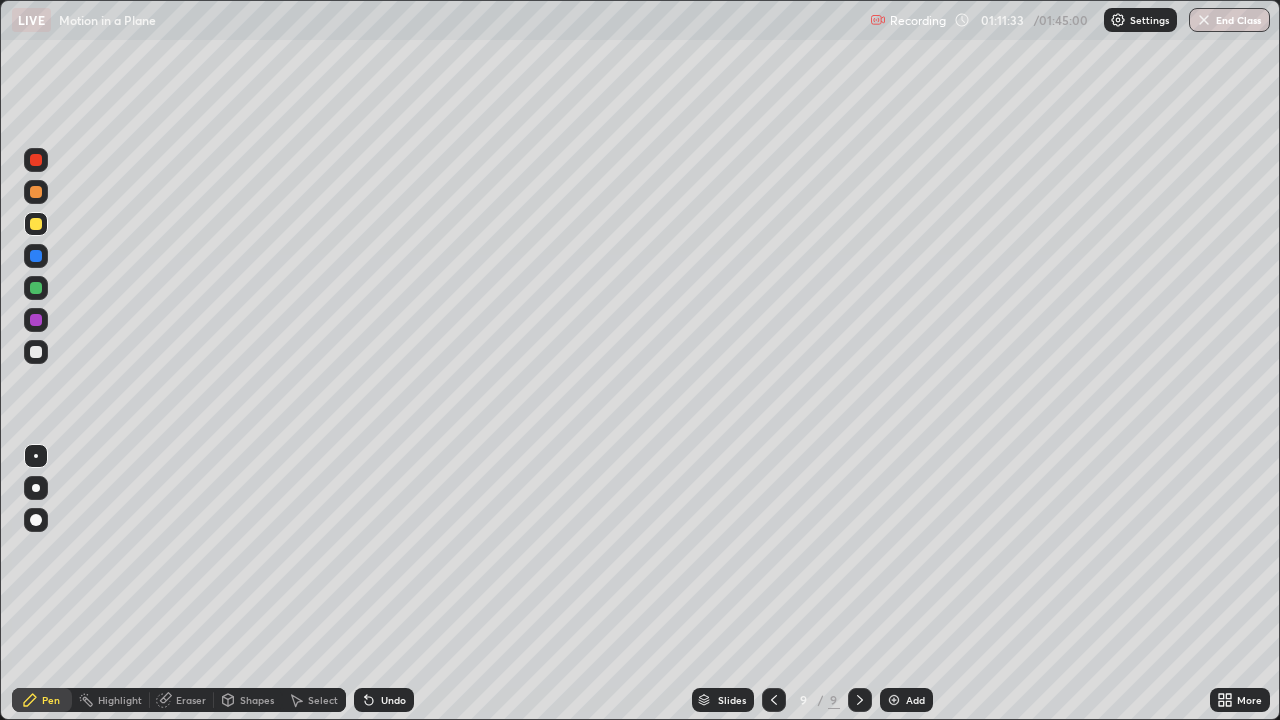 click at bounding box center [36, 352] 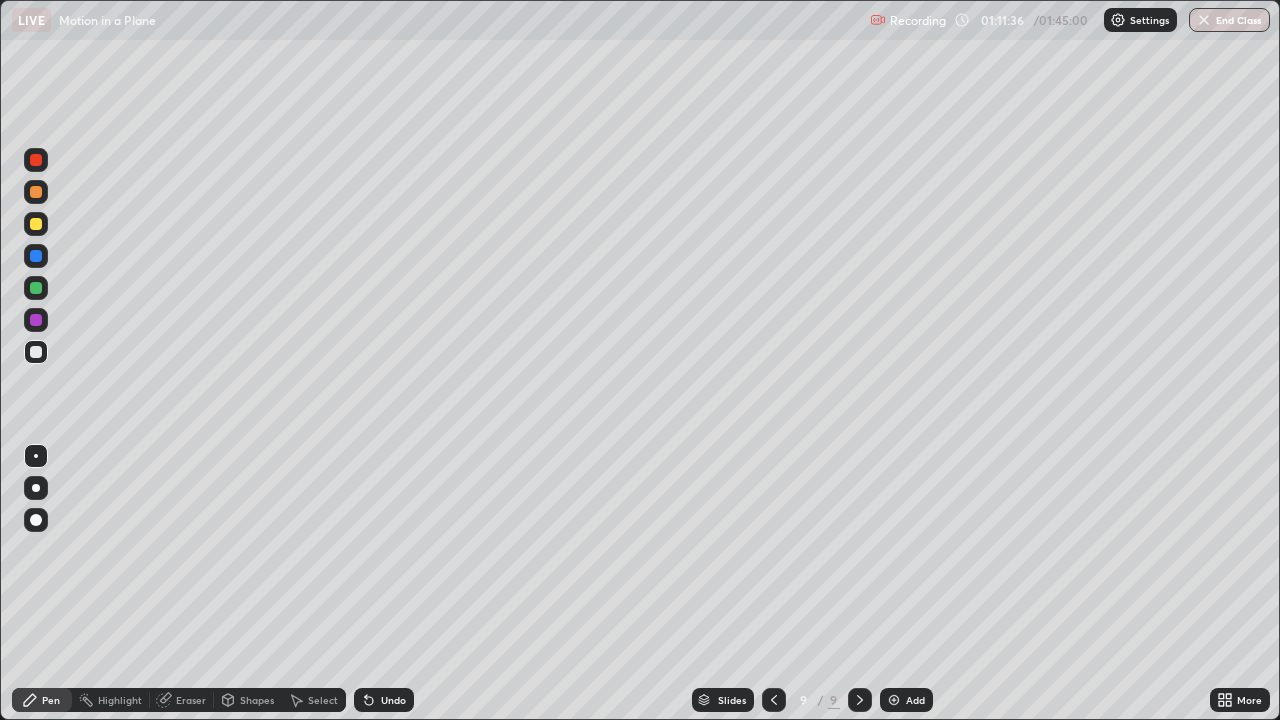 click on "Pen" at bounding box center (51, 700) 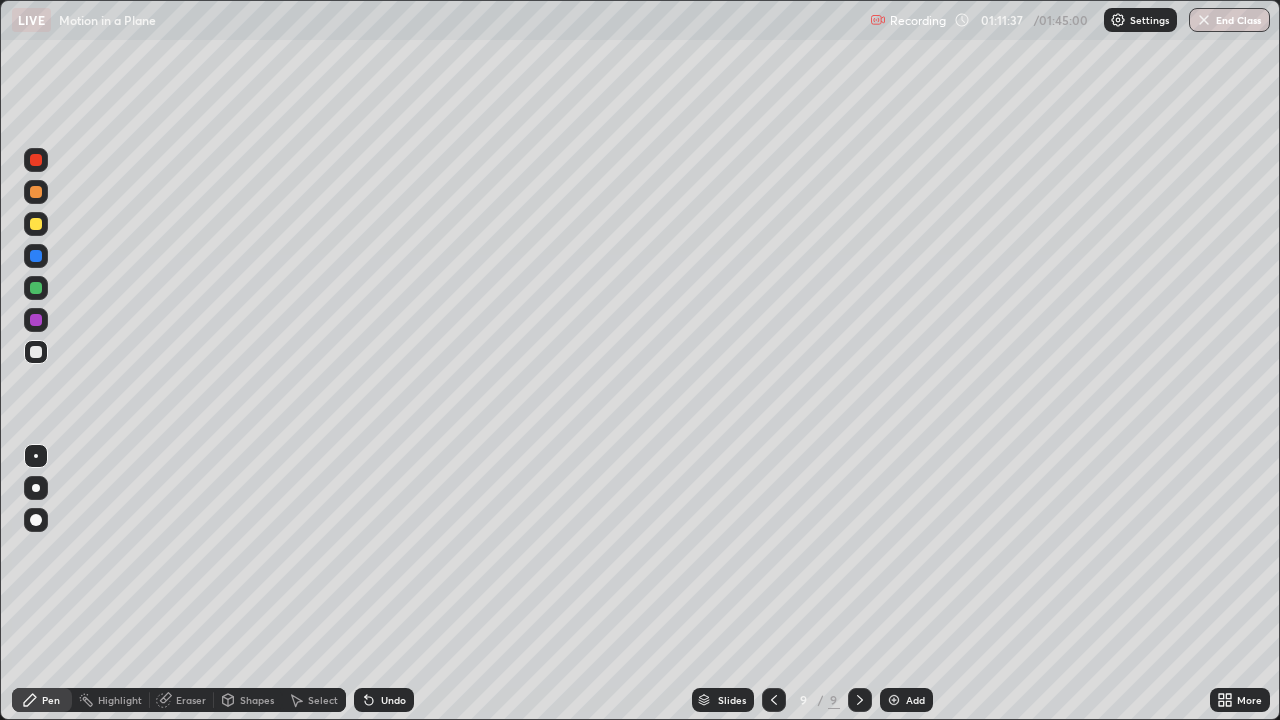 click at bounding box center [36, 352] 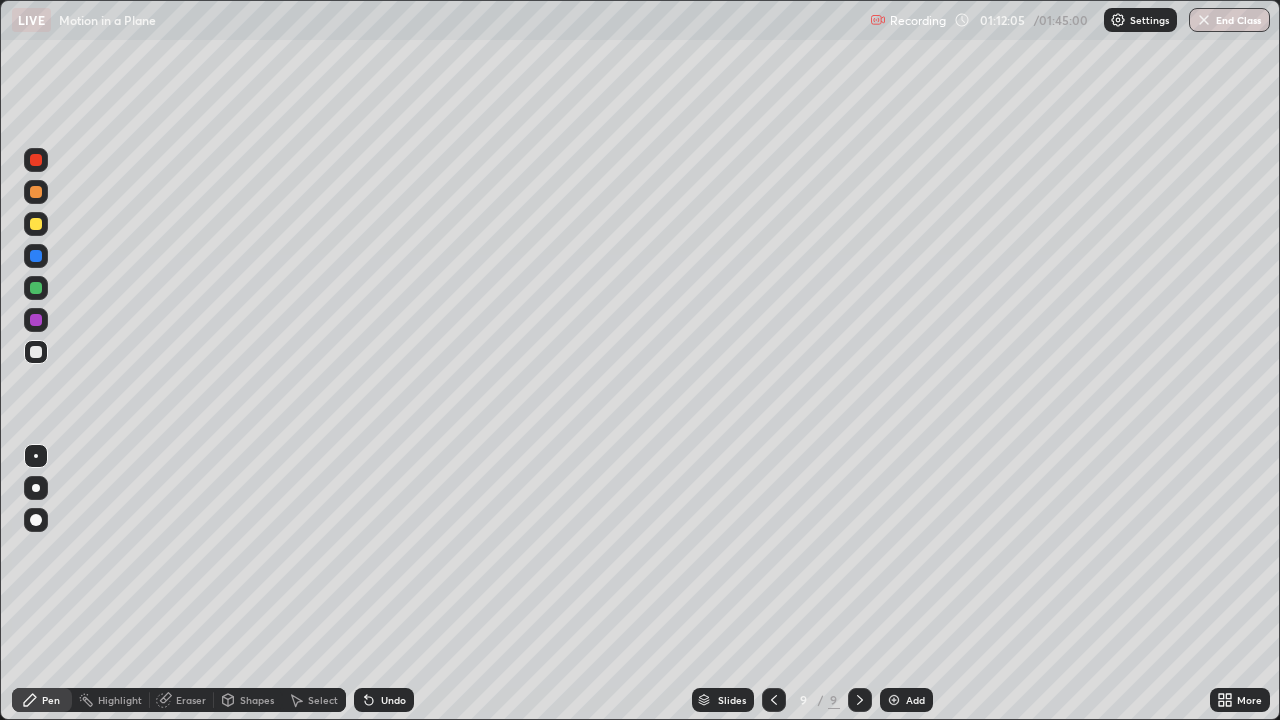 click on "Eraser" at bounding box center [191, 700] 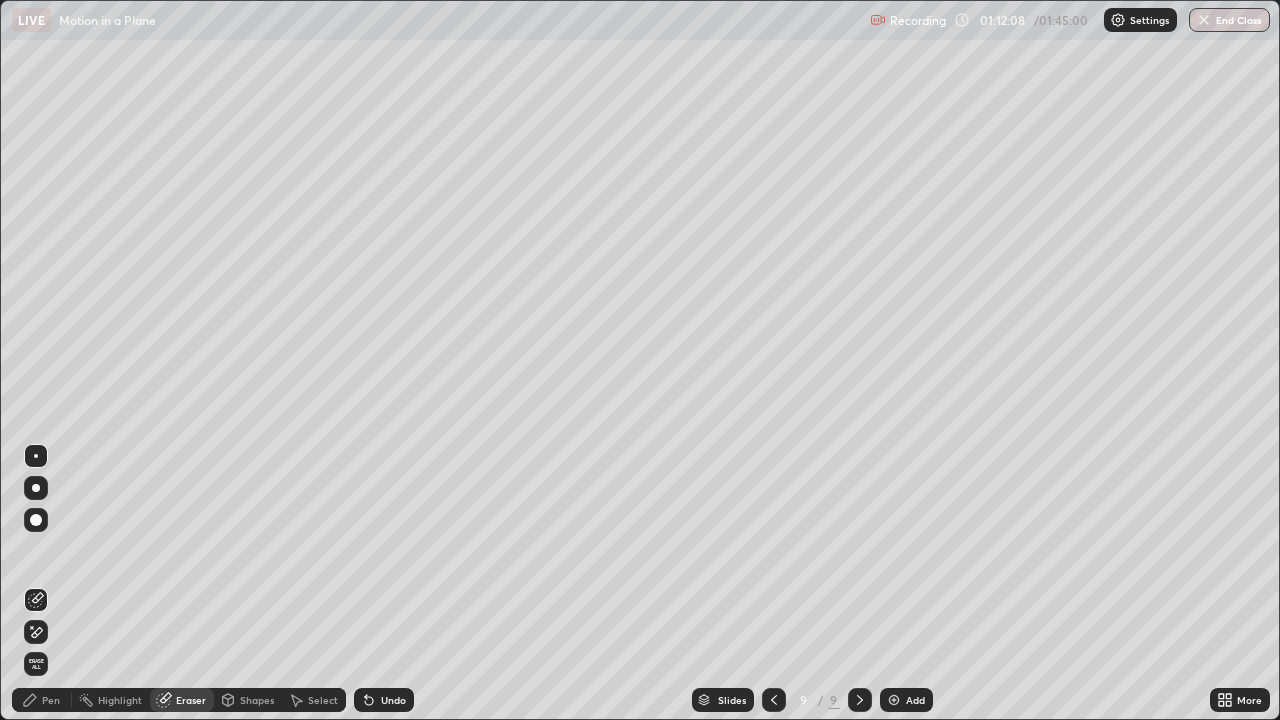 click on "Highlight" at bounding box center [120, 700] 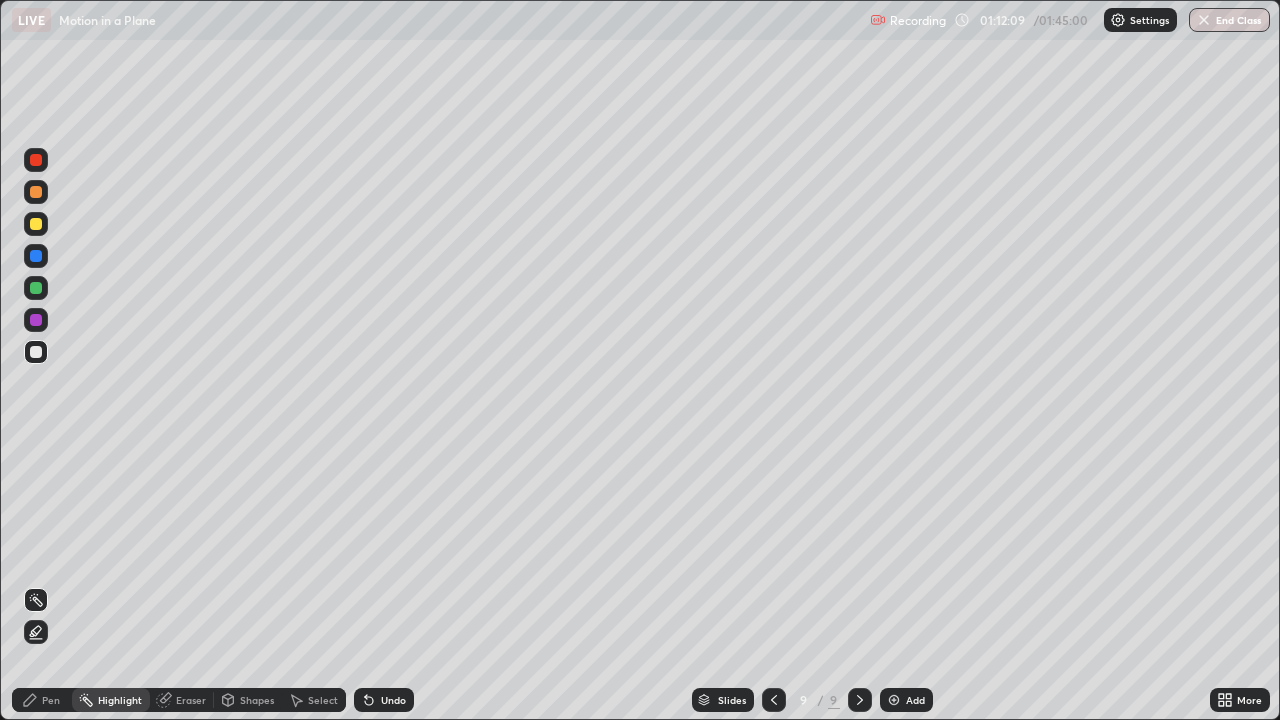 click on "Pen" at bounding box center (51, 700) 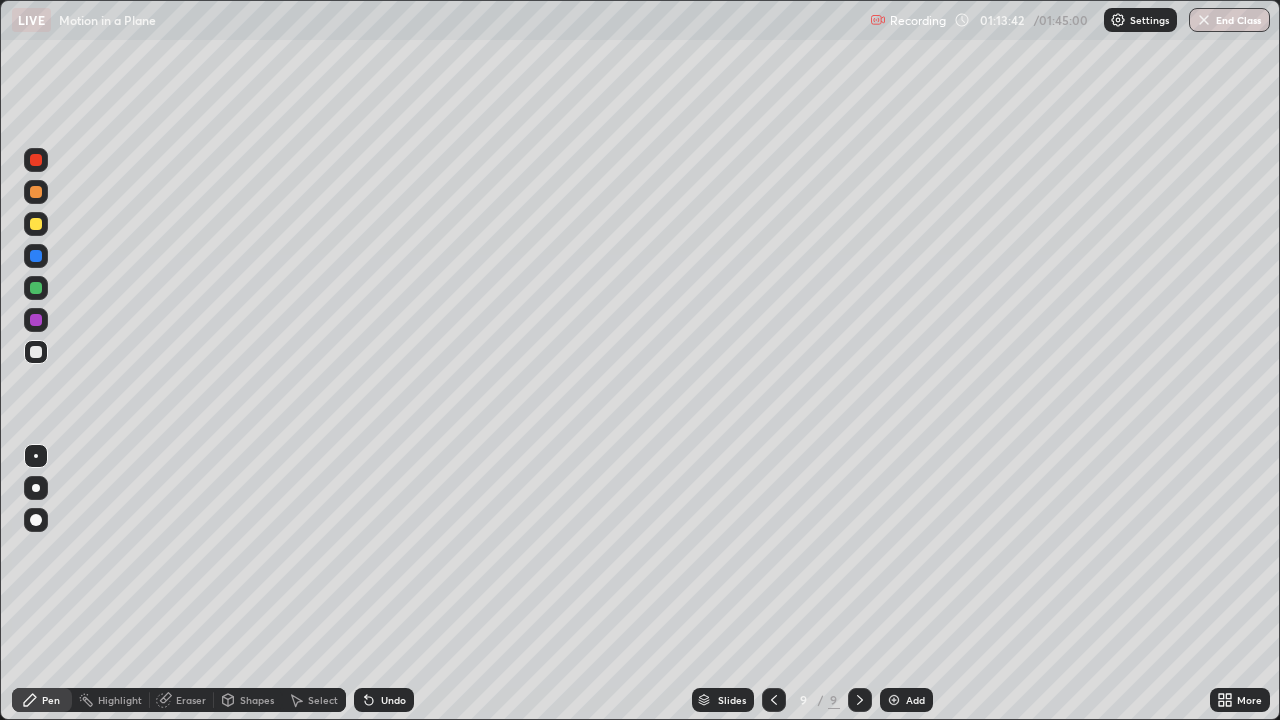 click at bounding box center [36, 224] 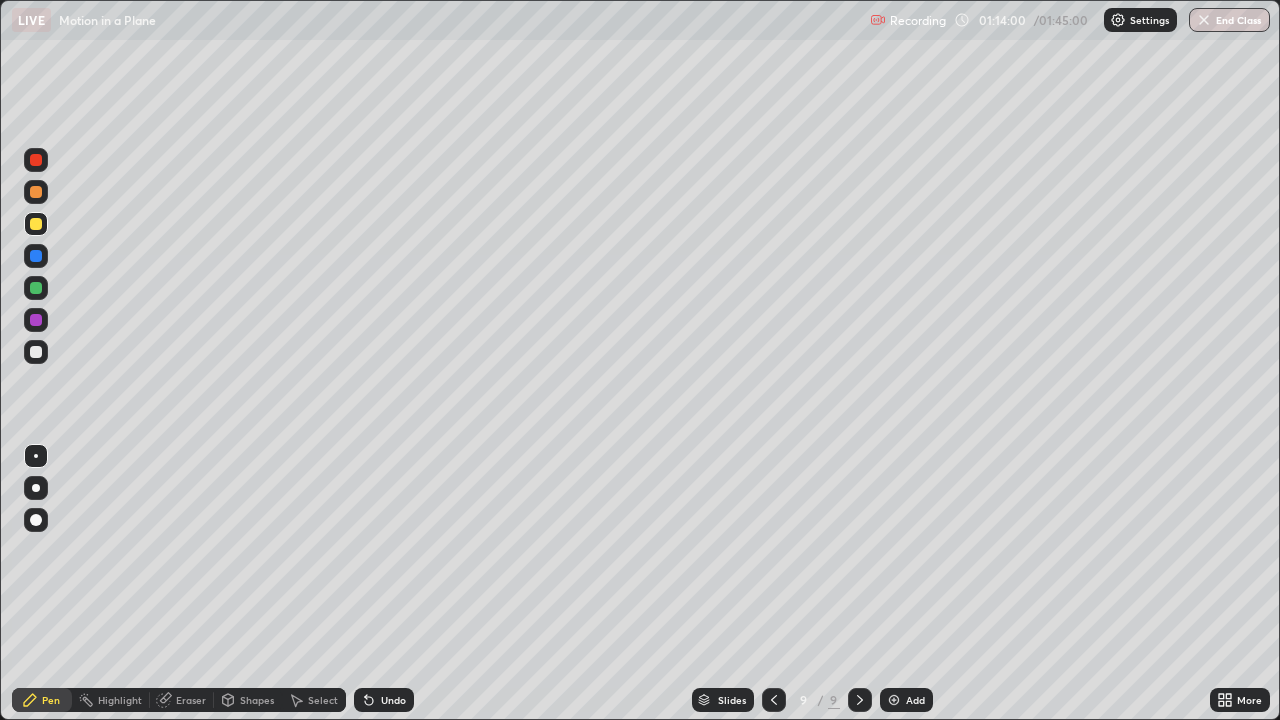 click on "Pen" at bounding box center [51, 700] 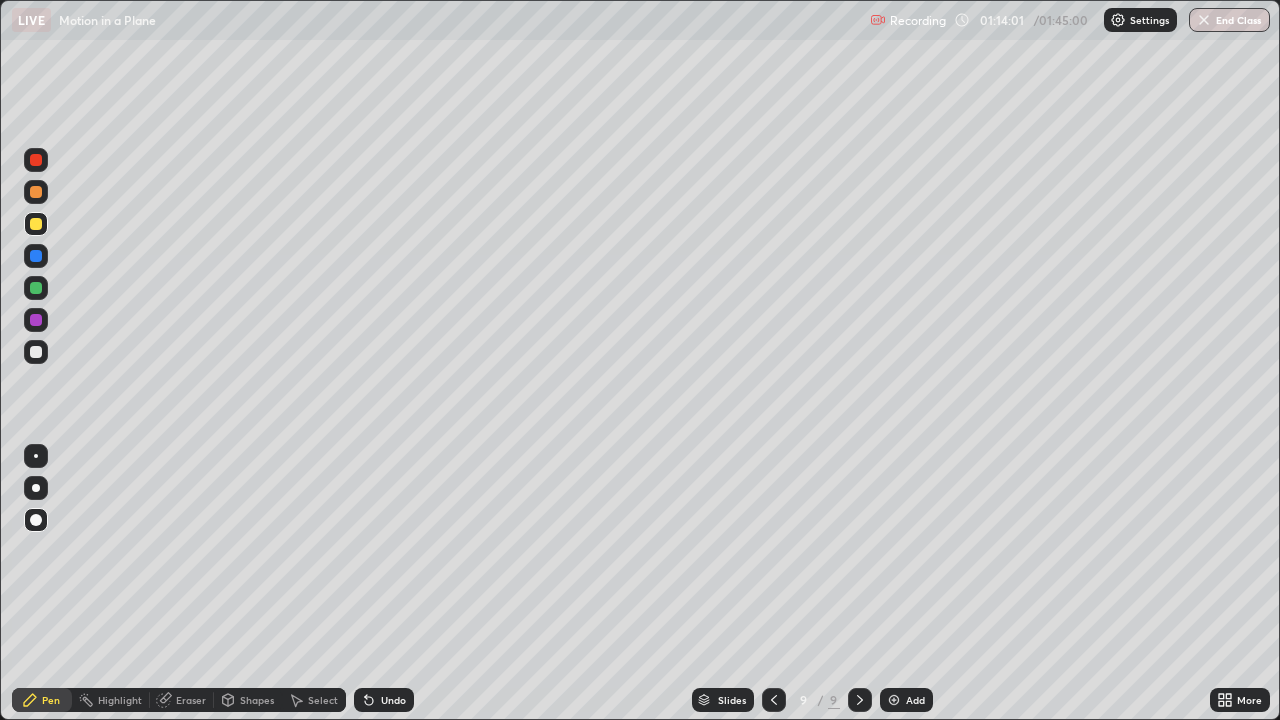 click at bounding box center (36, 352) 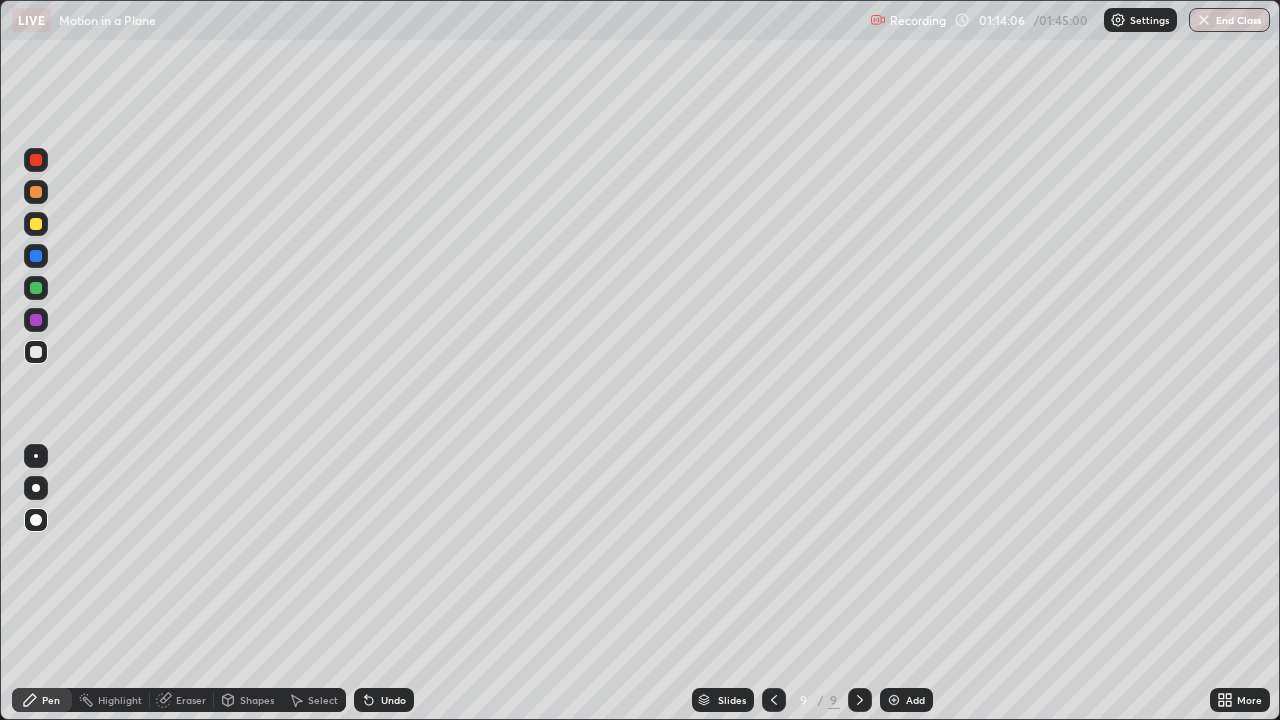 click at bounding box center (36, 352) 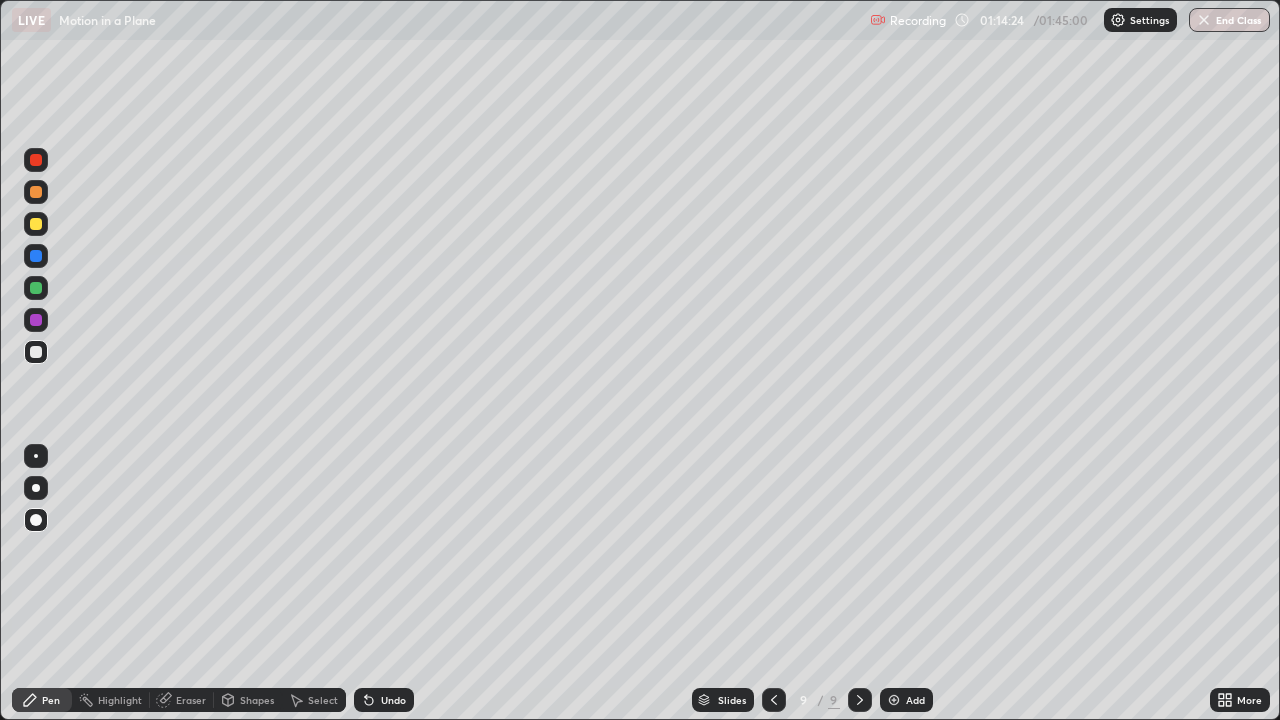 click at bounding box center (36, 352) 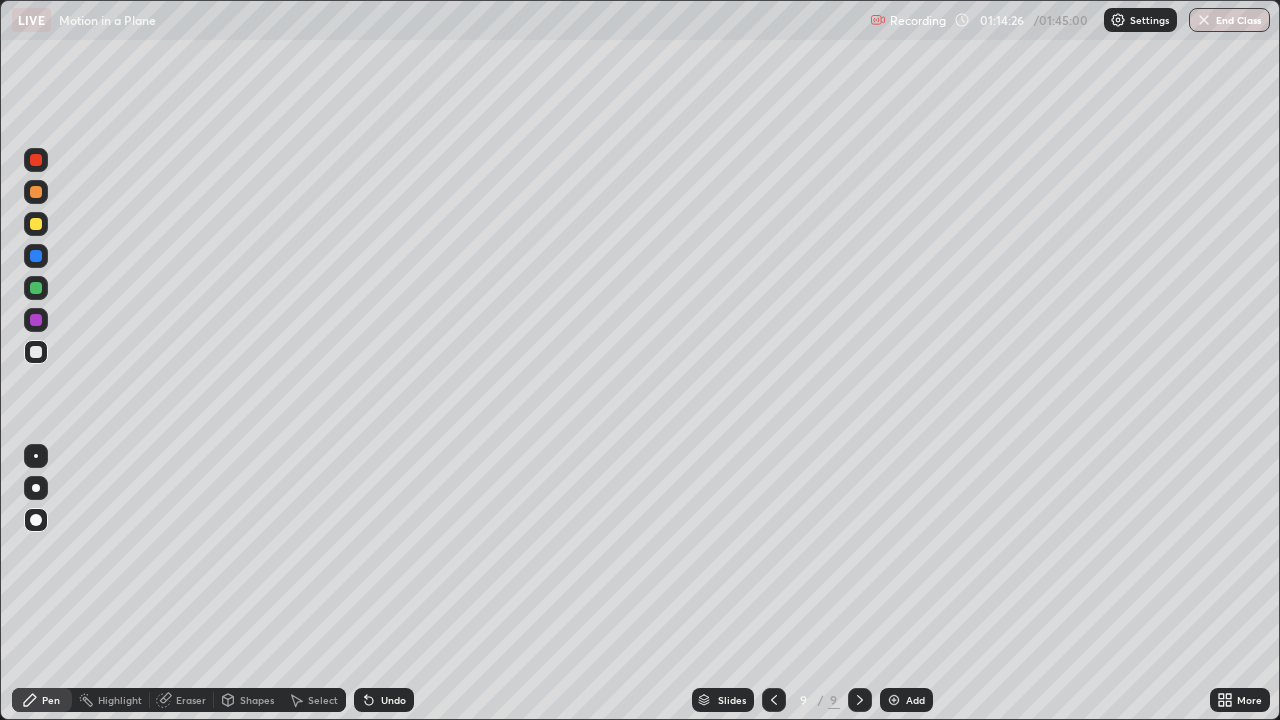 click at bounding box center [36, 456] 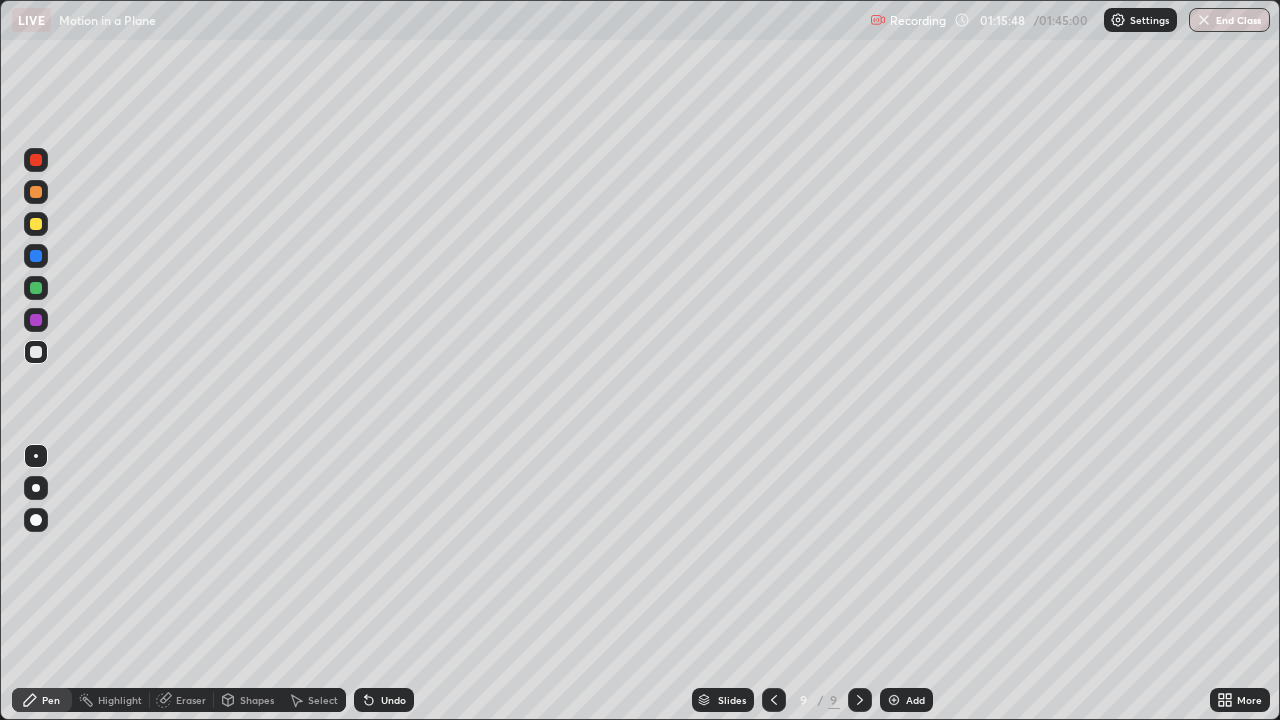 click on "Pen" at bounding box center (51, 700) 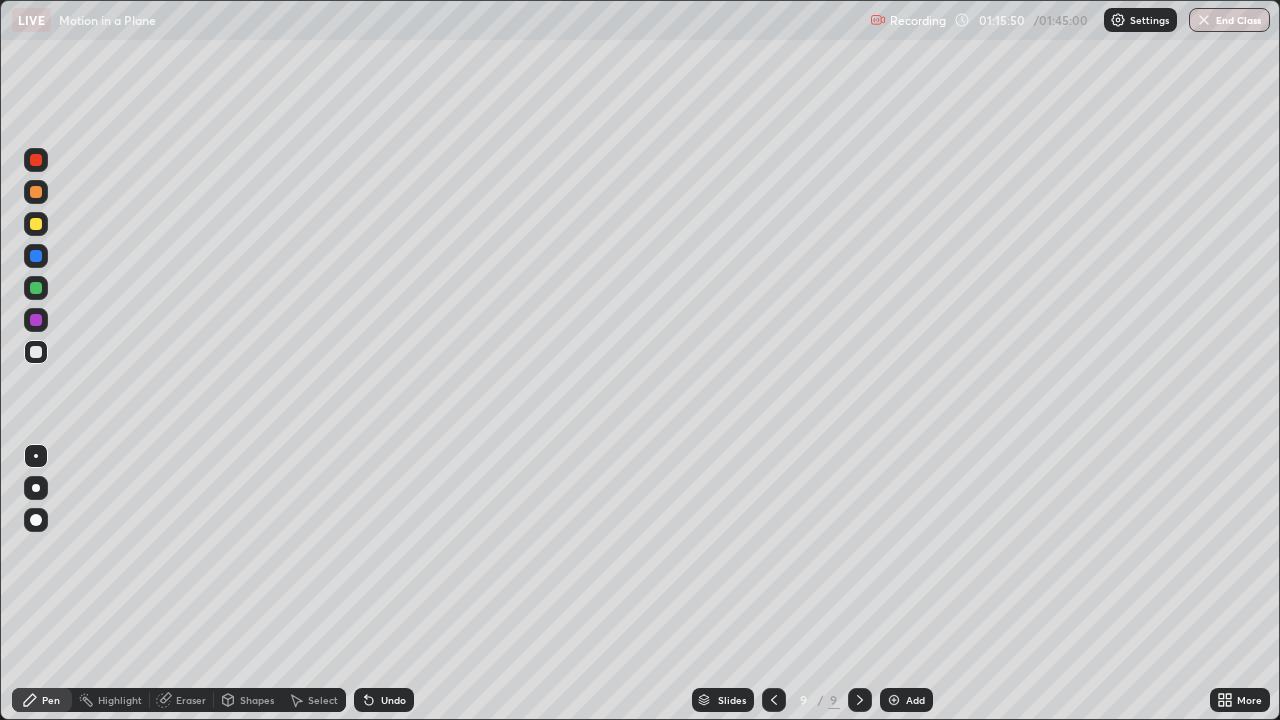 click on "Eraser" at bounding box center [191, 700] 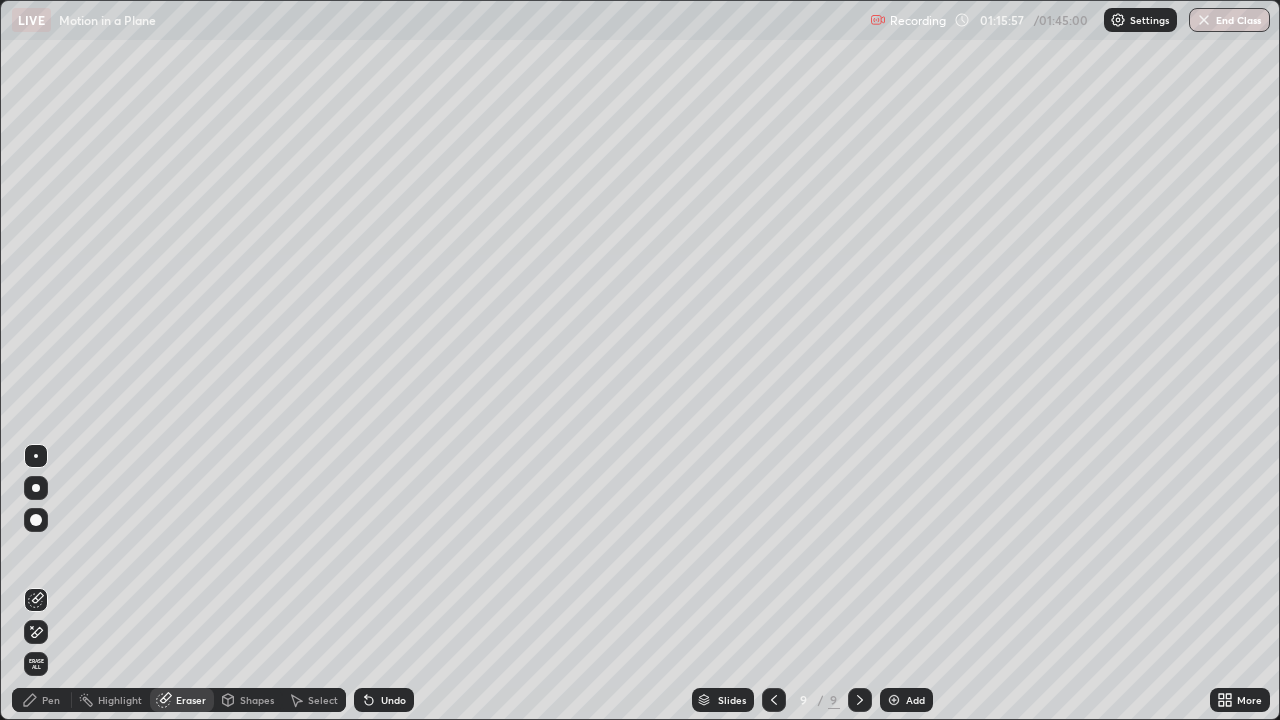 click on "Pen" at bounding box center (51, 700) 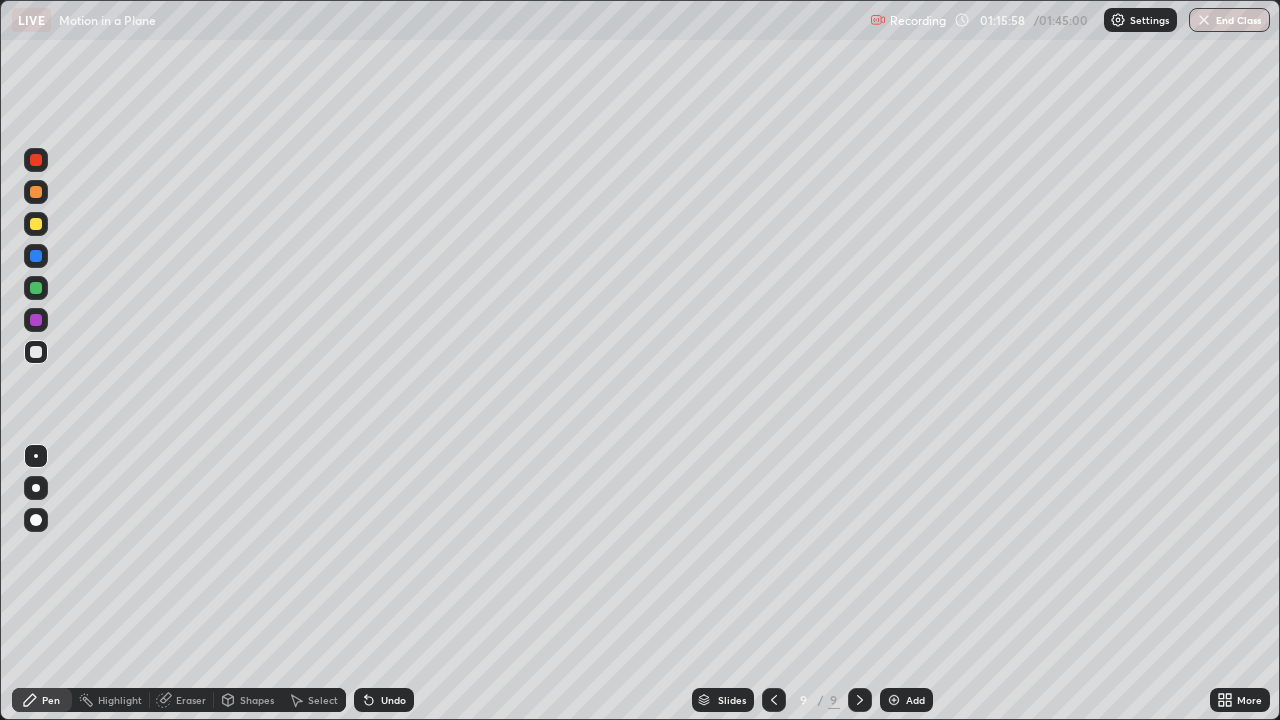 click at bounding box center (36, 224) 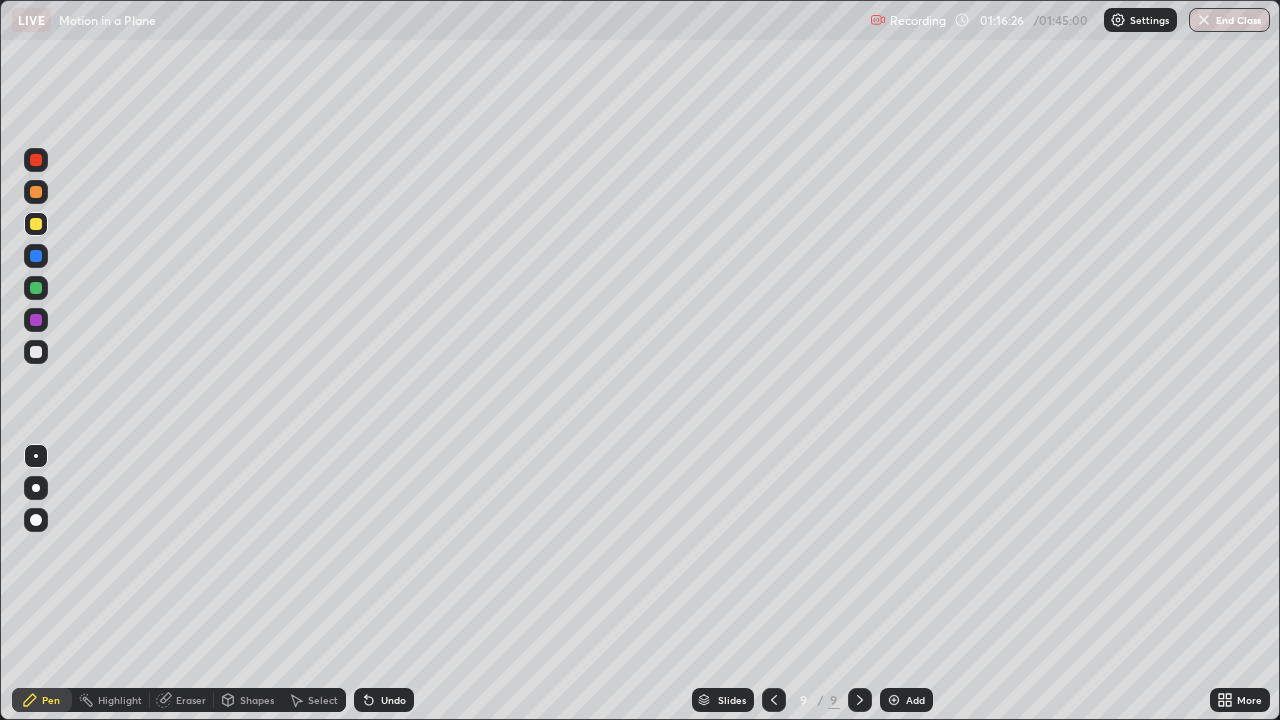 click on "Eraser" at bounding box center (191, 700) 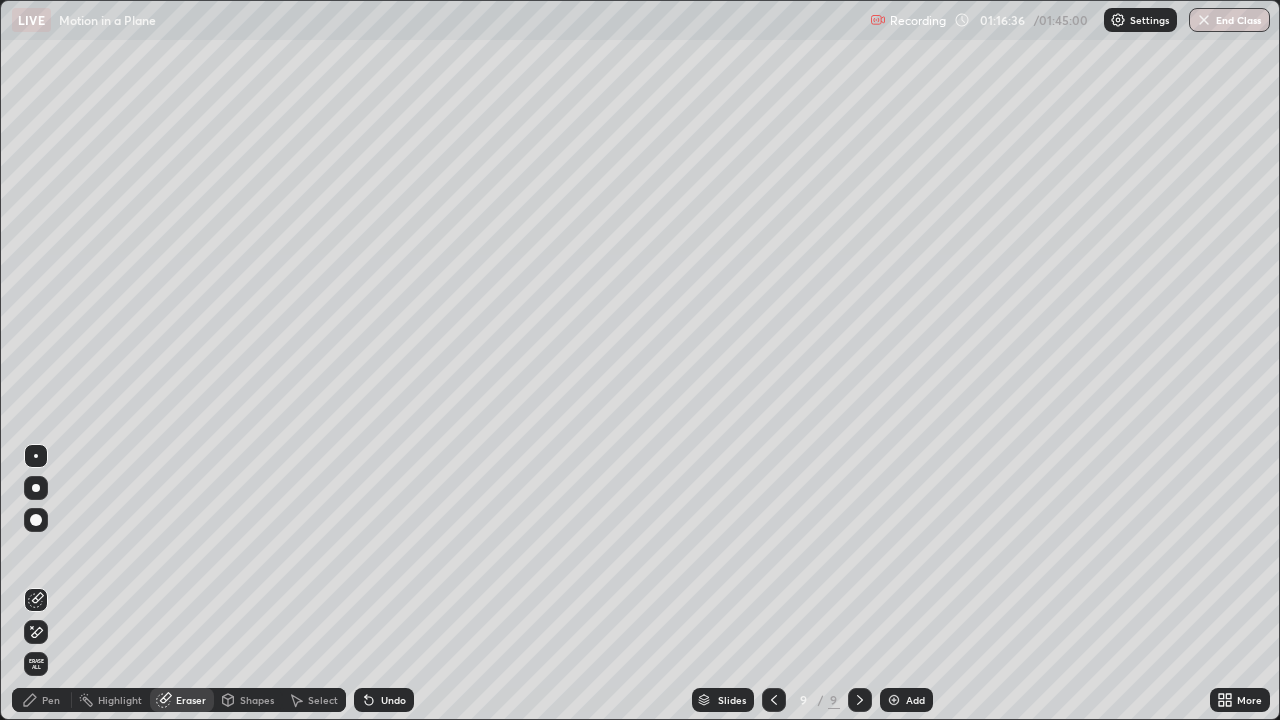 click on "Pen" at bounding box center (42, 700) 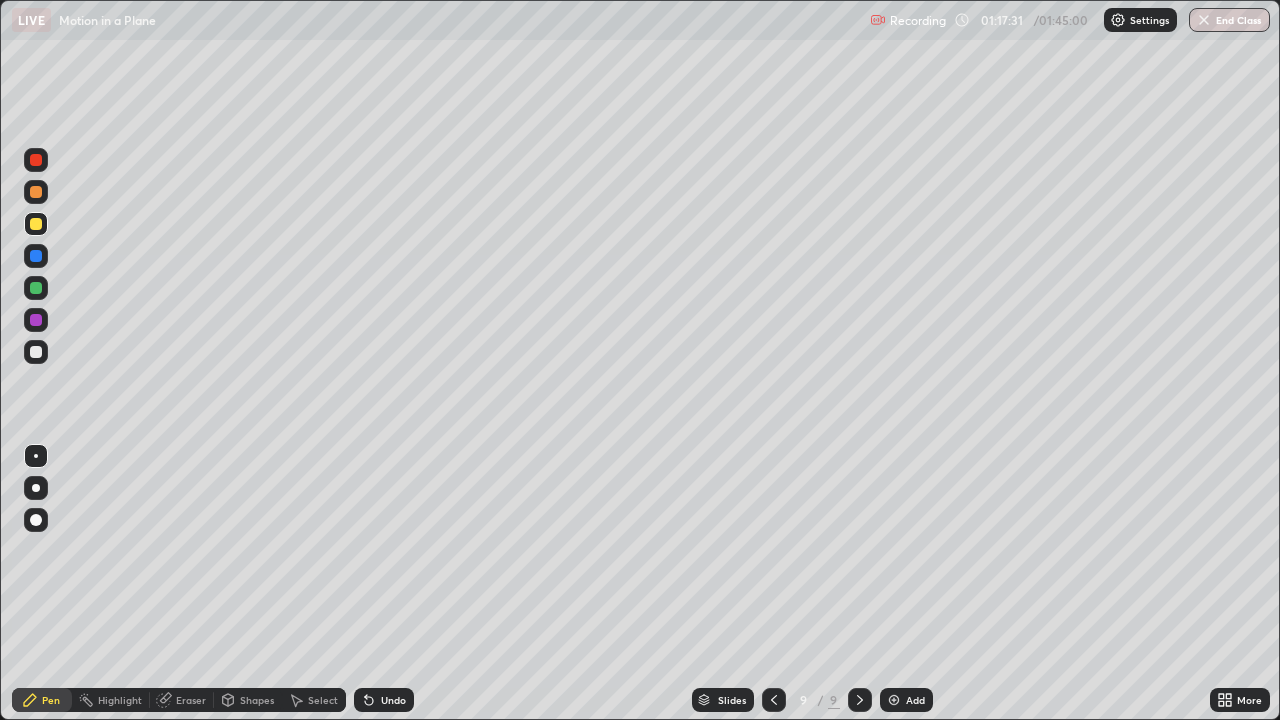 click at bounding box center (36, 352) 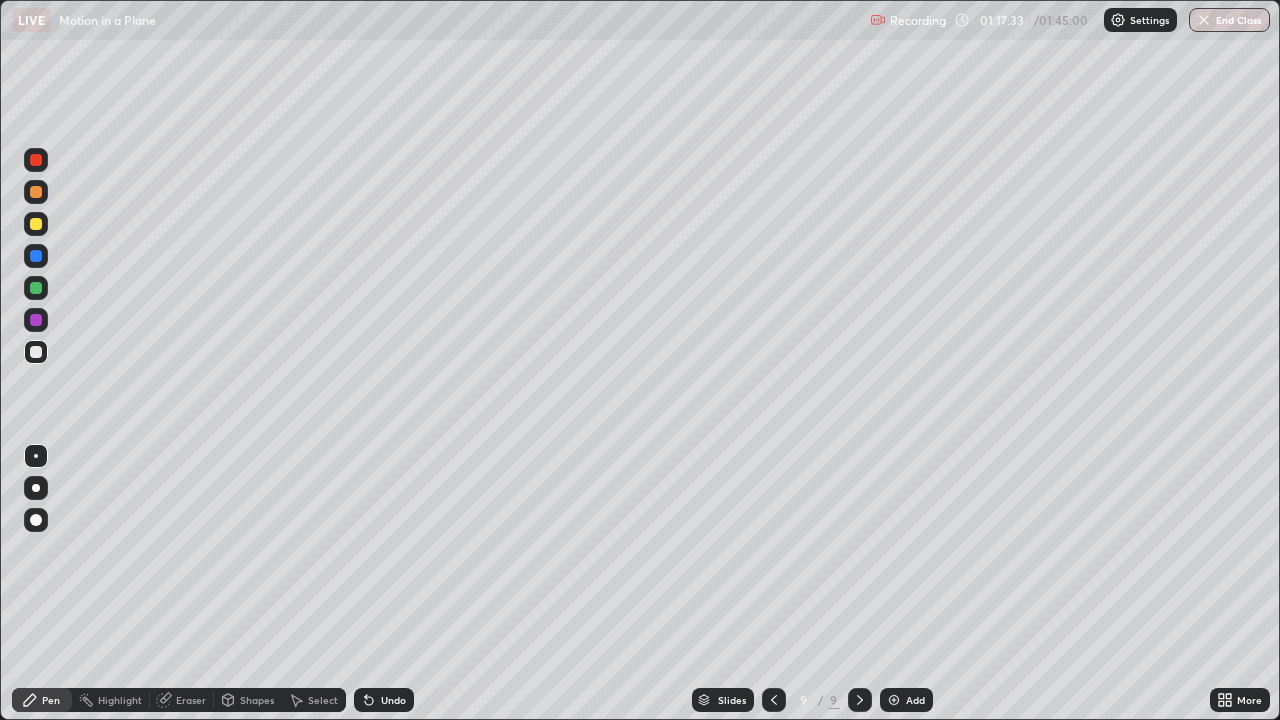 click on "Eraser" at bounding box center [191, 700] 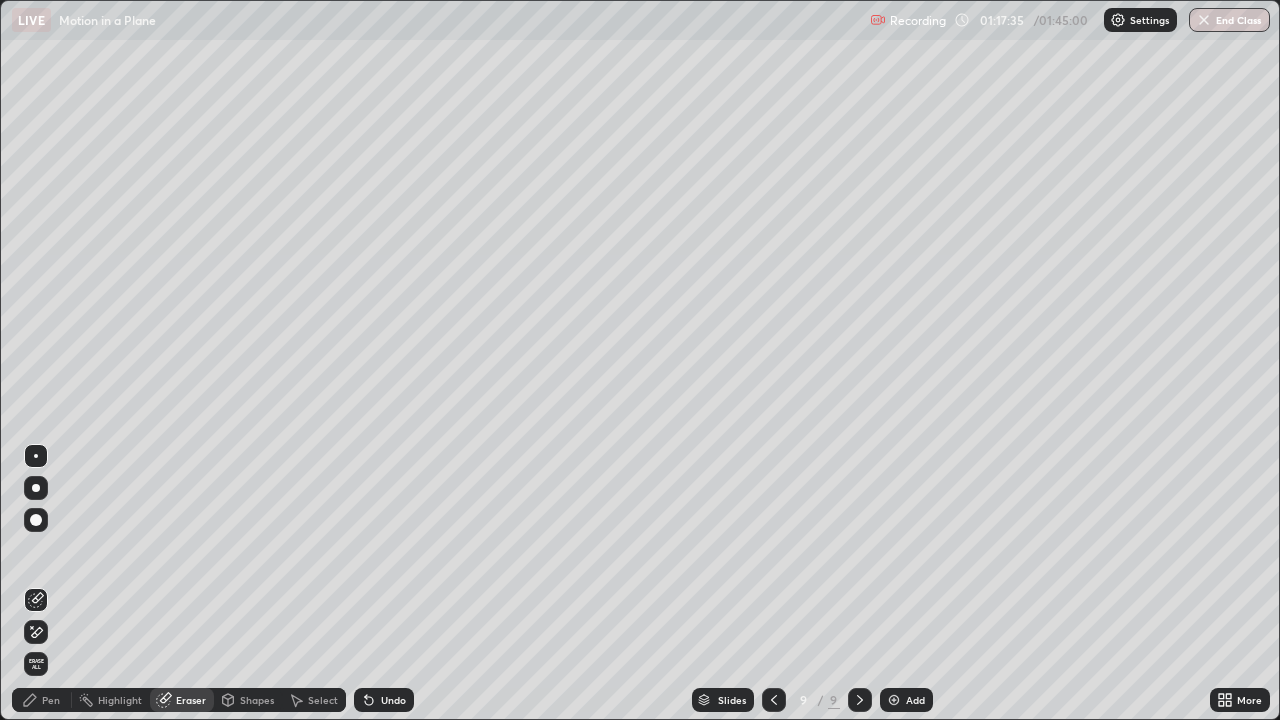 click 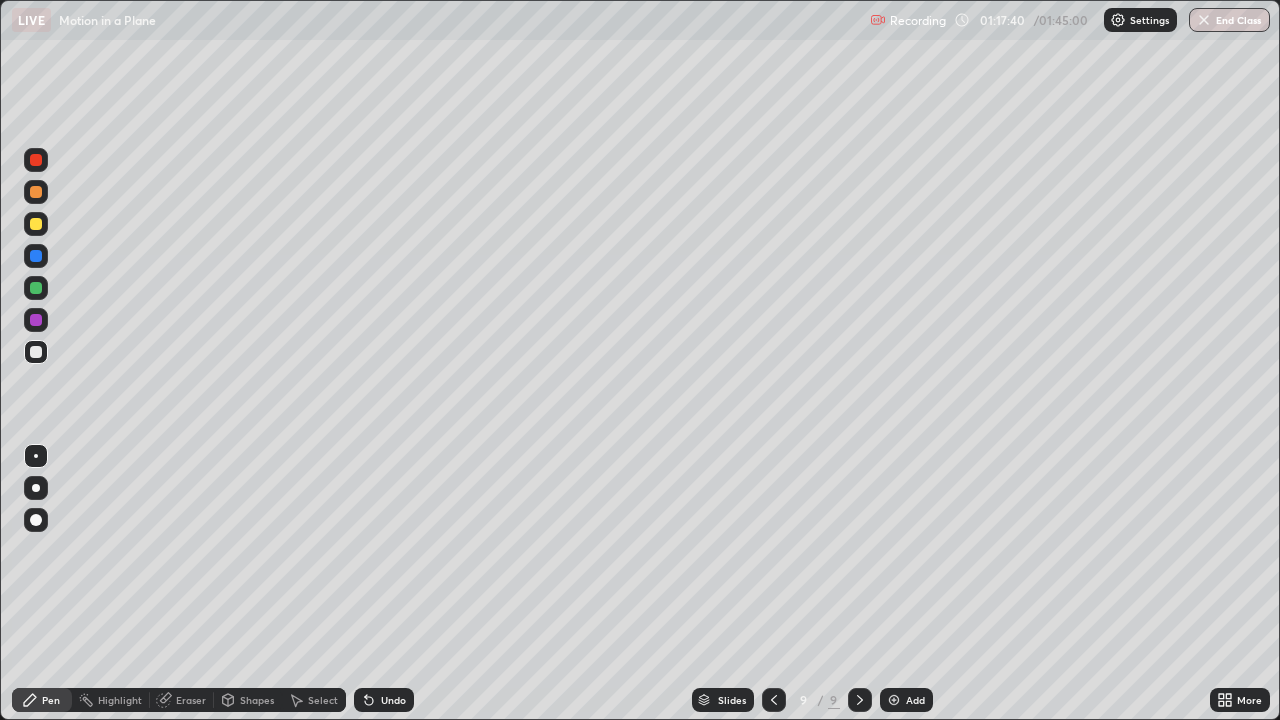 click on "Pen" at bounding box center (51, 700) 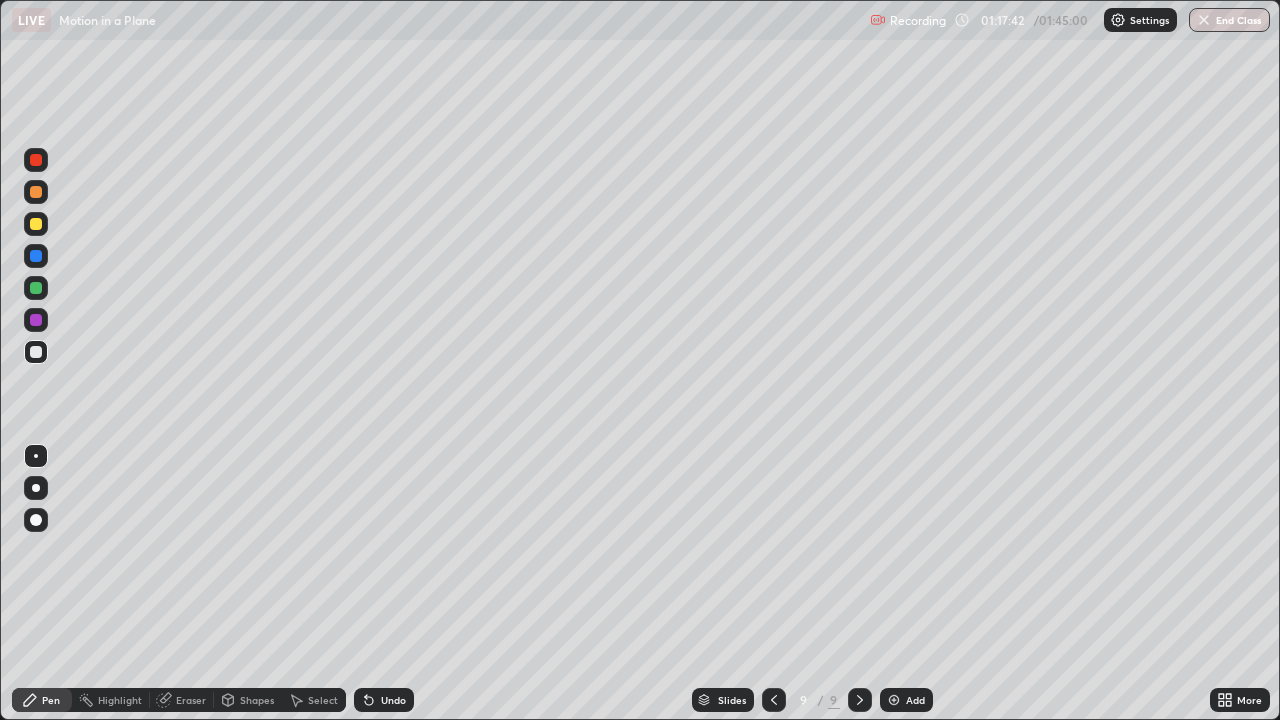 click on "Eraser" at bounding box center (191, 700) 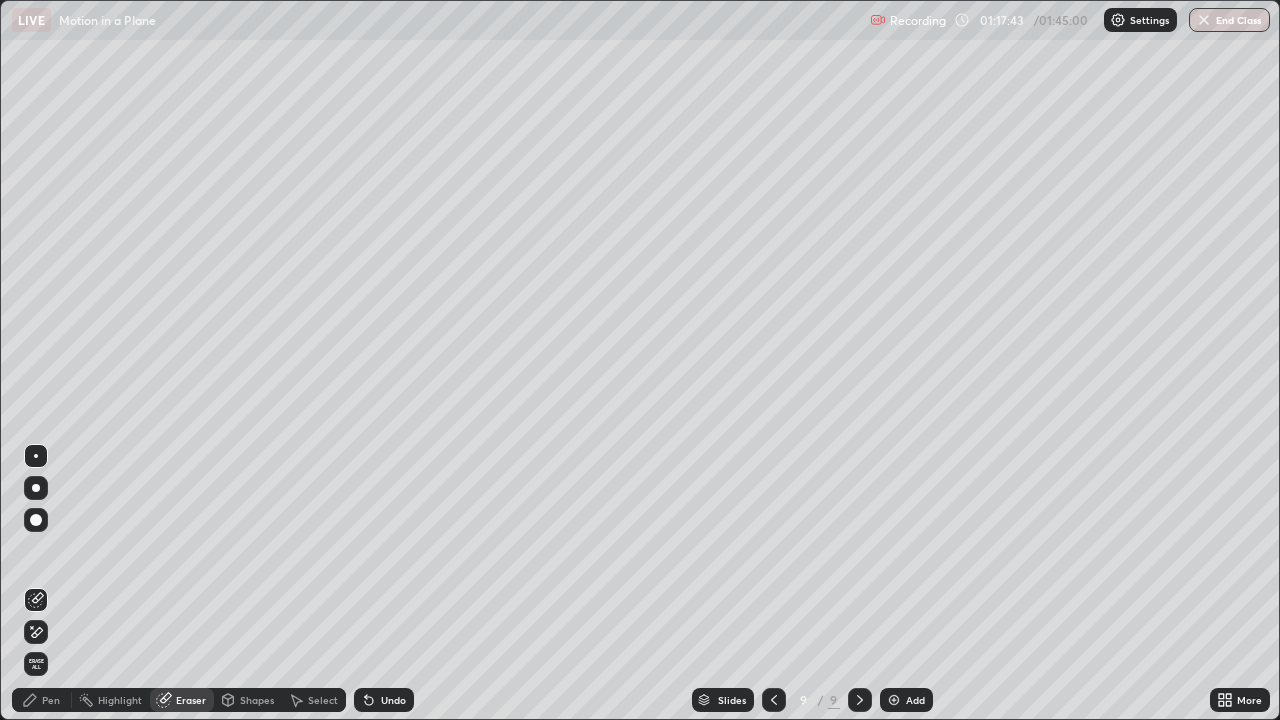 click on "Pen" at bounding box center [51, 700] 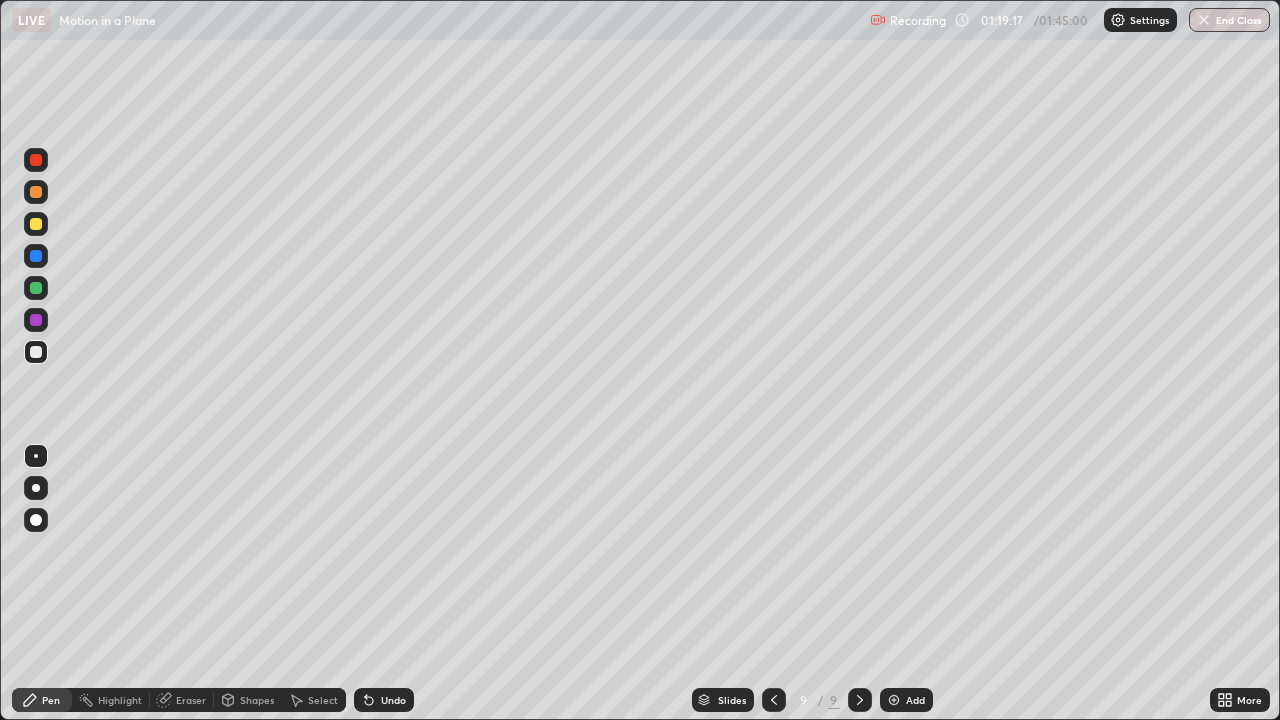 click at bounding box center (894, 700) 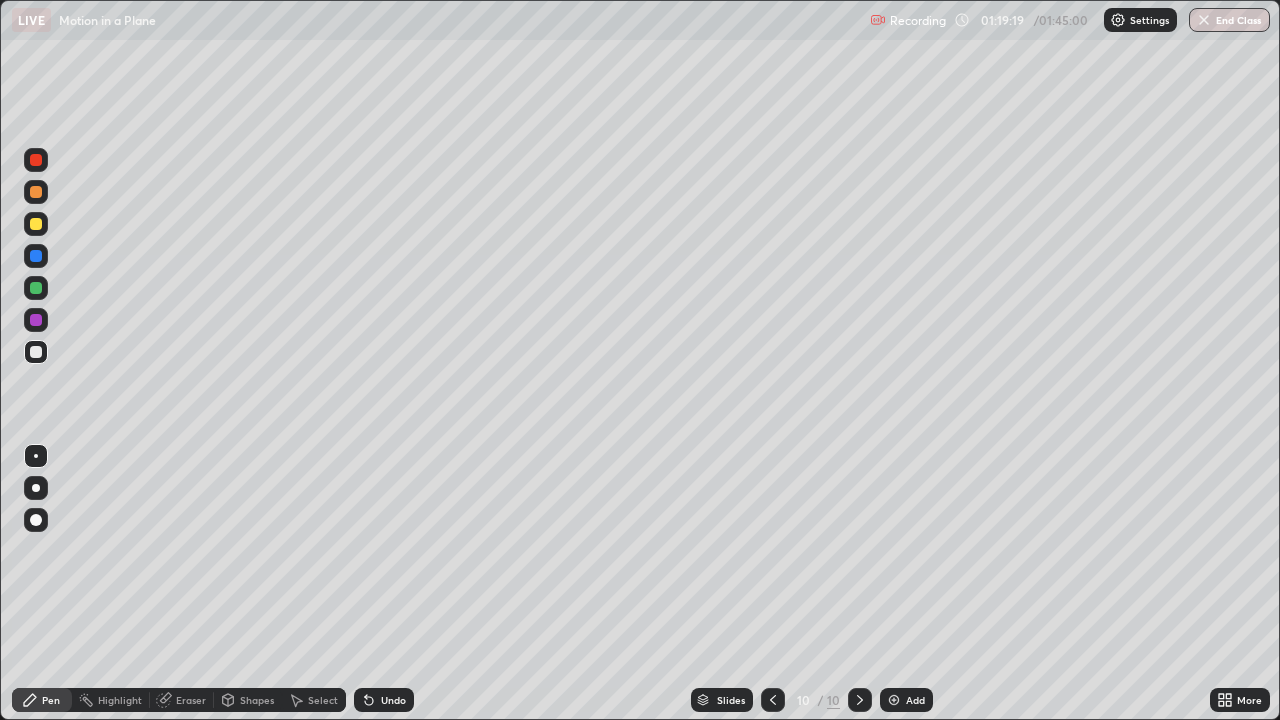 click on "Pen" at bounding box center (51, 700) 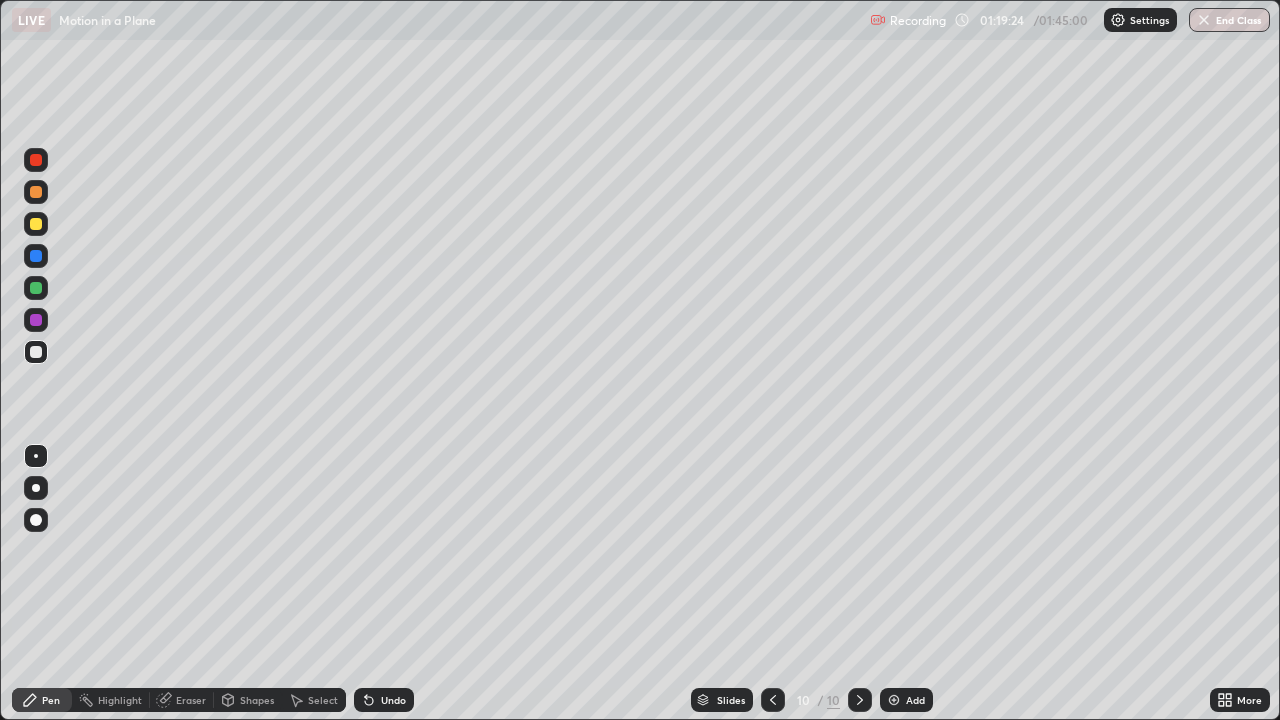 click at bounding box center [36, 352] 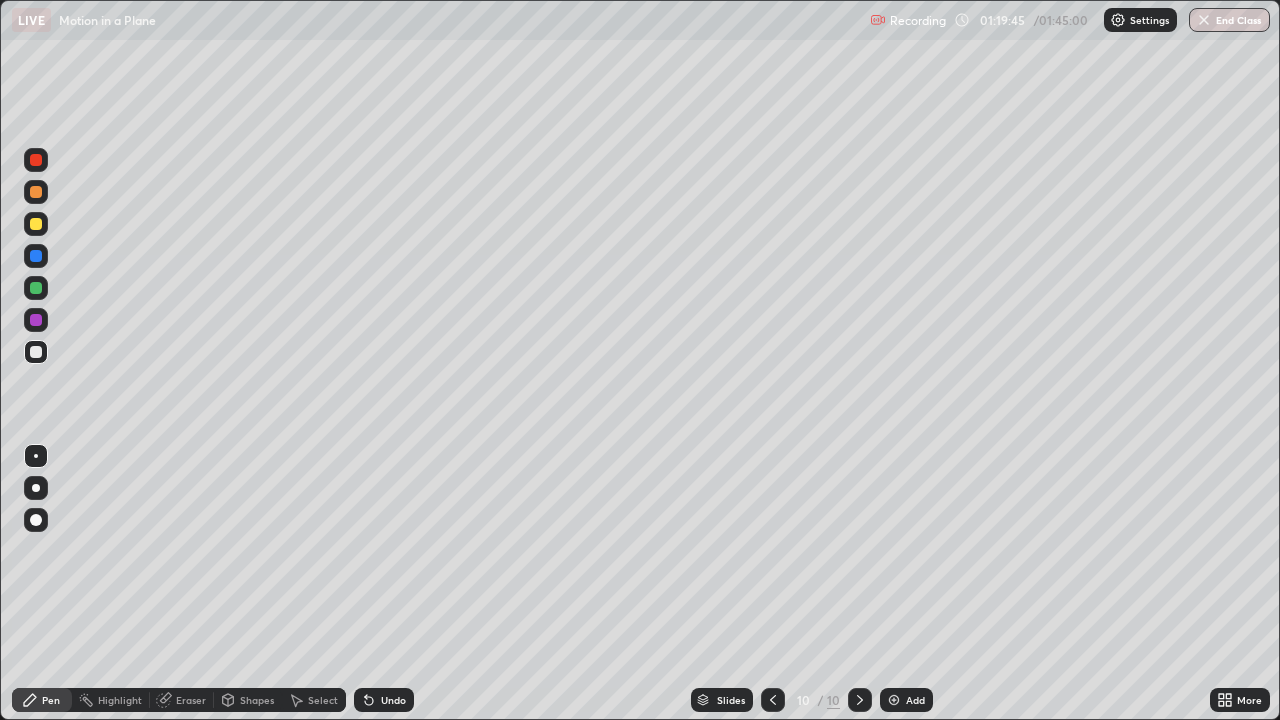 click on "Pen" at bounding box center (51, 700) 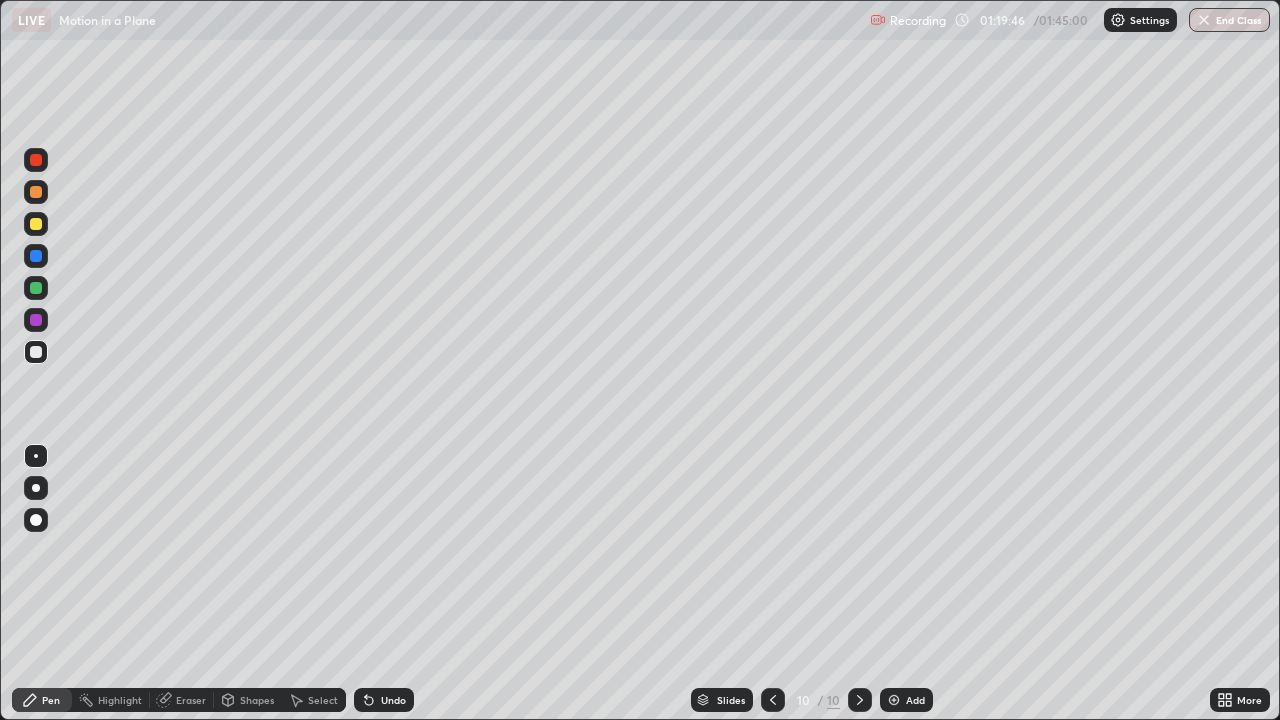 click on "Eraser" at bounding box center (191, 700) 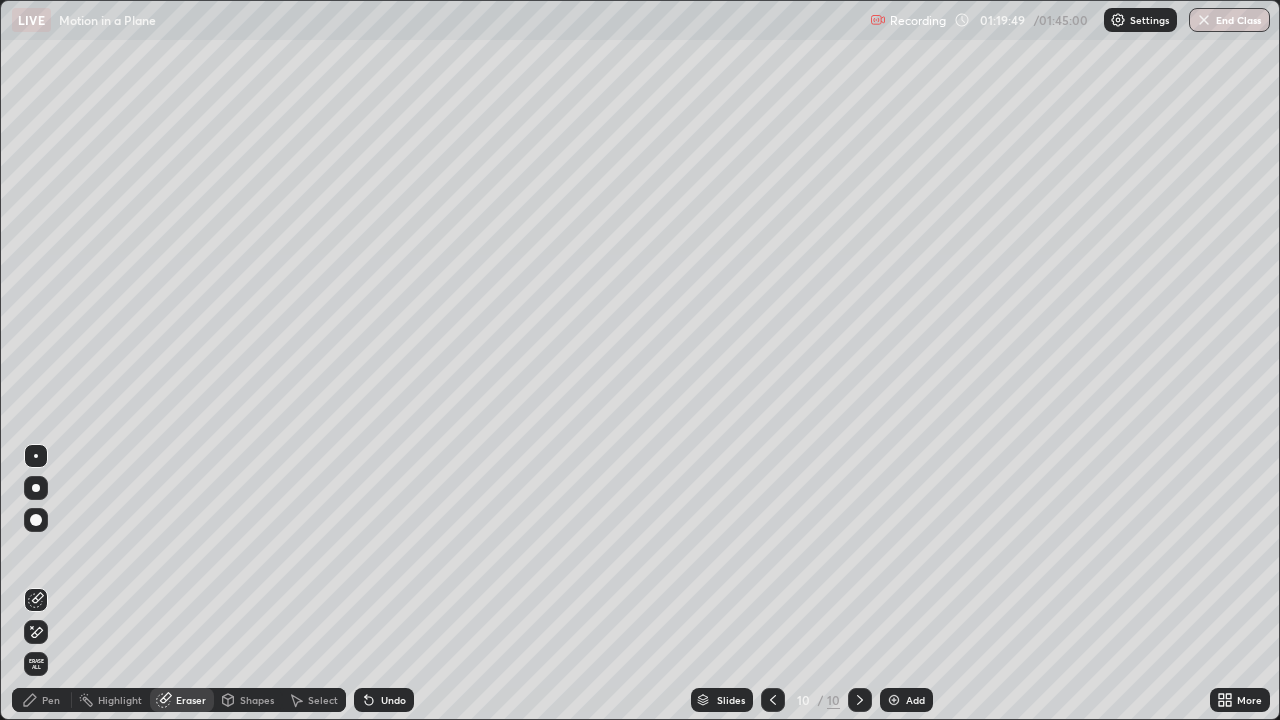 click 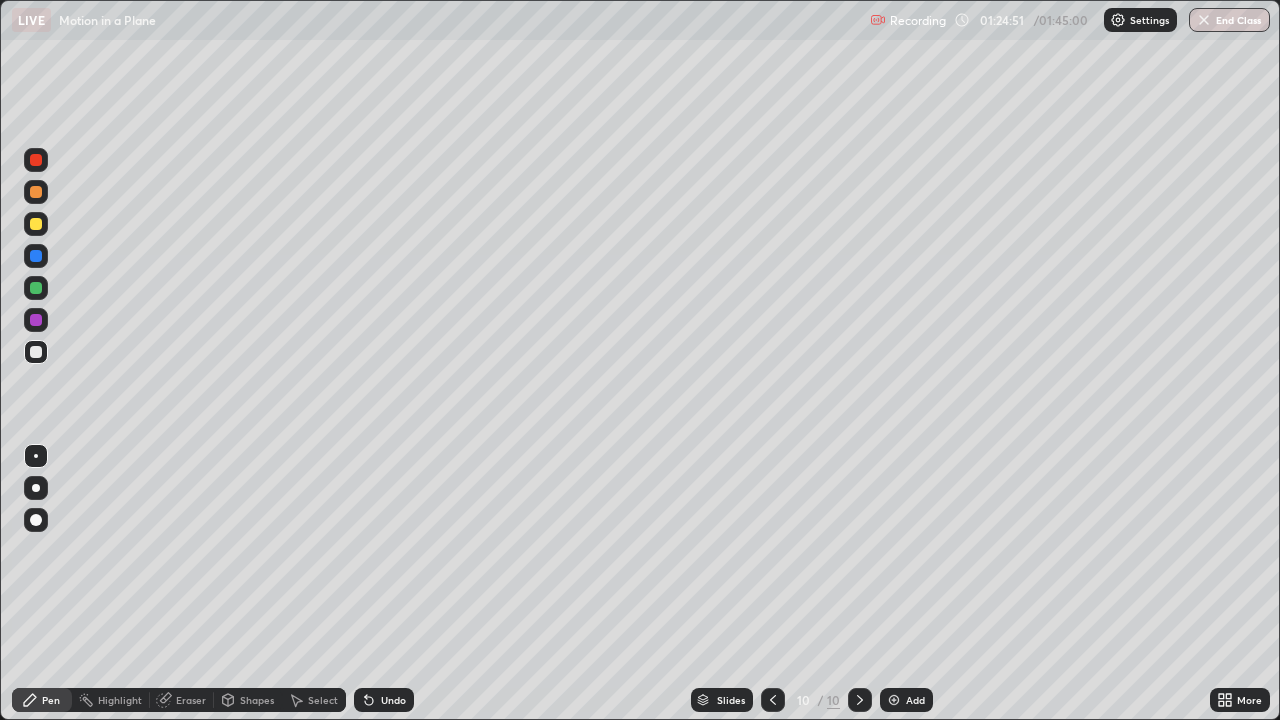 click at bounding box center [36, 352] 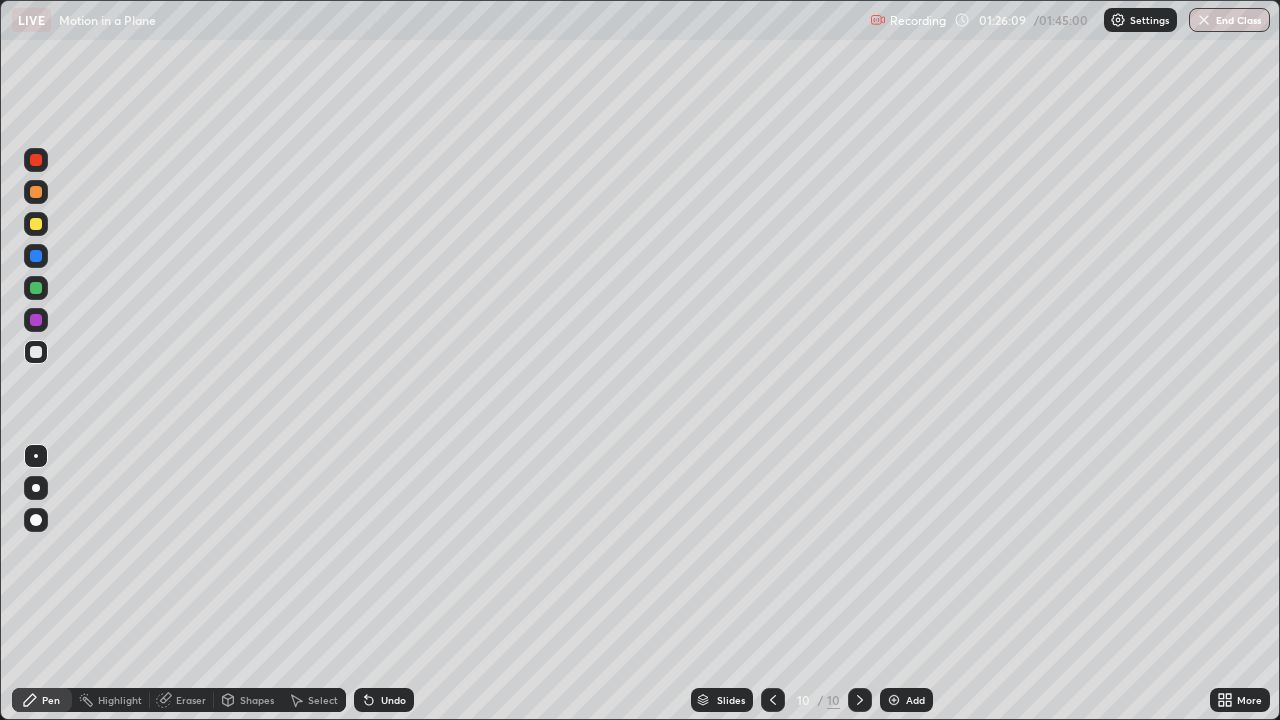click on "Eraser" at bounding box center (191, 700) 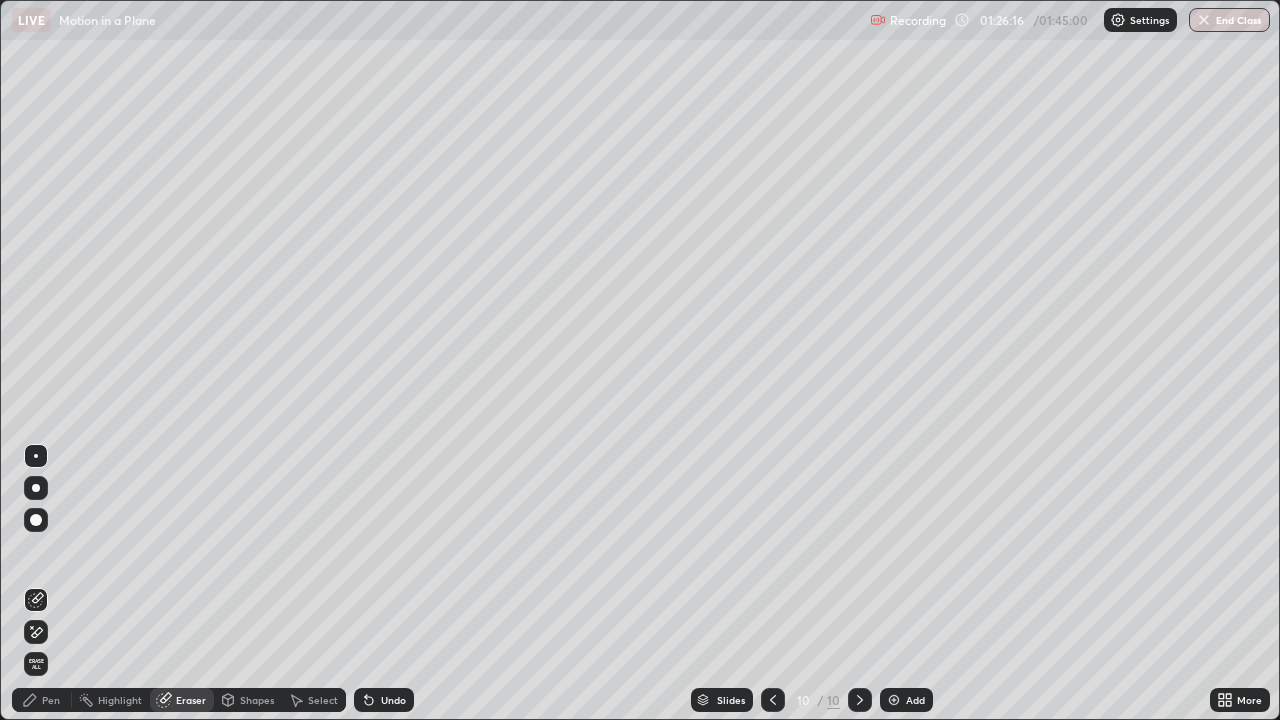click on "Pen" at bounding box center [51, 700] 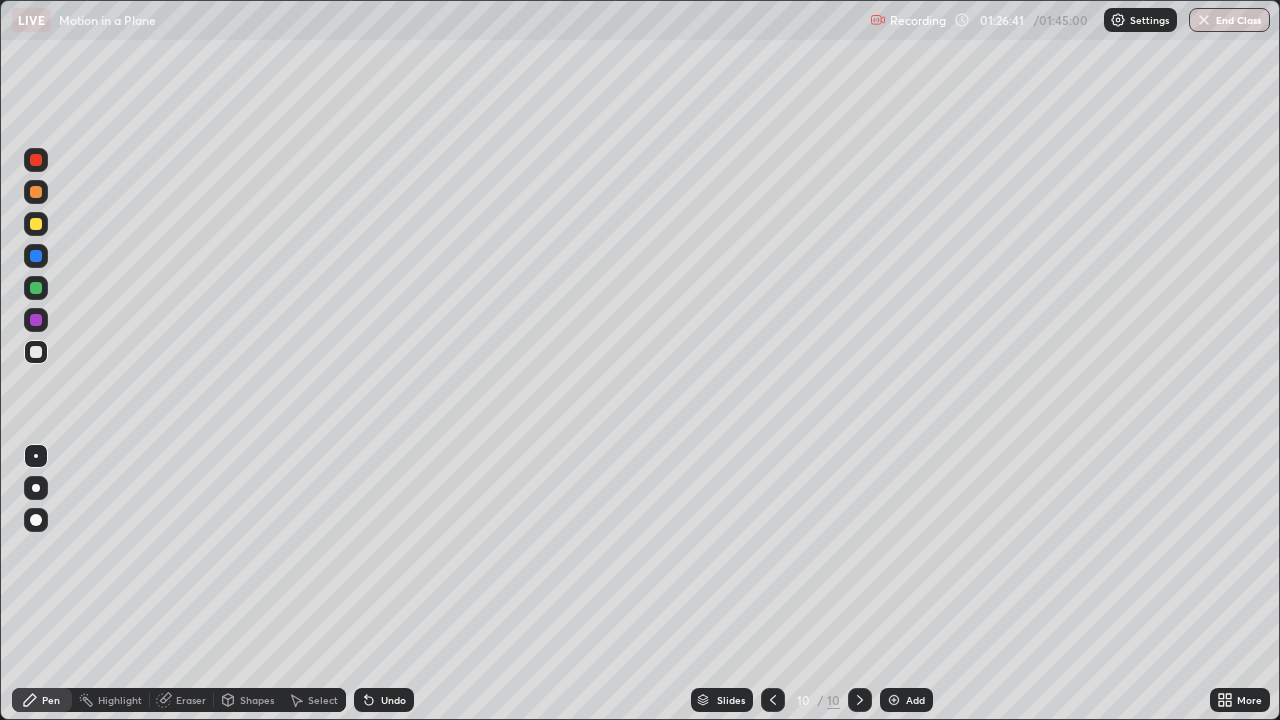 click on "Eraser" at bounding box center [191, 700] 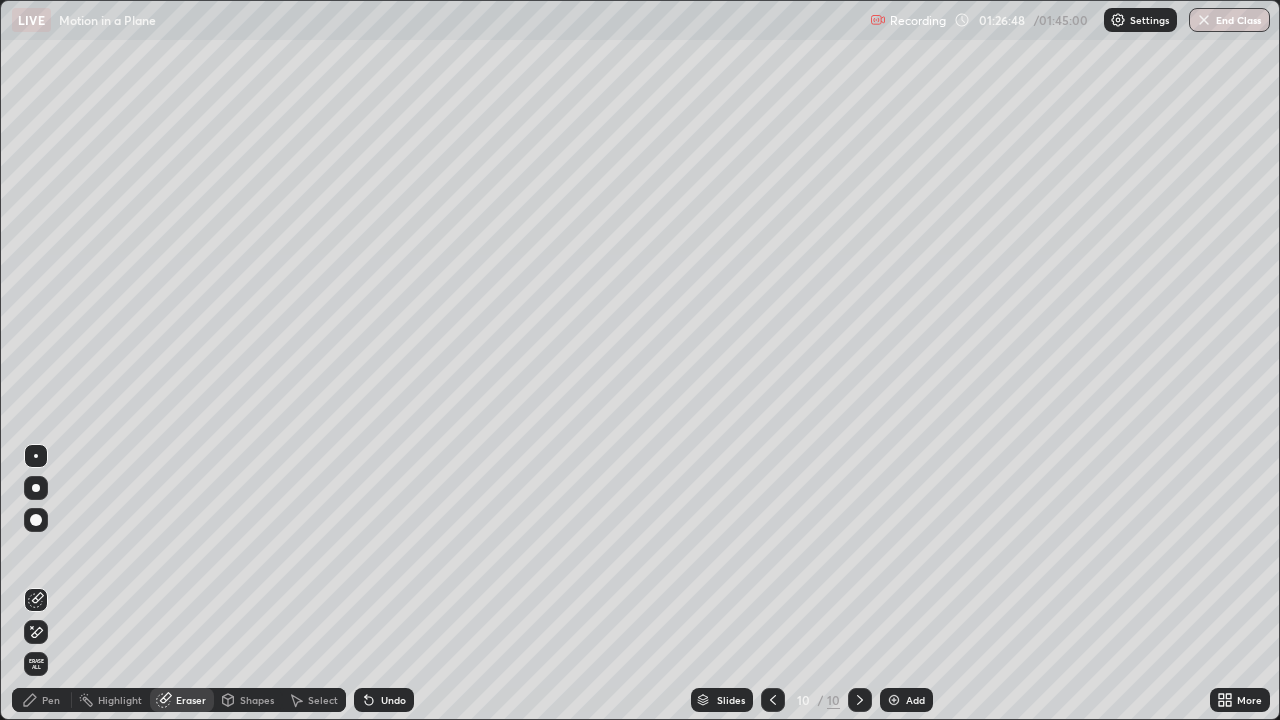 click on "Pen" at bounding box center (51, 700) 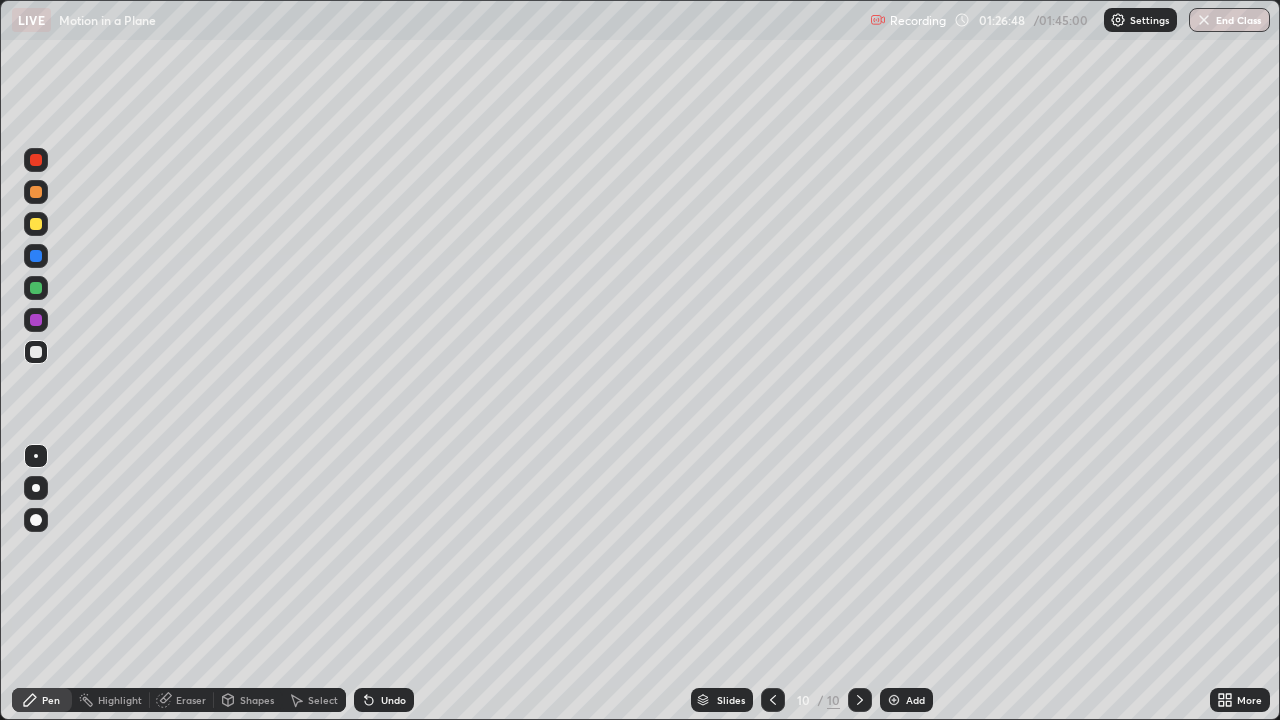click on "Pen" at bounding box center (42, 700) 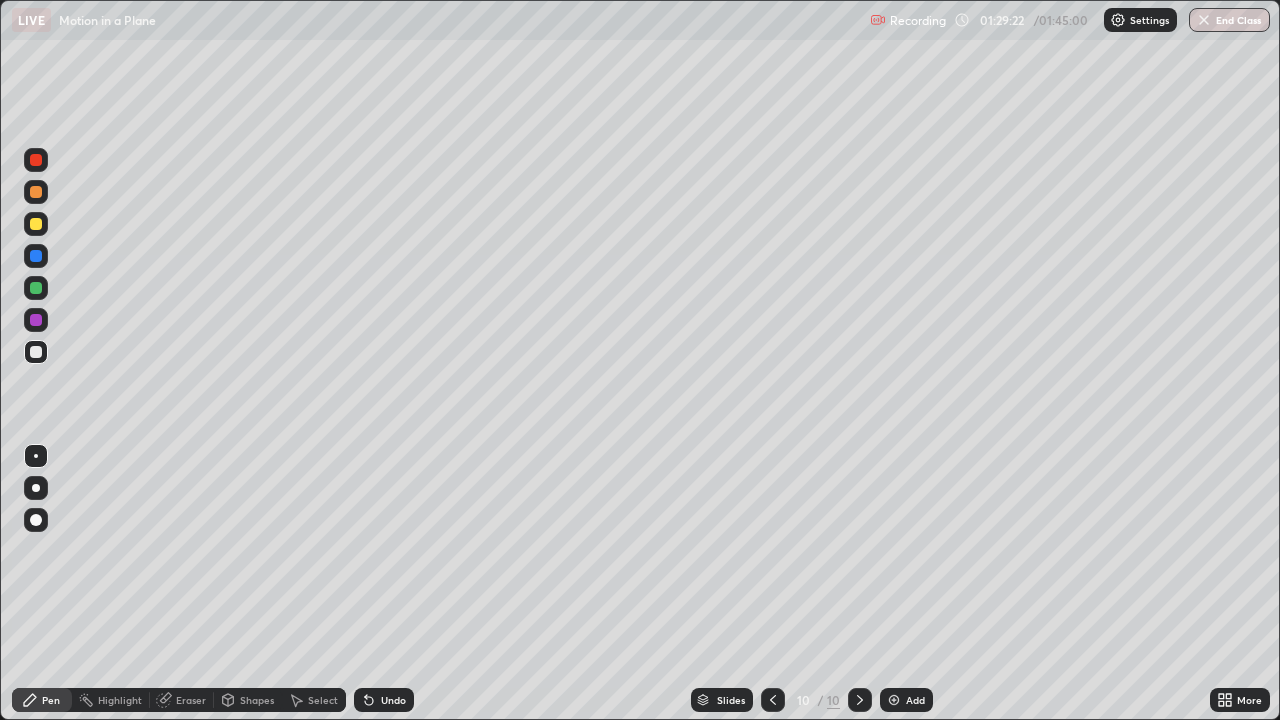 click at bounding box center [894, 700] 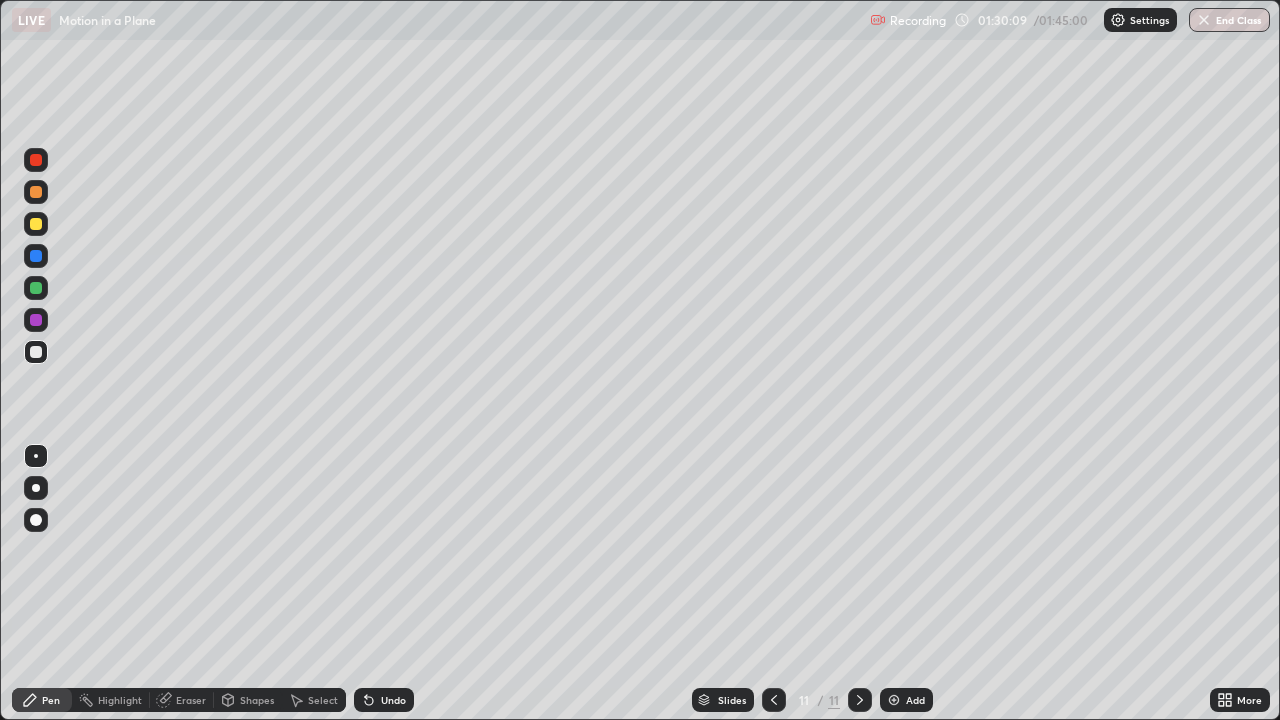 click on "Slides 11 / 11 Add" at bounding box center (812, 700) 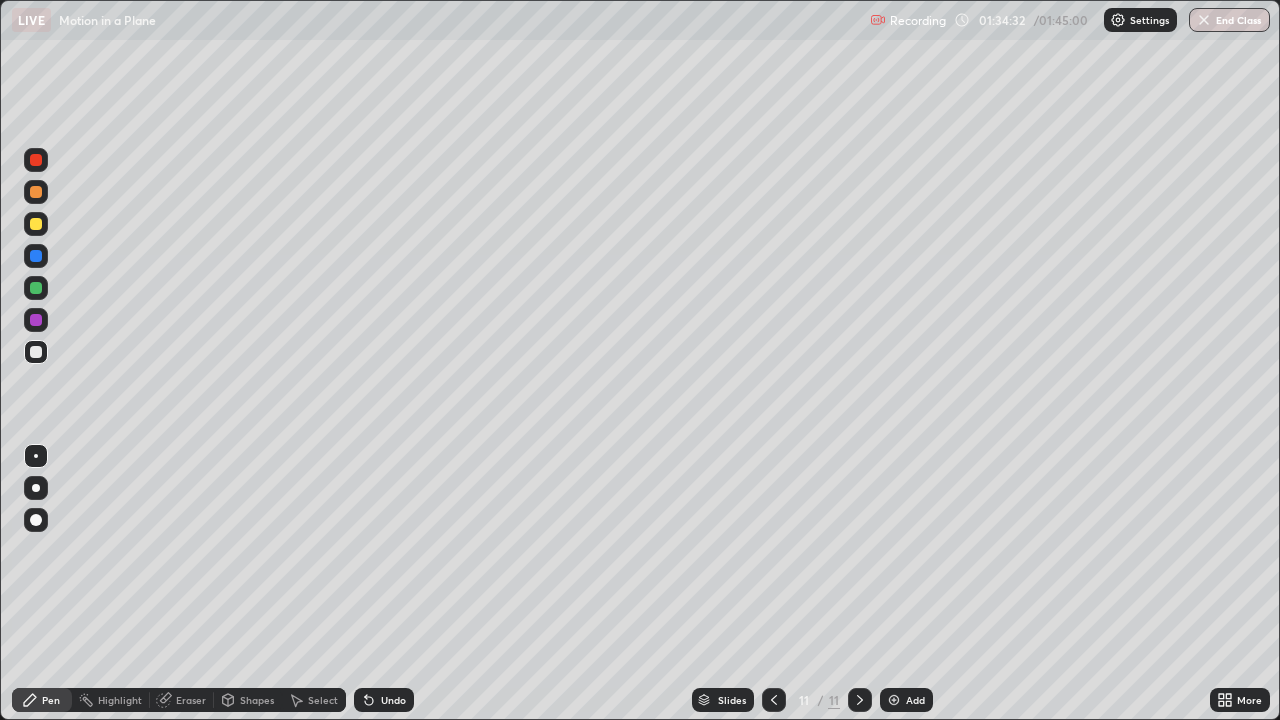 click on "Eraser" at bounding box center [191, 700] 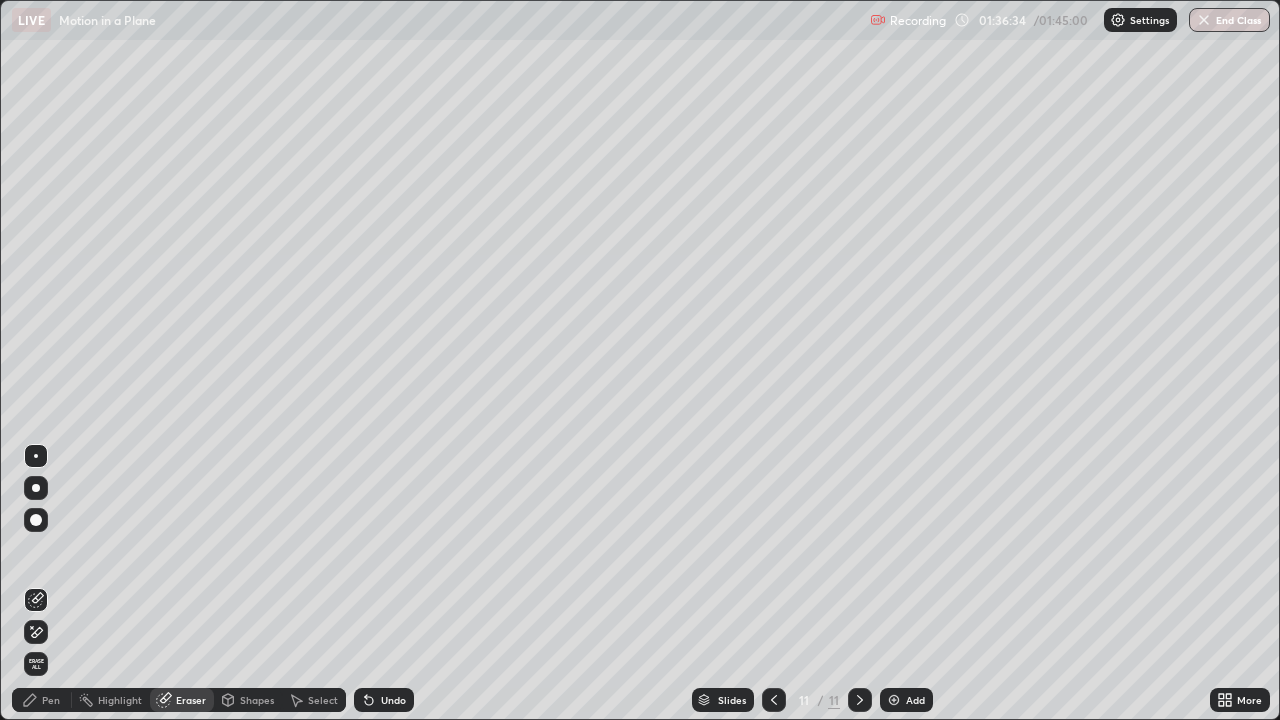click at bounding box center (894, 700) 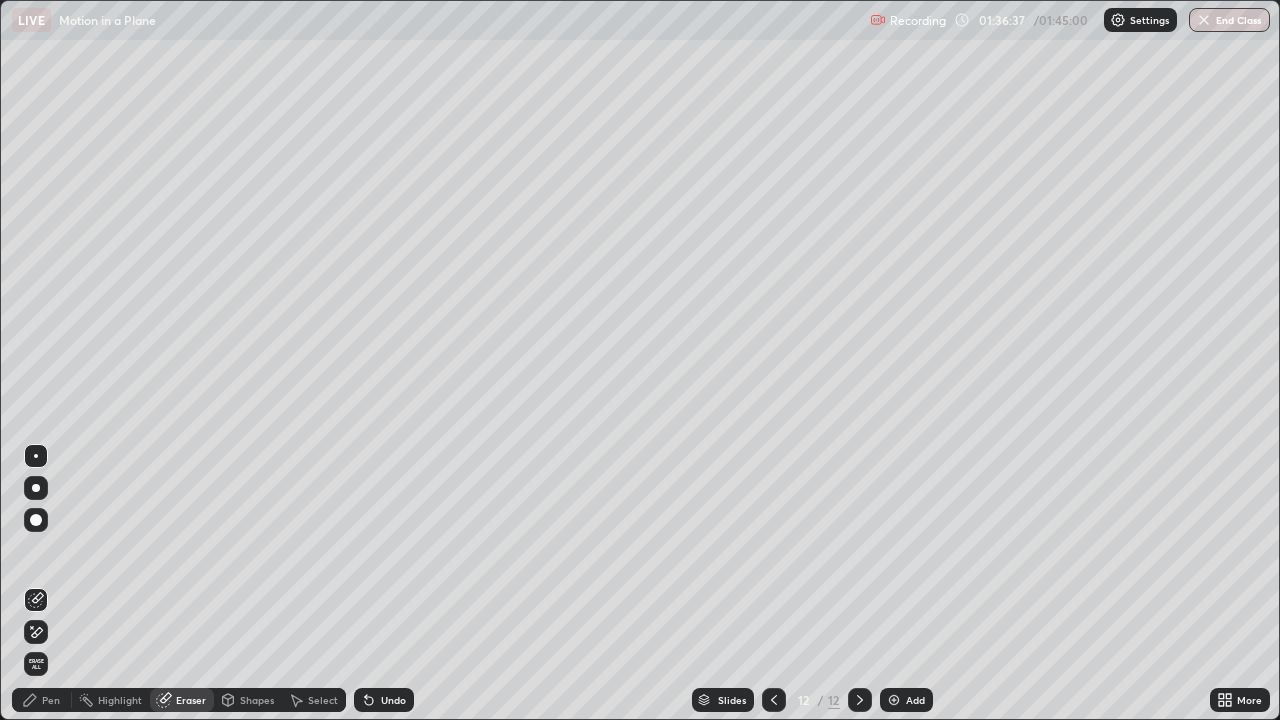 click on "Pen" at bounding box center (51, 700) 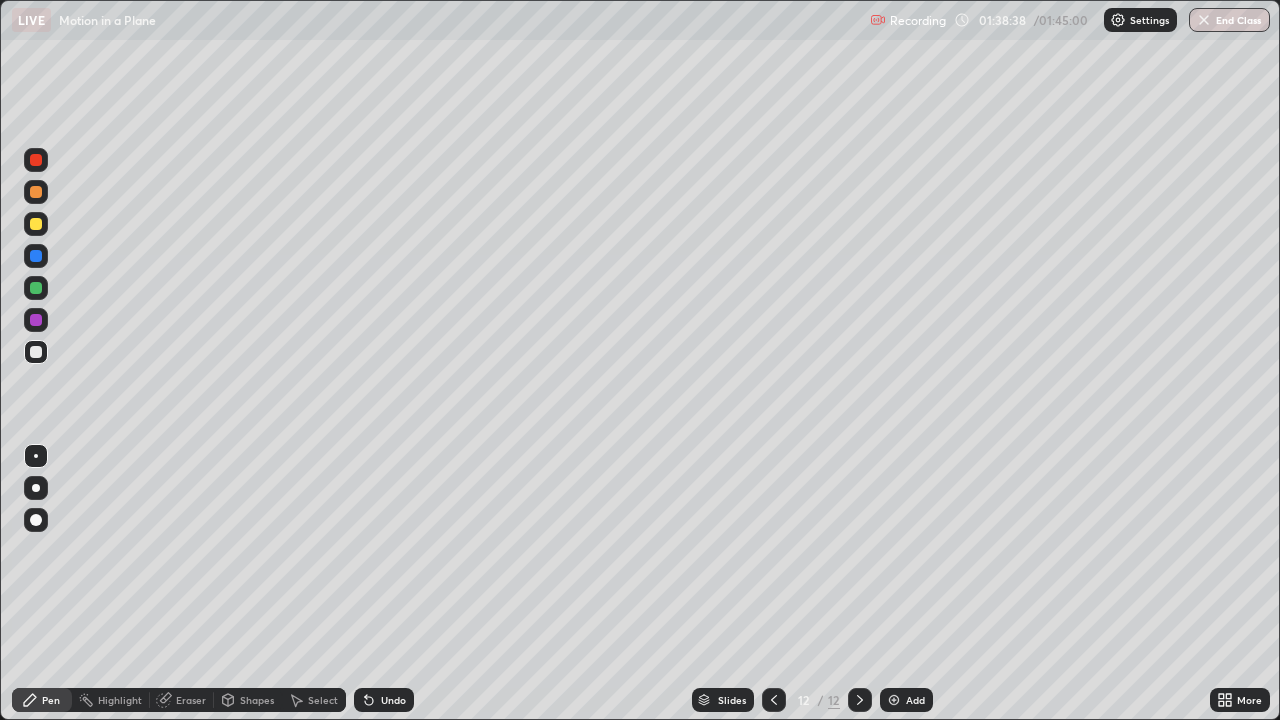 click on "Eraser" at bounding box center [191, 700] 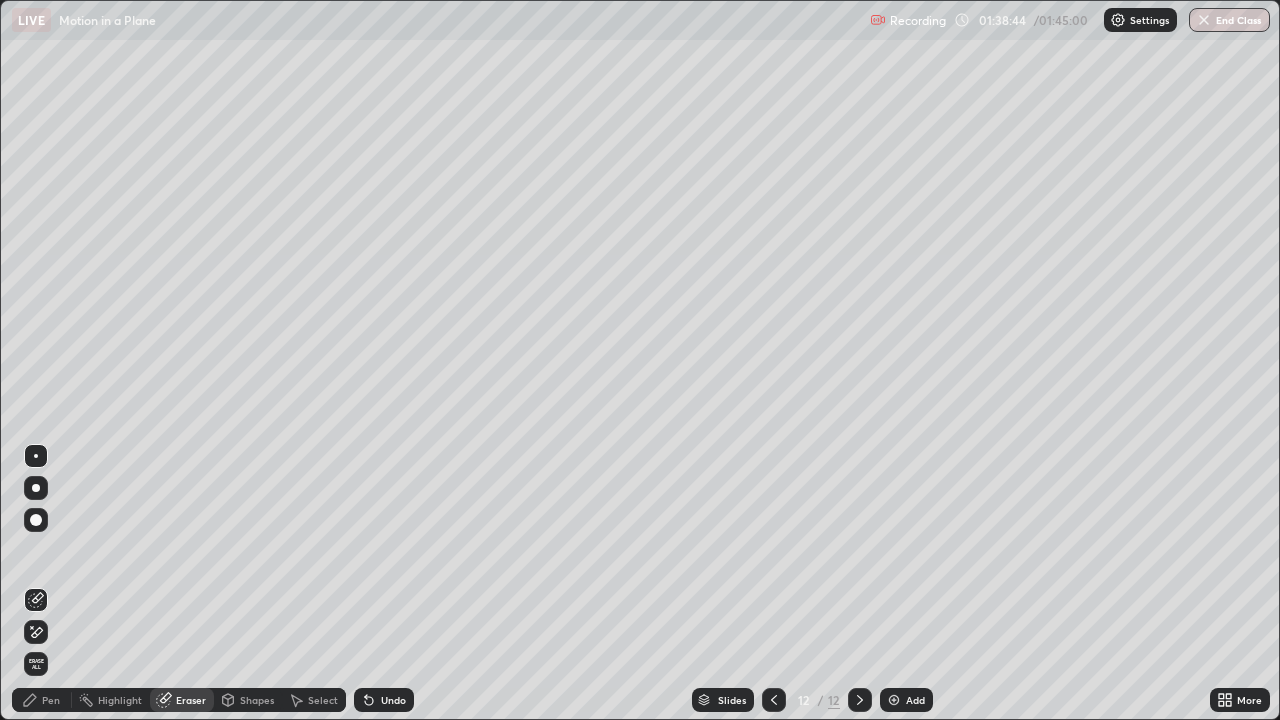 click on "Pen" at bounding box center (51, 700) 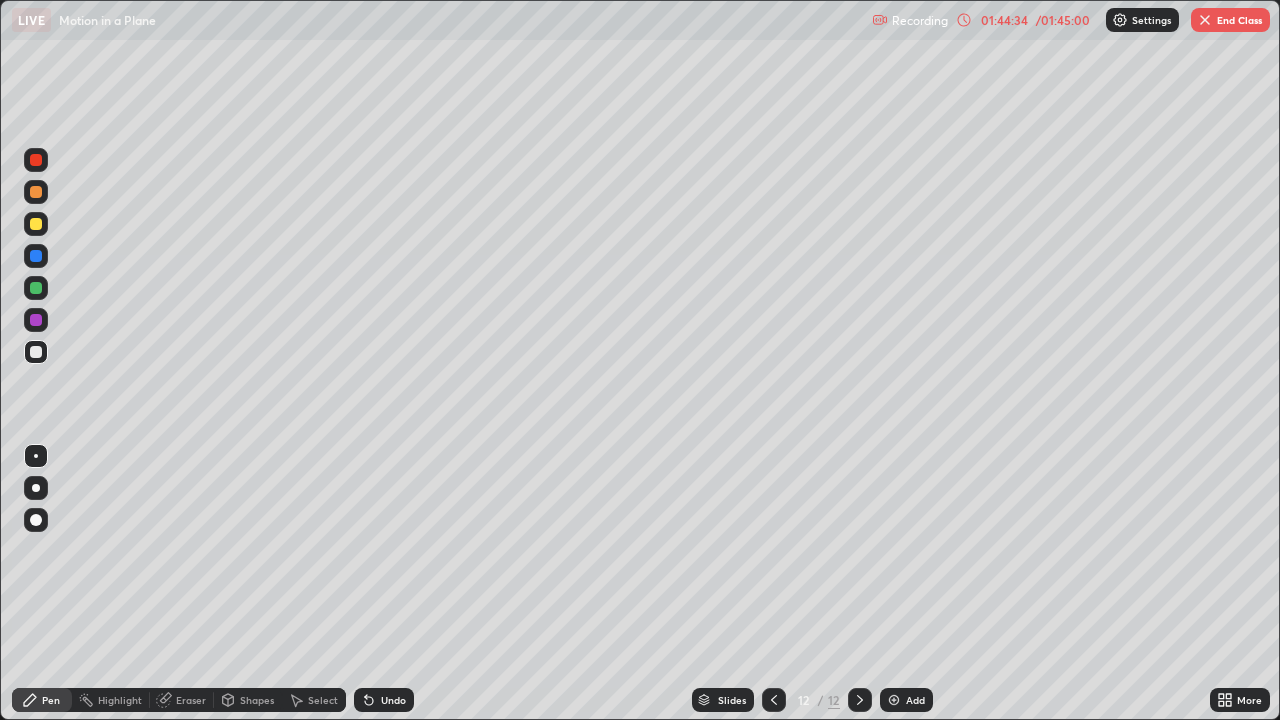 click at bounding box center [36, 224] 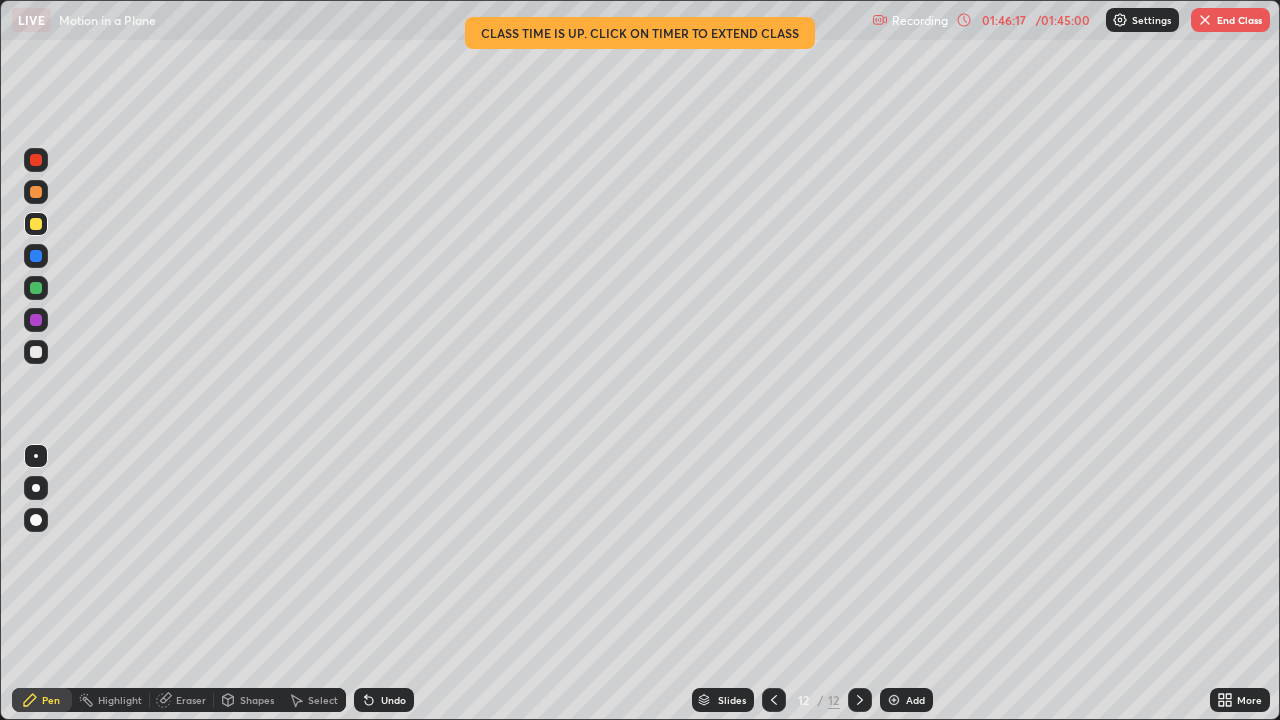 click on "End Class" at bounding box center [1230, 20] 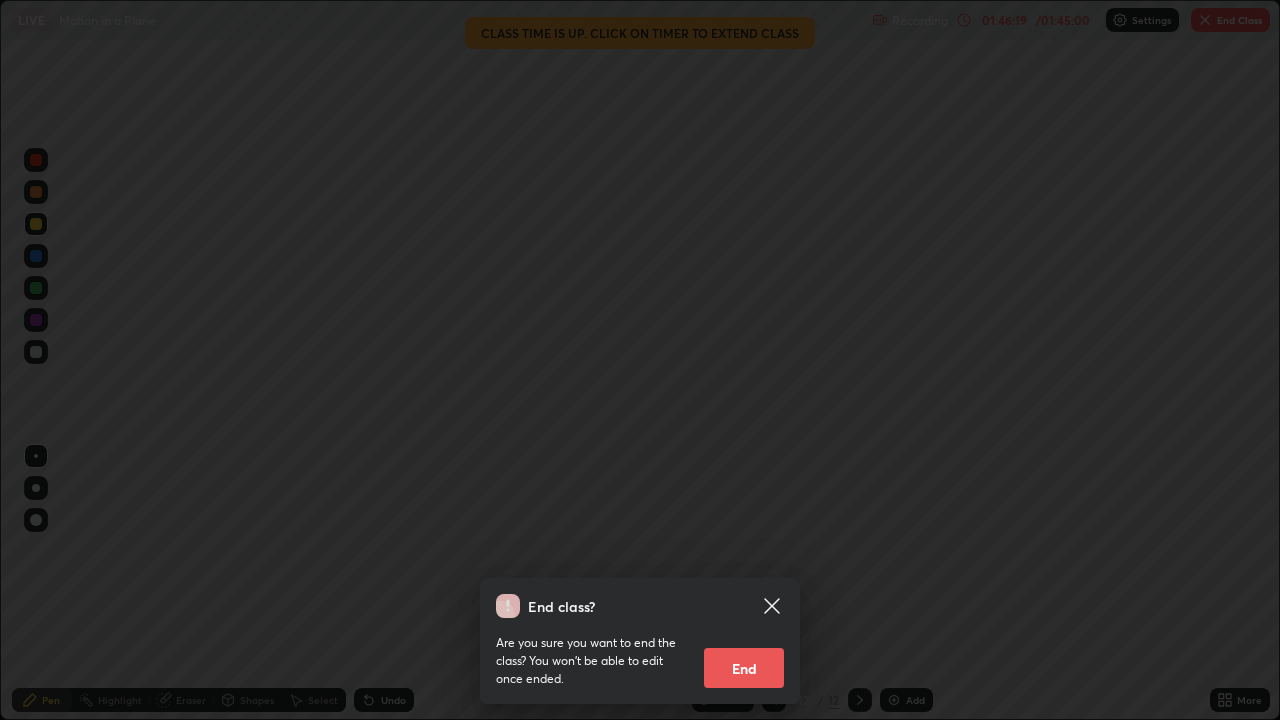 click on "End" at bounding box center (744, 668) 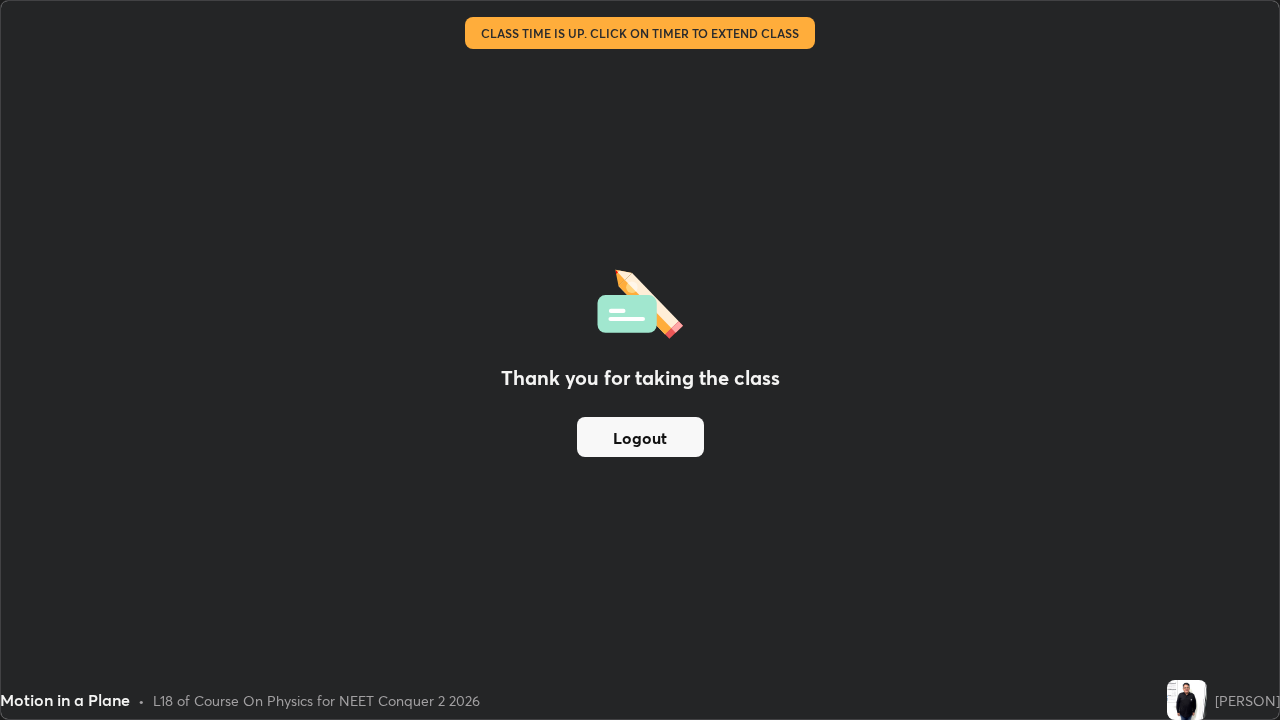 click on "Logout" at bounding box center (640, 437) 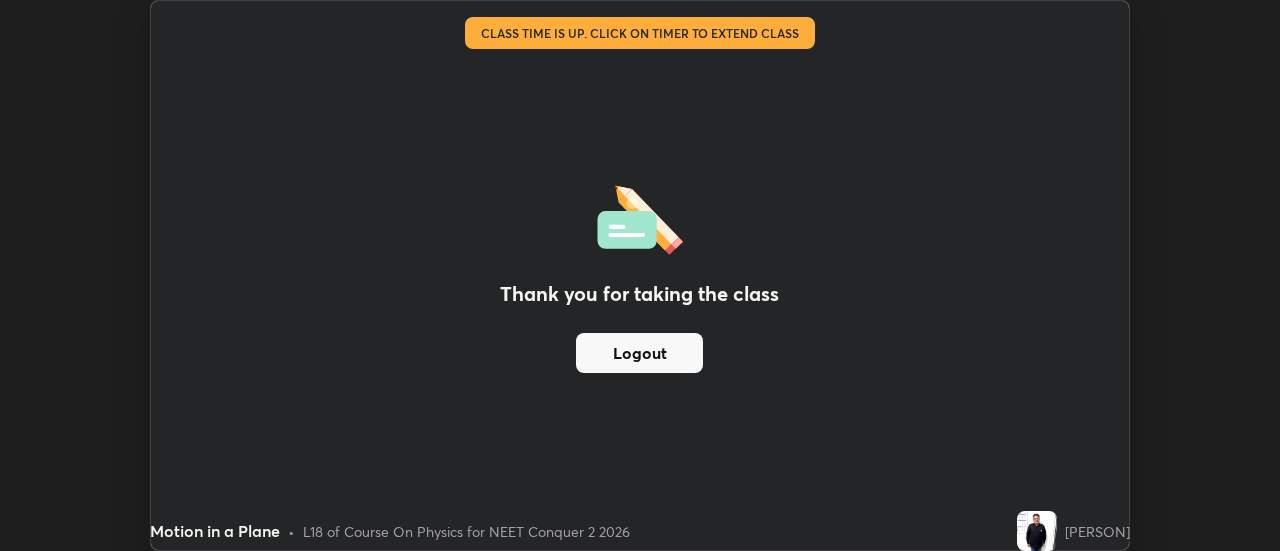 scroll, scrollTop: 551, scrollLeft: 1280, axis: both 